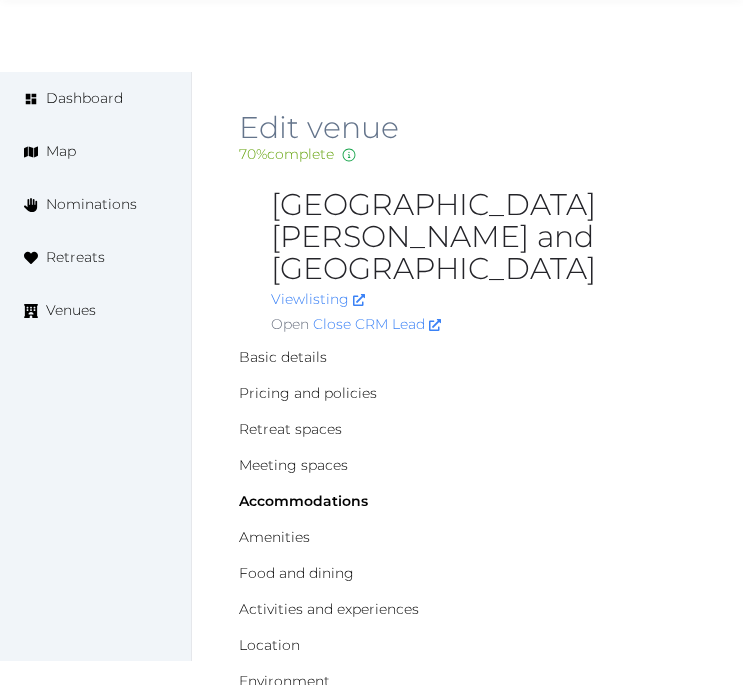 scroll, scrollTop: 27921, scrollLeft: 0, axis: vertical 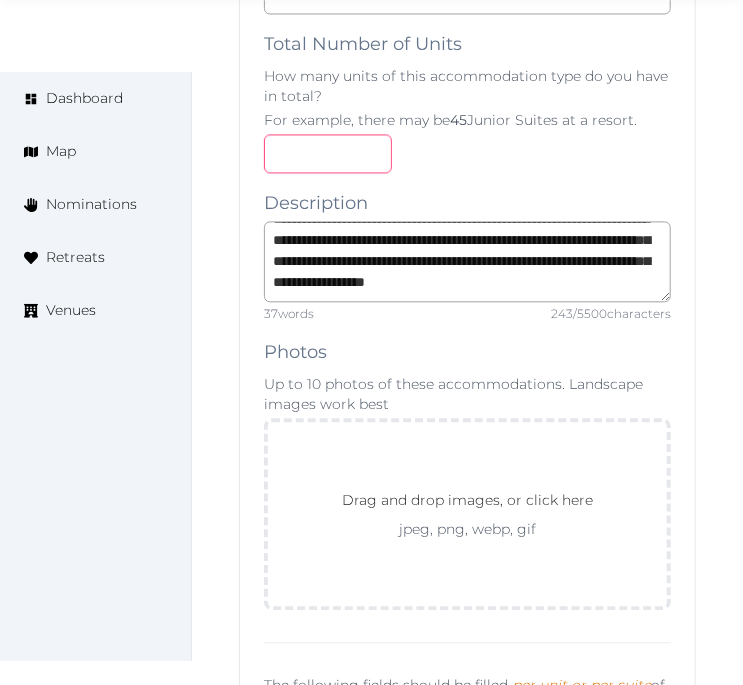 click at bounding box center [467, 153] 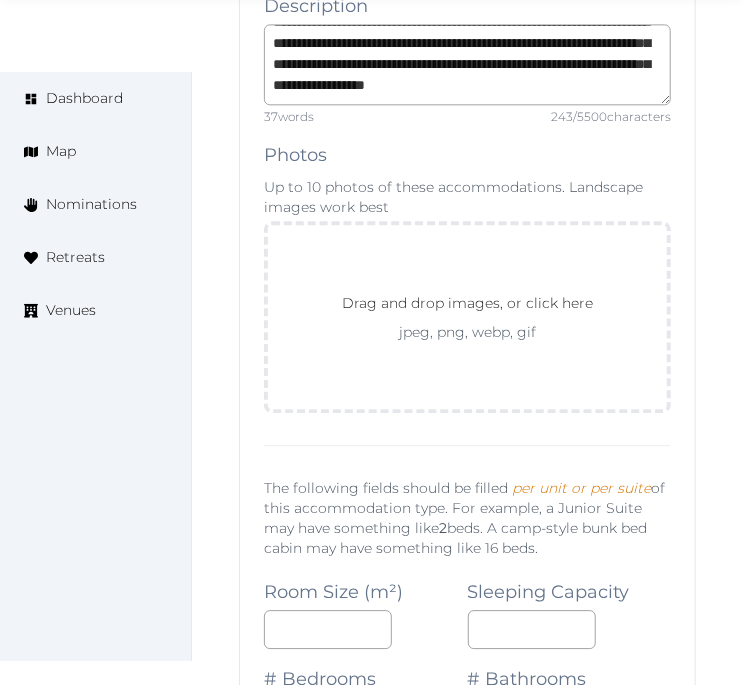 scroll, scrollTop: 28143, scrollLeft: 0, axis: vertical 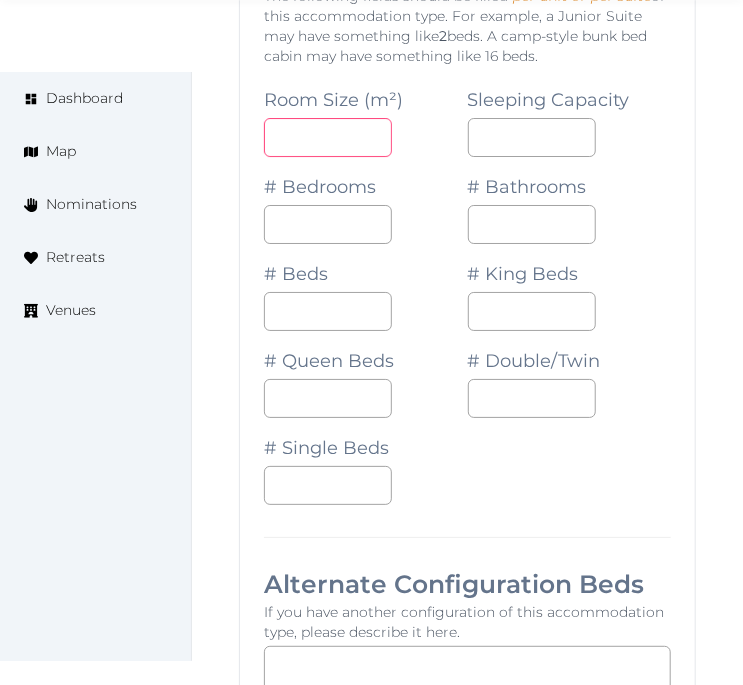 click at bounding box center [328, 137] 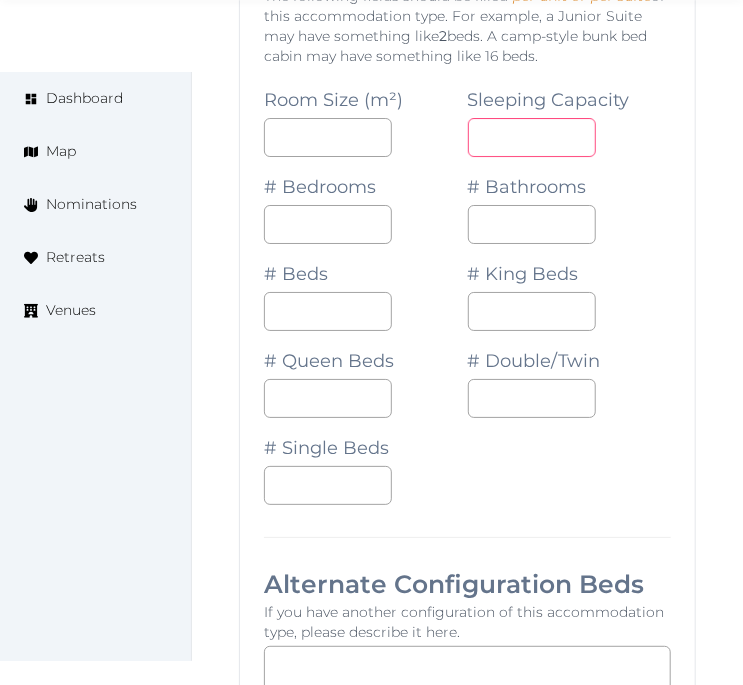 click at bounding box center (532, 137) 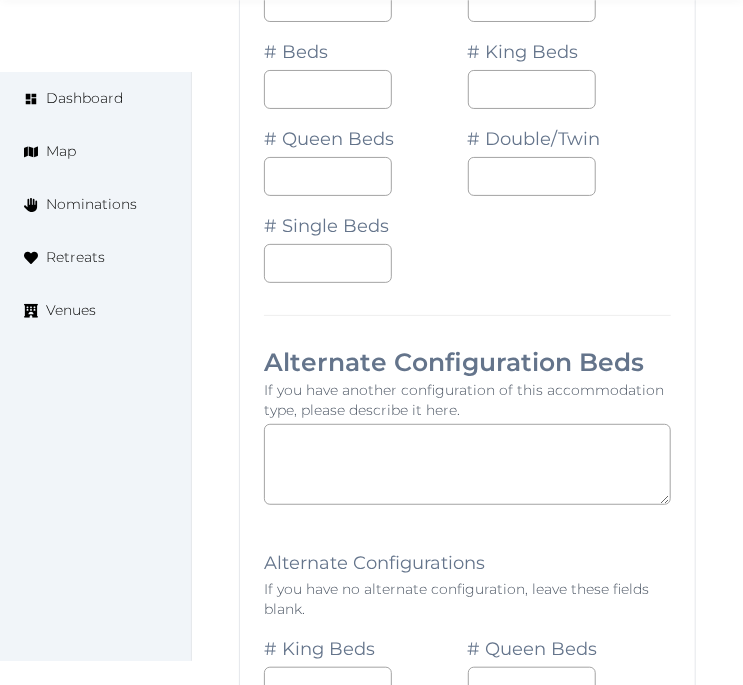scroll, scrollTop: 28934, scrollLeft: 0, axis: vertical 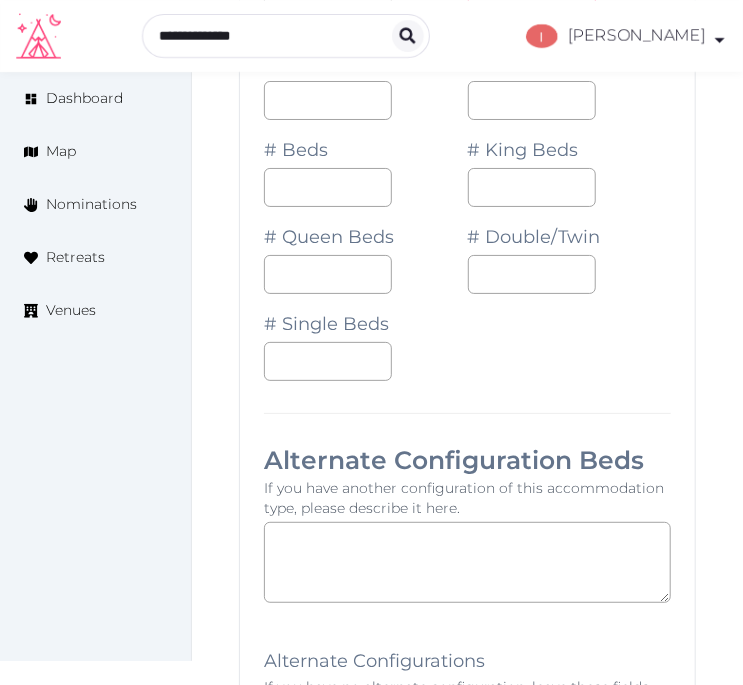 type on "*" 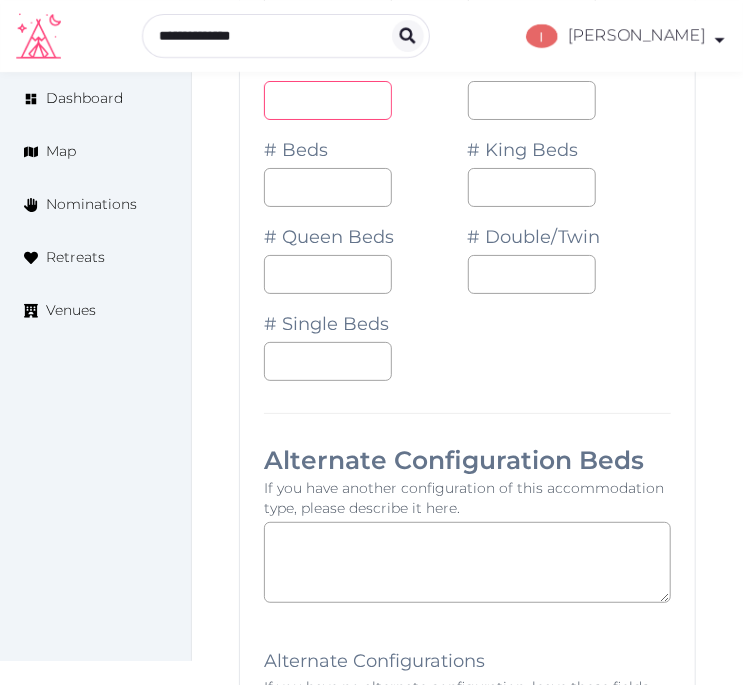 click at bounding box center (328, 100) 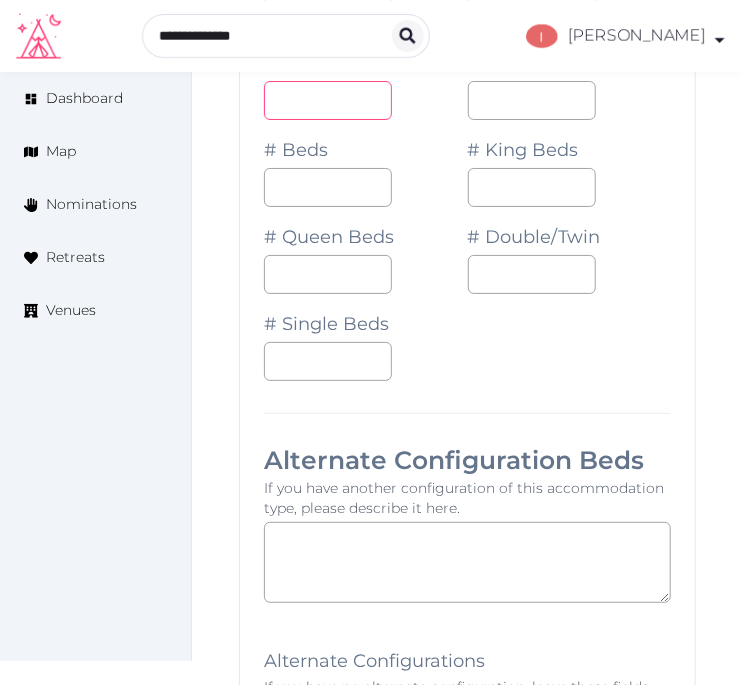 type on "*" 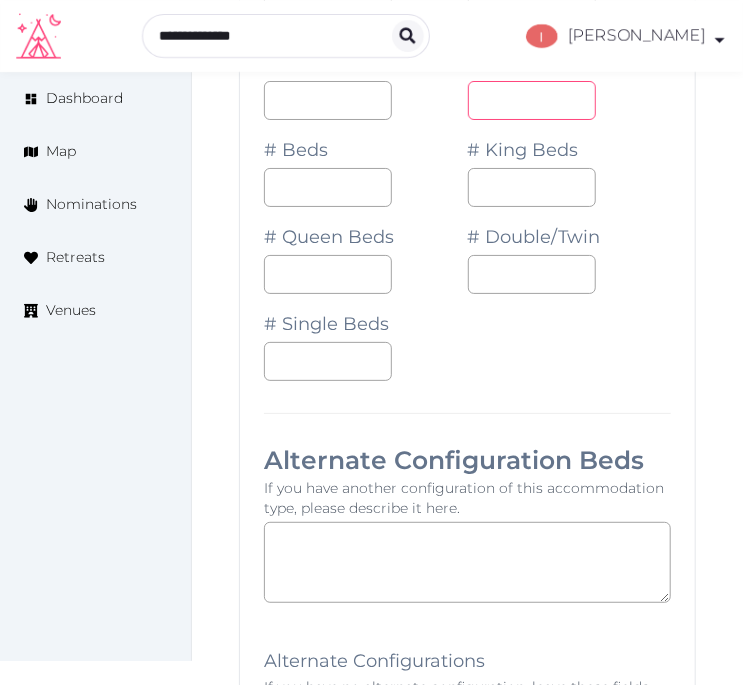 click at bounding box center [532, 100] 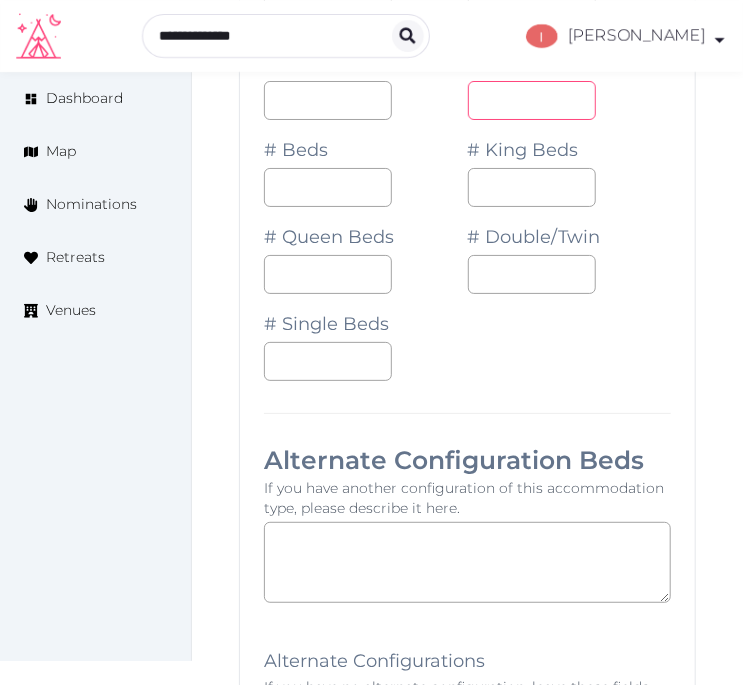 type on "*" 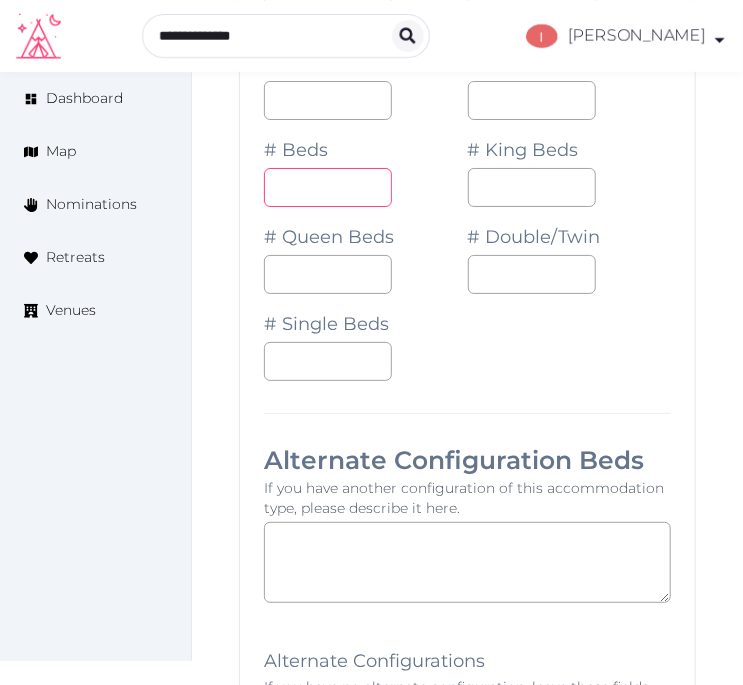 click at bounding box center (328, 187) 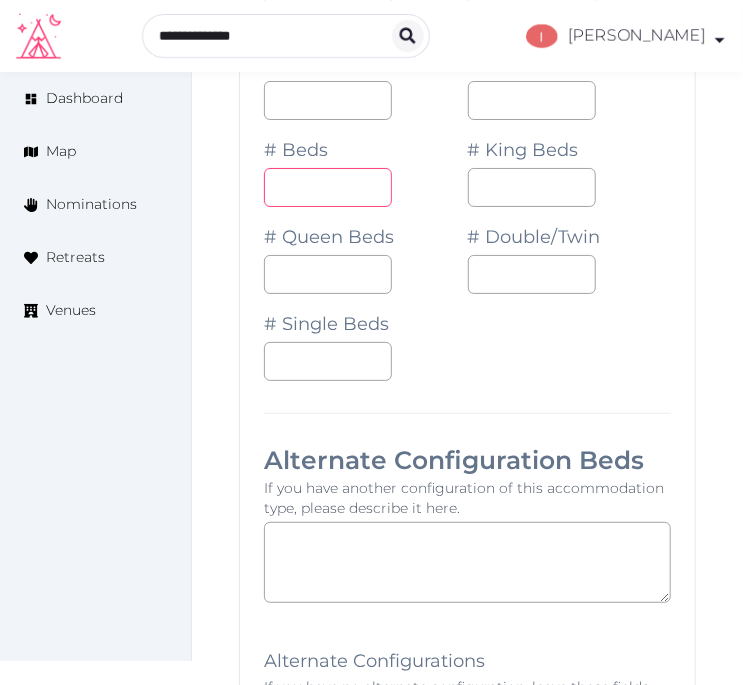 type on "*" 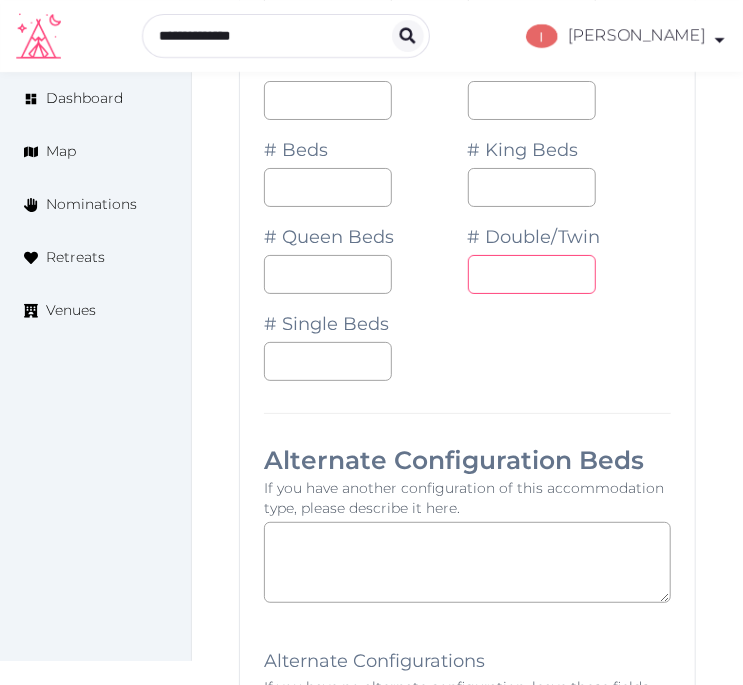 click at bounding box center (532, 274) 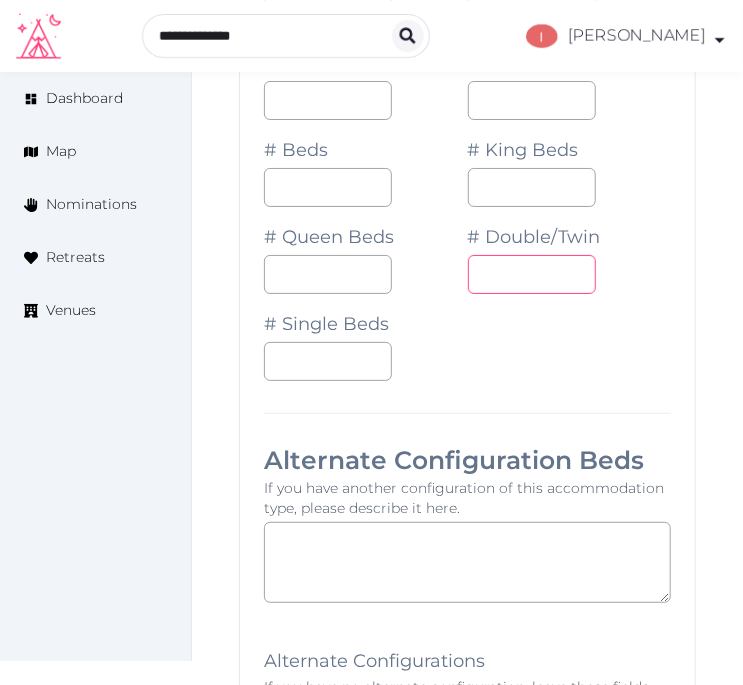 type on "*" 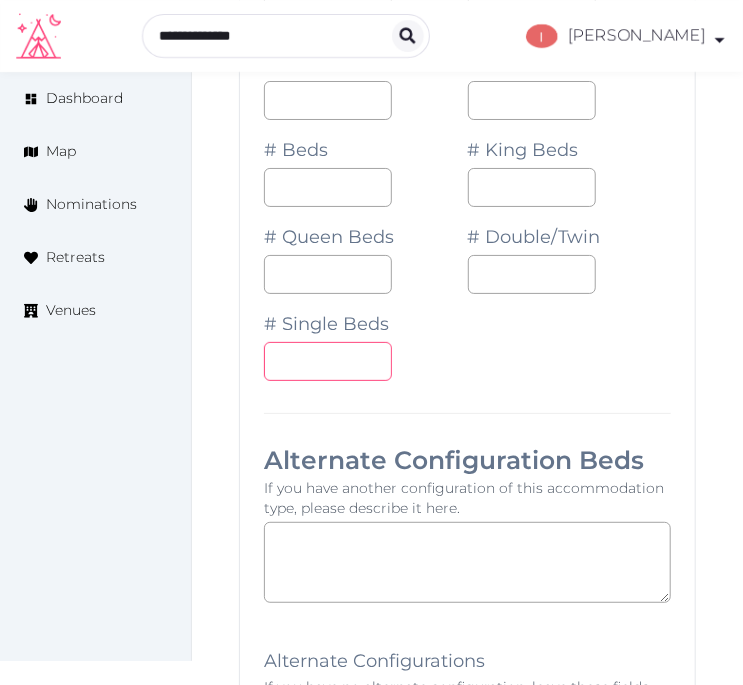 click on "Room Size (m²) ** Sleeping Capacity * # Bedrooms * # Bathrooms * # Beds * # King Beds # Queen Beds # Double/Twin * # Single Beds" at bounding box center (467, 163) 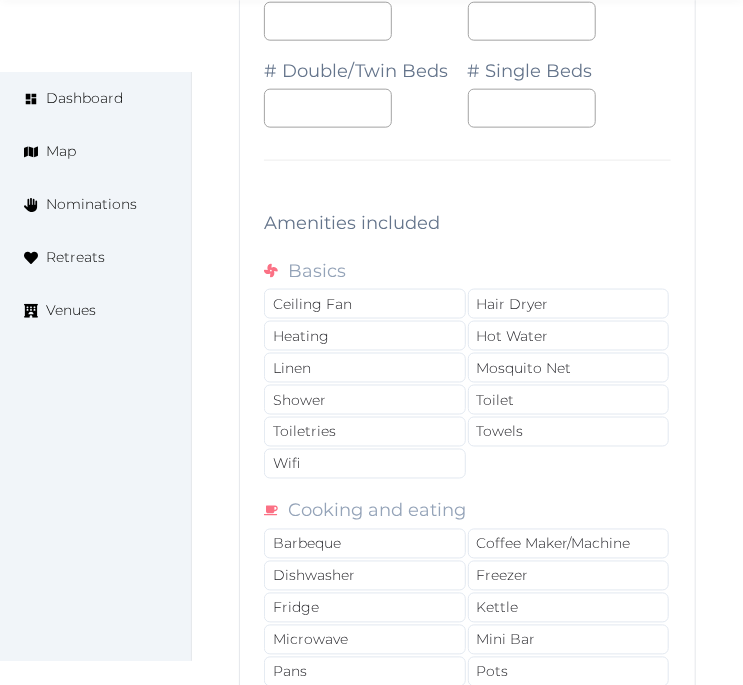 scroll, scrollTop: 29712, scrollLeft: 0, axis: vertical 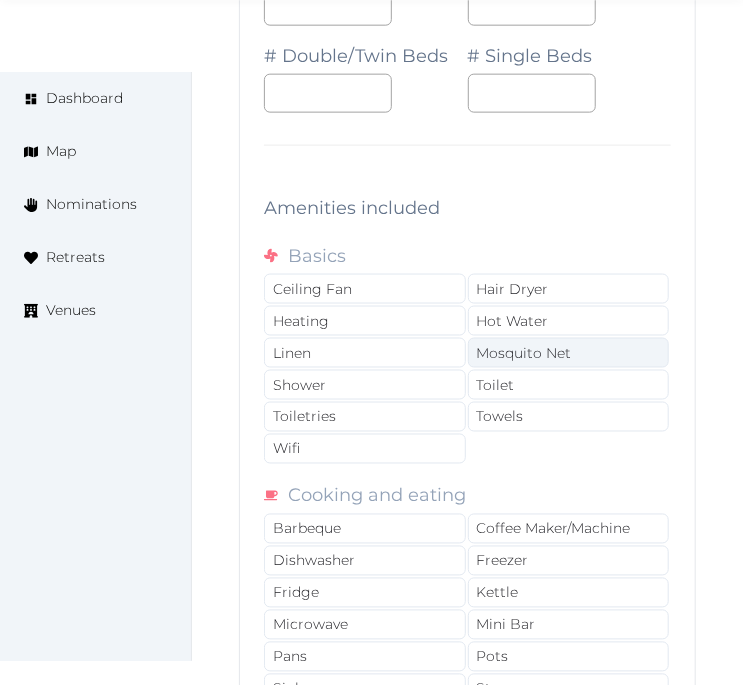 click on "Mosquito Net" at bounding box center [569, 353] 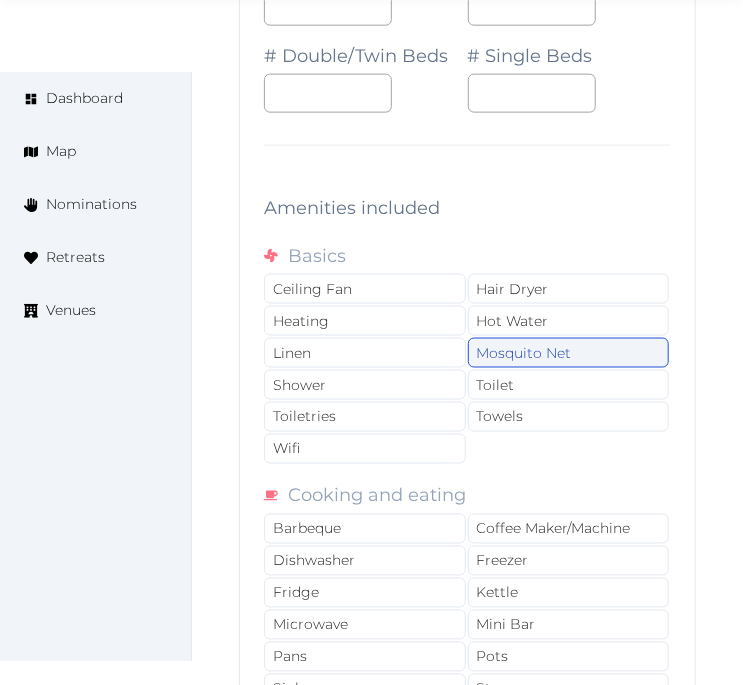 click on "Mosquito Net" at bounding box center [569, 353] 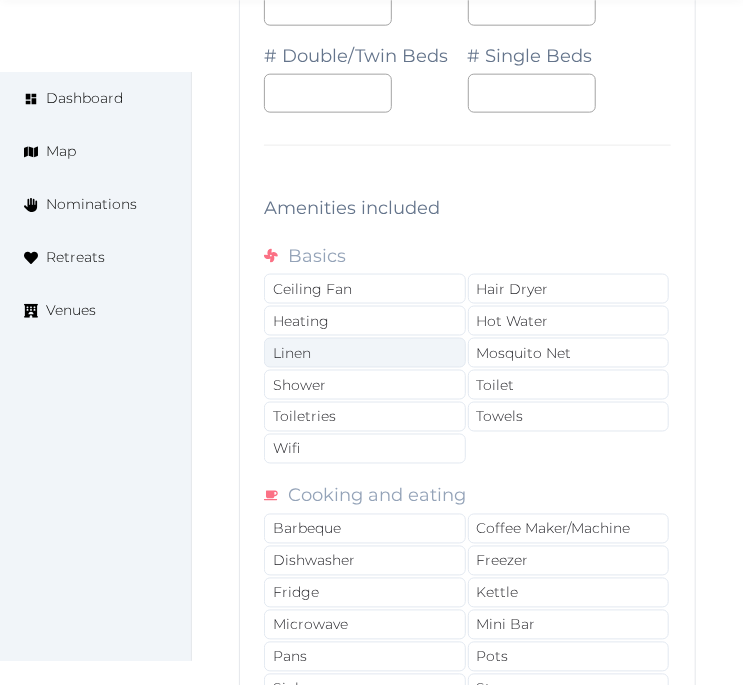 click on "Linen" at bounding box center [365, 353] 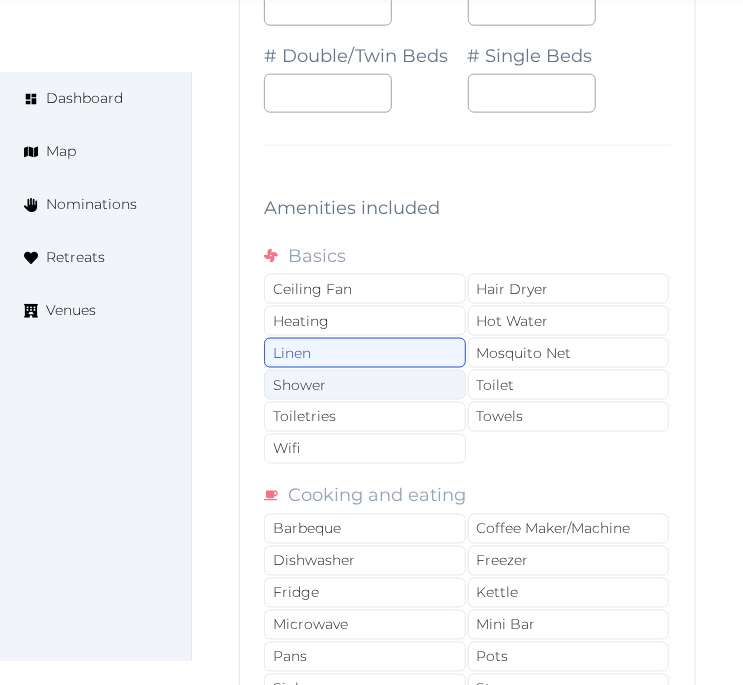 click on "Shower" at bounding box center [365, 385] 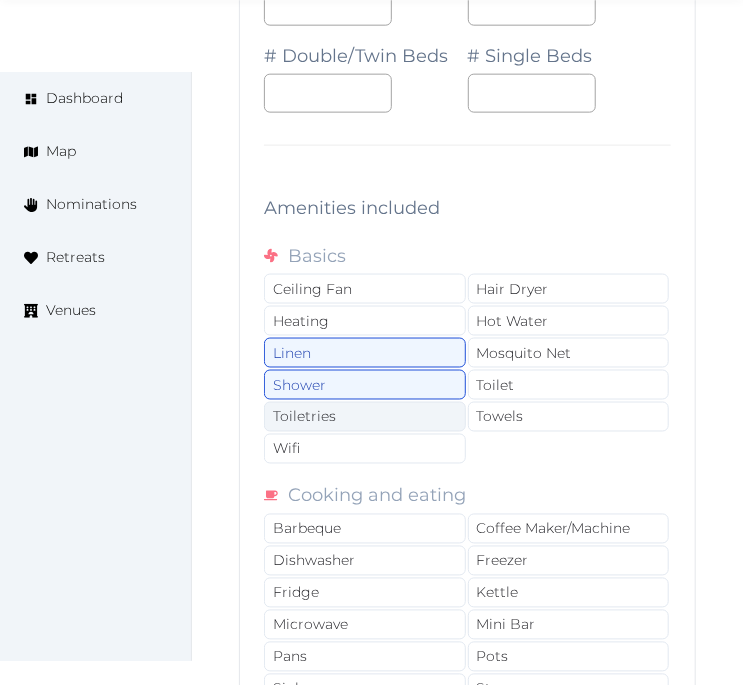 click on "Toiletries" at bounding box center (365, 417) 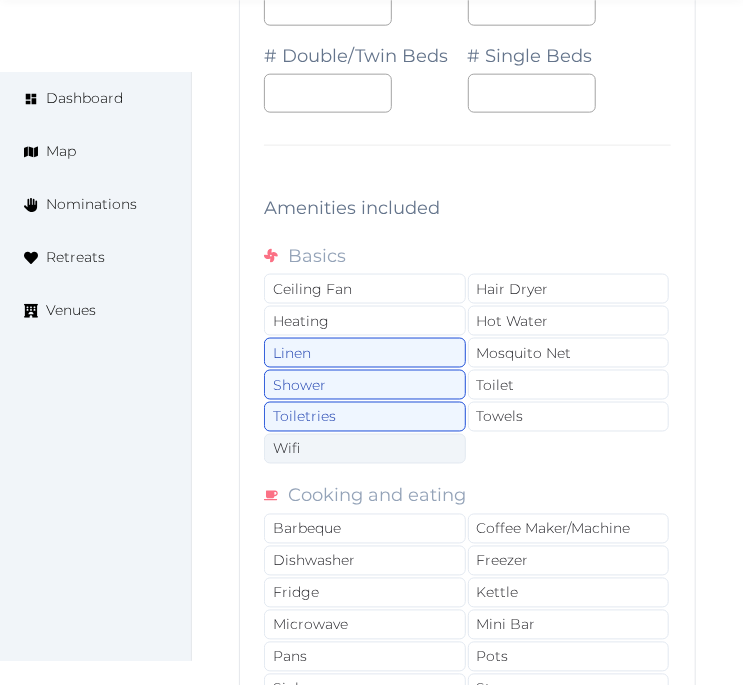 click on "Wifi" at bounding box center (365, 449) 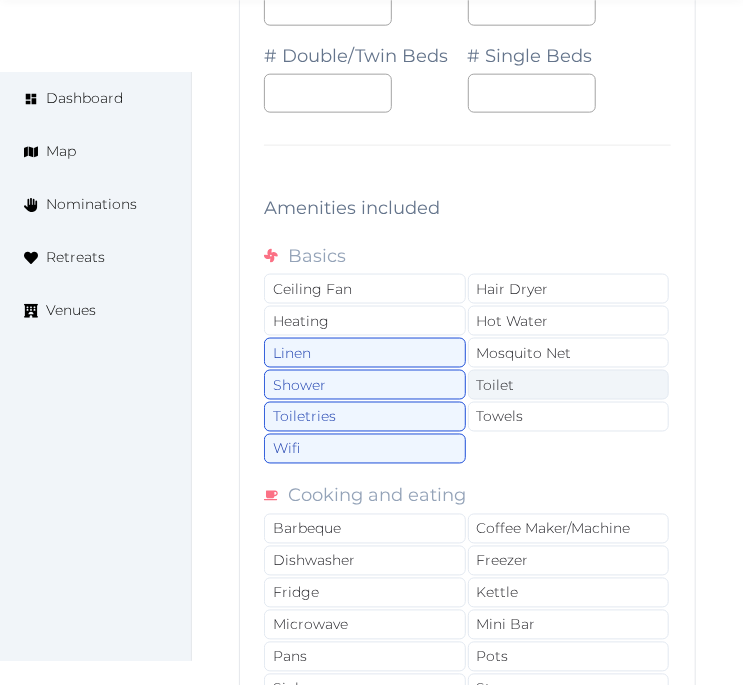 click on "Toilet" at bounding box center (569, 385) 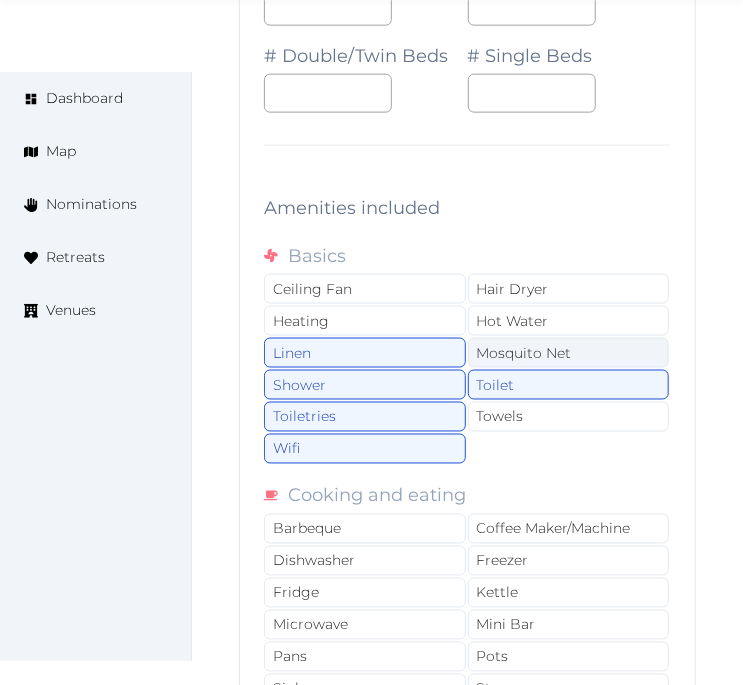 drag, startPoint x: 534, startPoint y: 454, endPoint x: 555, endPoint y: 412, distance: 46.957428 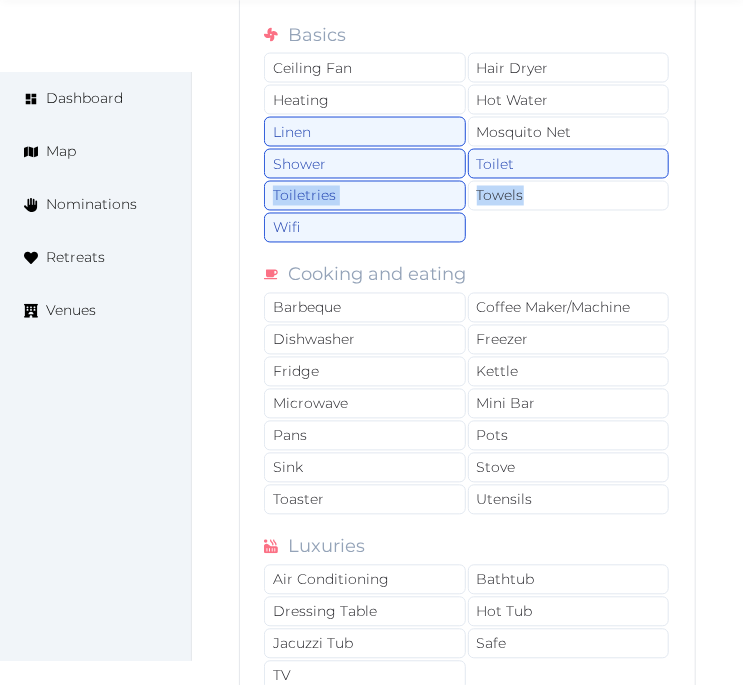 scroll, scrollTop: 29934, scrollLeft: 0, axis: vertical 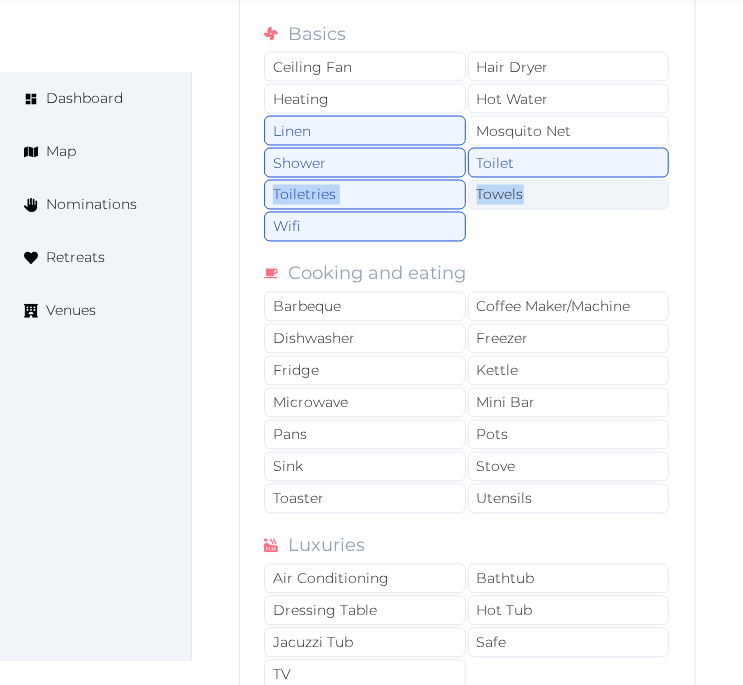 click on "Towels" at bounding box center (569, 195) 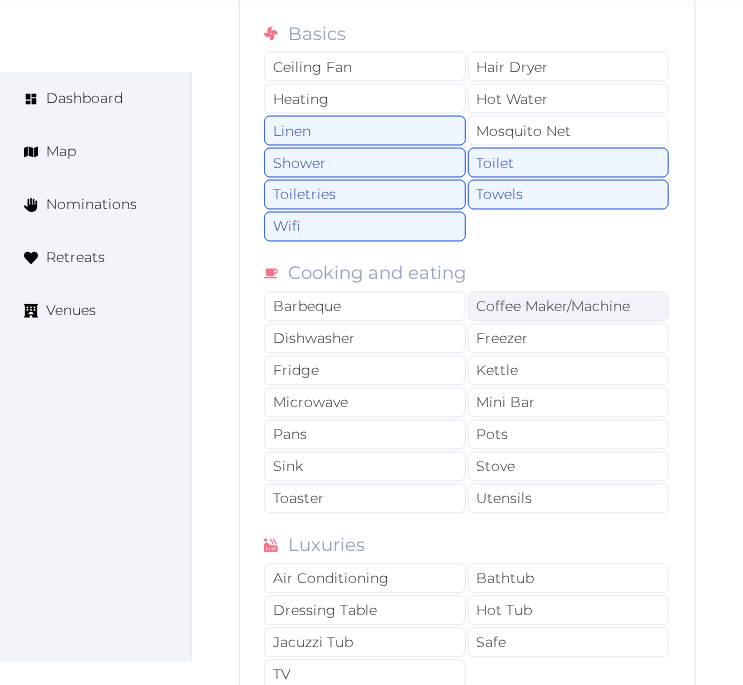 click on "Coffee Maker/Machine" at bounding box center [569, 307] 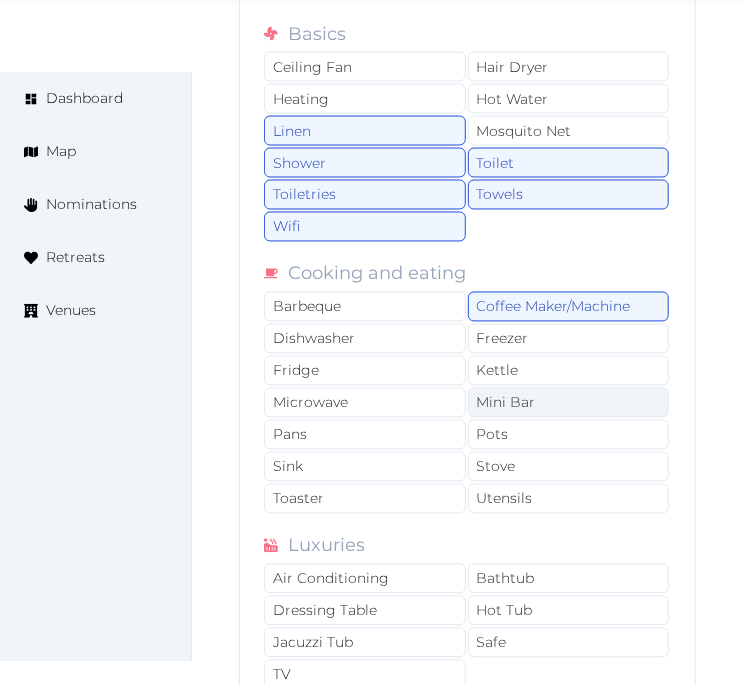 click on "Mini Bar" at bounding box center (569, 403) 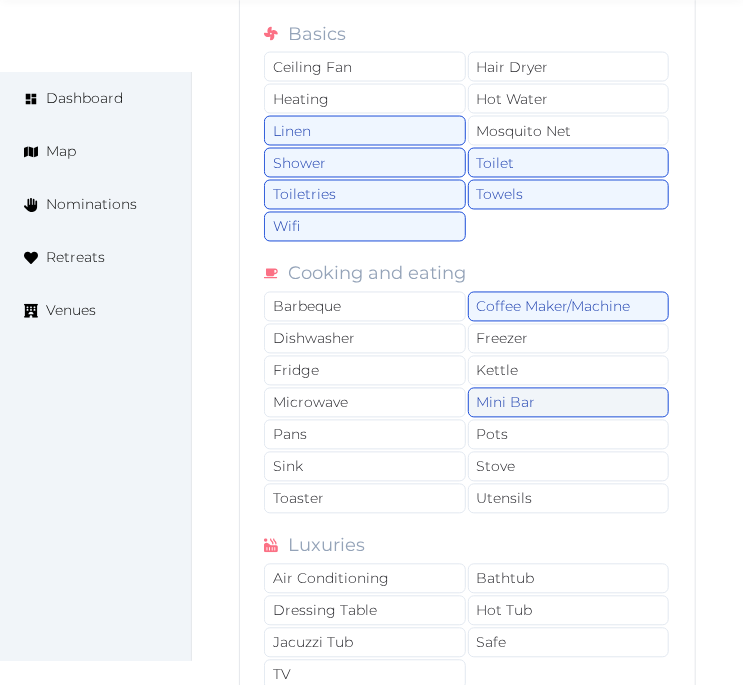 click on "Mini Bar" at bounding box center [569, 403] 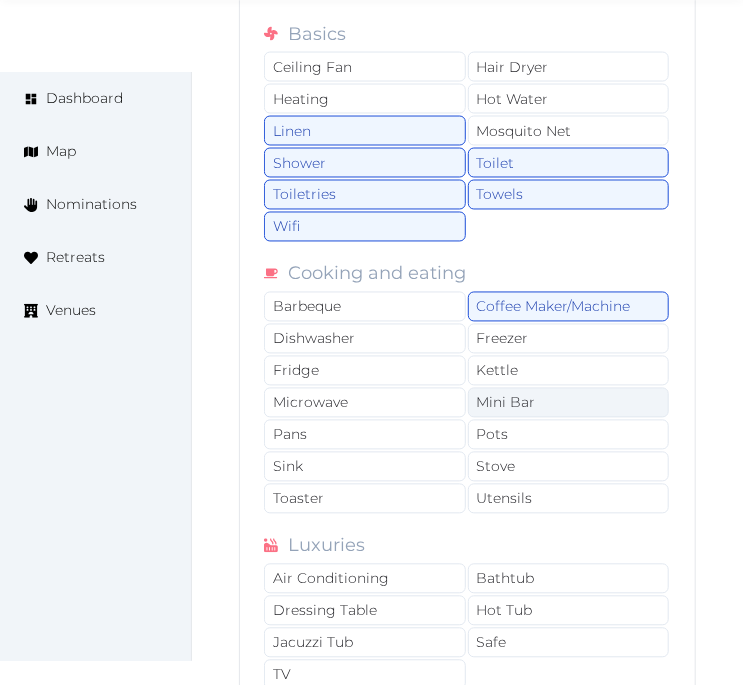 scroll, scrollTop: 30045, scrollLeft: 0, axis: vertical 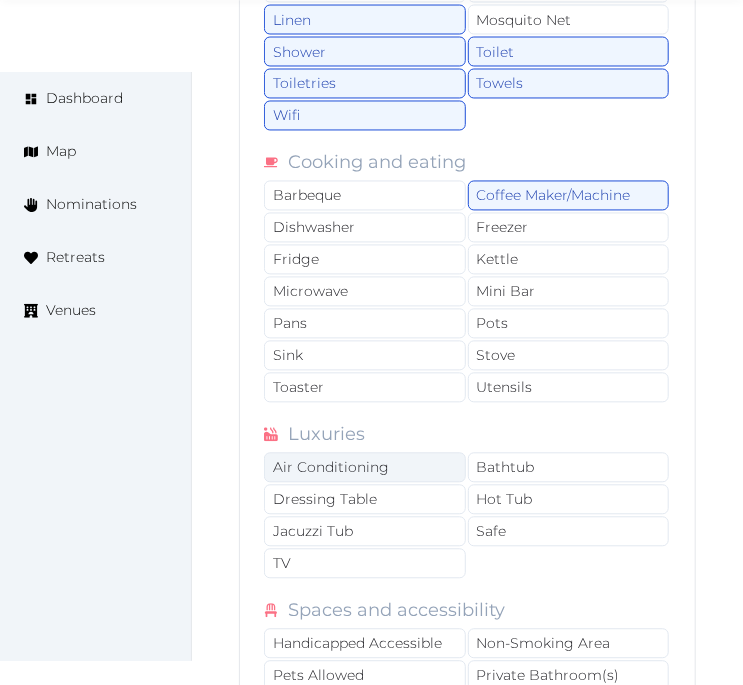 click on "Air Conditioning" at bounding box center [365, 468] 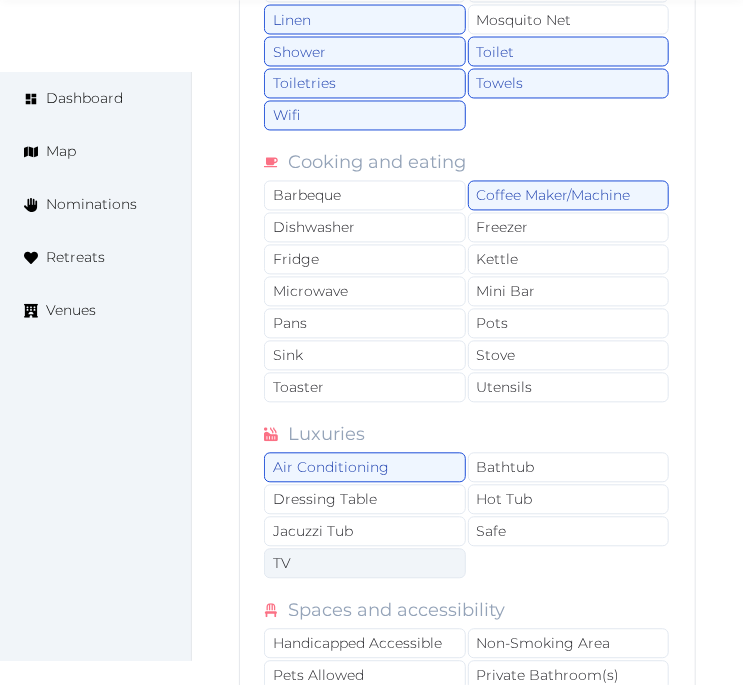 click on "TV" at bounding box center [365, 564] 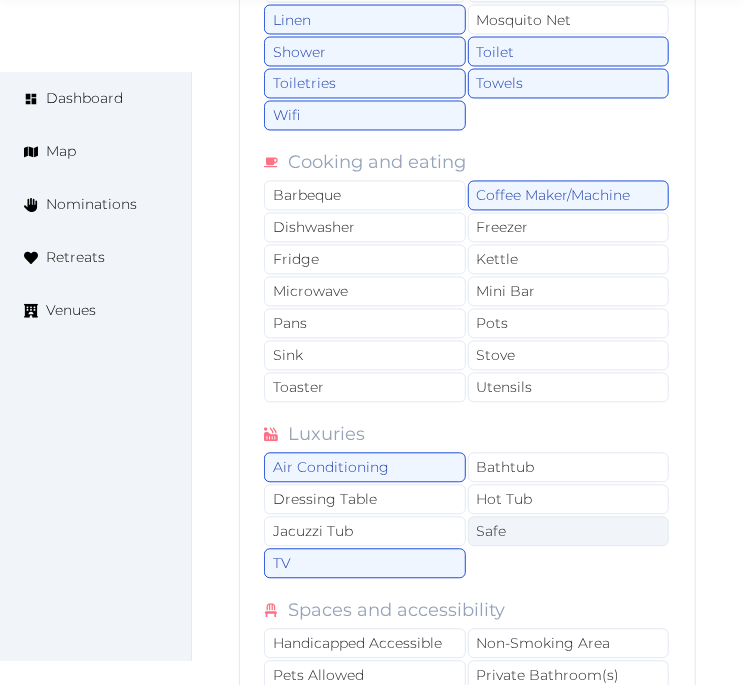 click on "Safe" at bounding box center [569, 532] 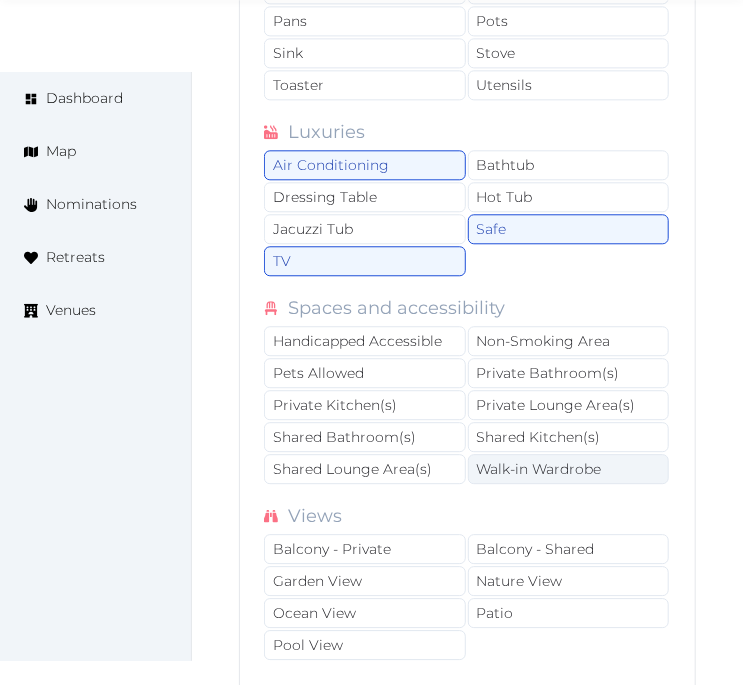 scroll, scrollTop: 30378, scrollLeft: 0, axis: vertical 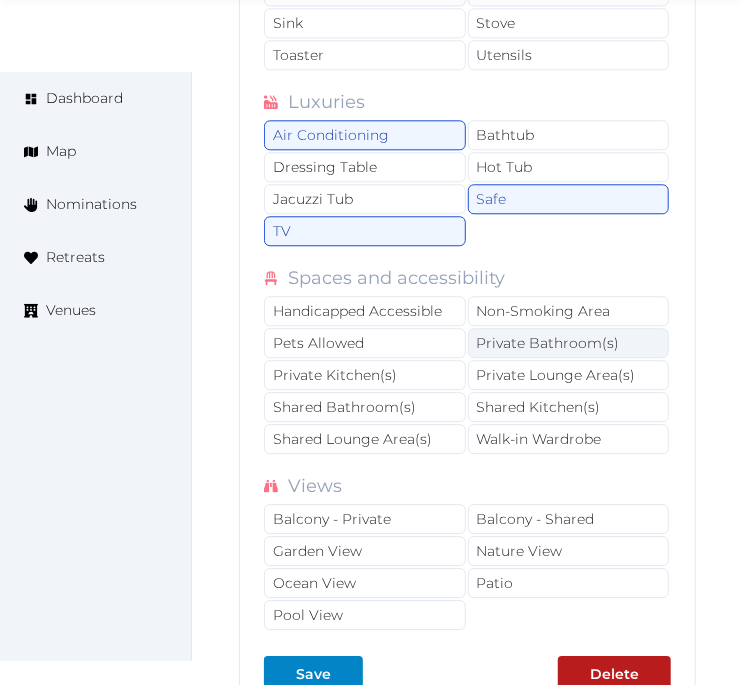 click on "Private Bathroom(s)" at bounding box center [569, 343] 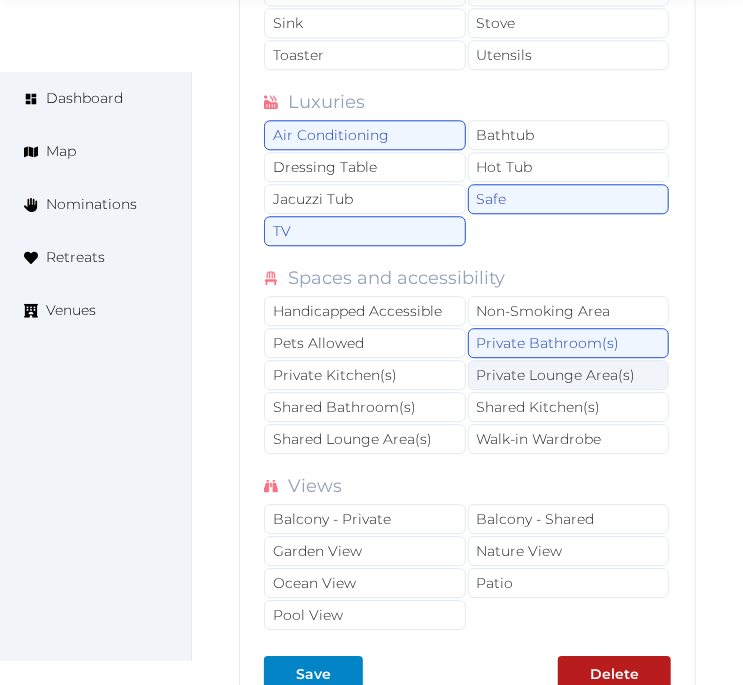click on "Private Lounge Area(s)" at bounding box center (569, 375) 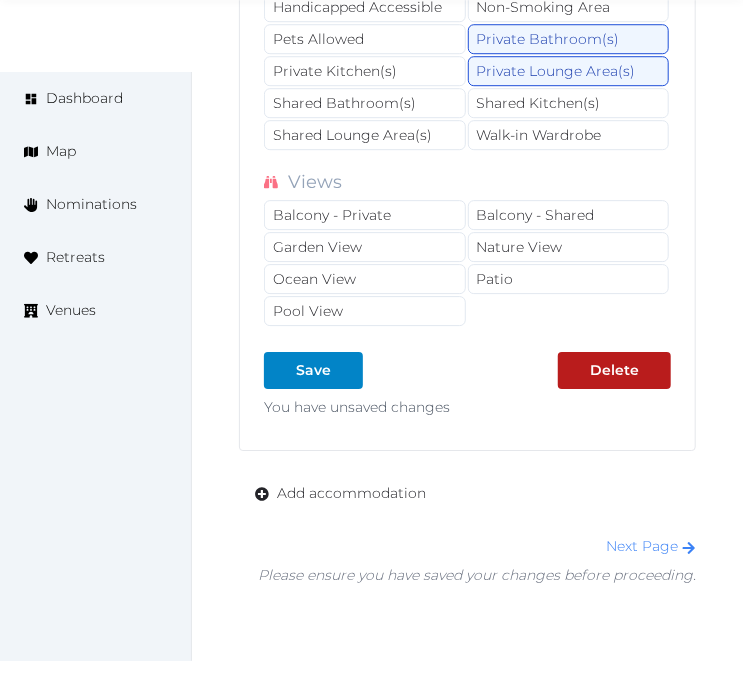 scroll, scrollTop: 30712, scrollLeft: 0, axis: vertical 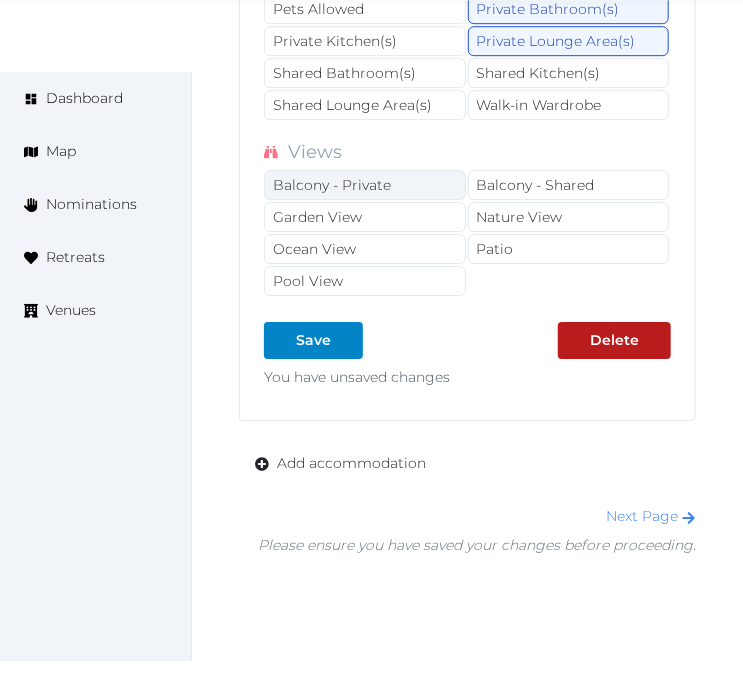 click on "Balcony - Private" at bounding box center (365, 185) 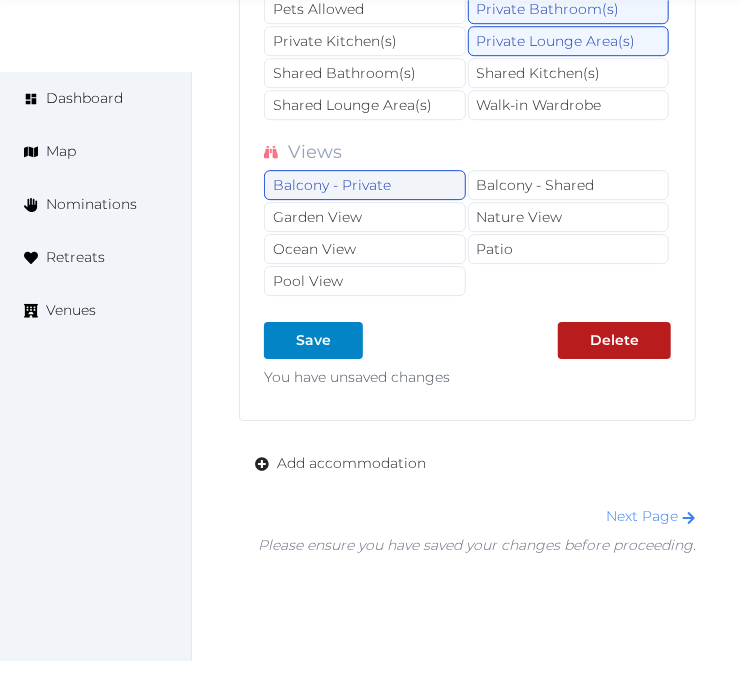click on "Balcony - Private" at bounding box center [365, 185] 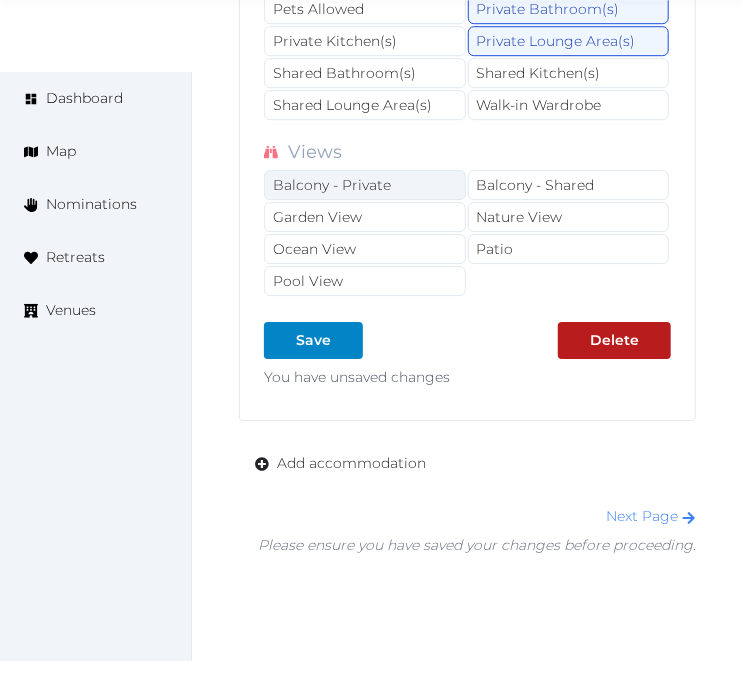 click on "Balcony - Private" at bounding box center (365, 185) 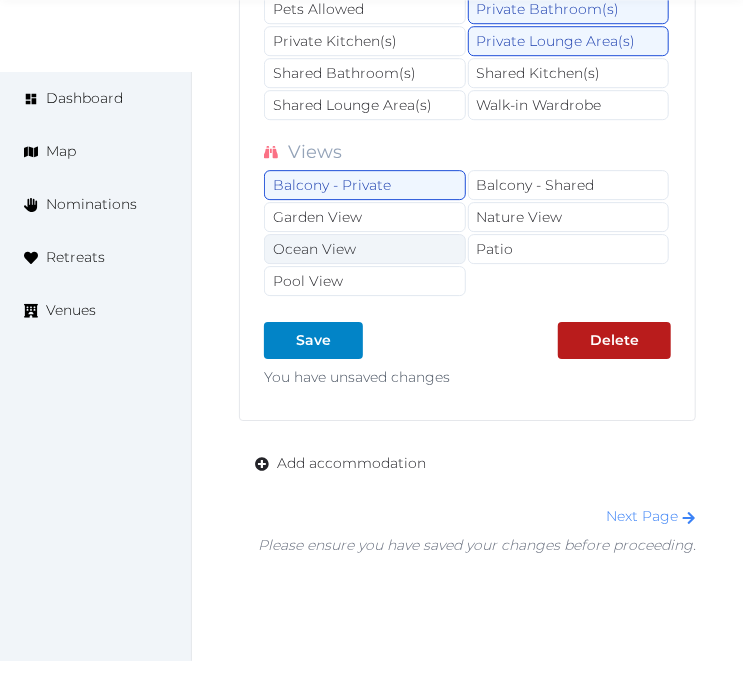 click on "Ocean View" at bounding box center (365, 249) 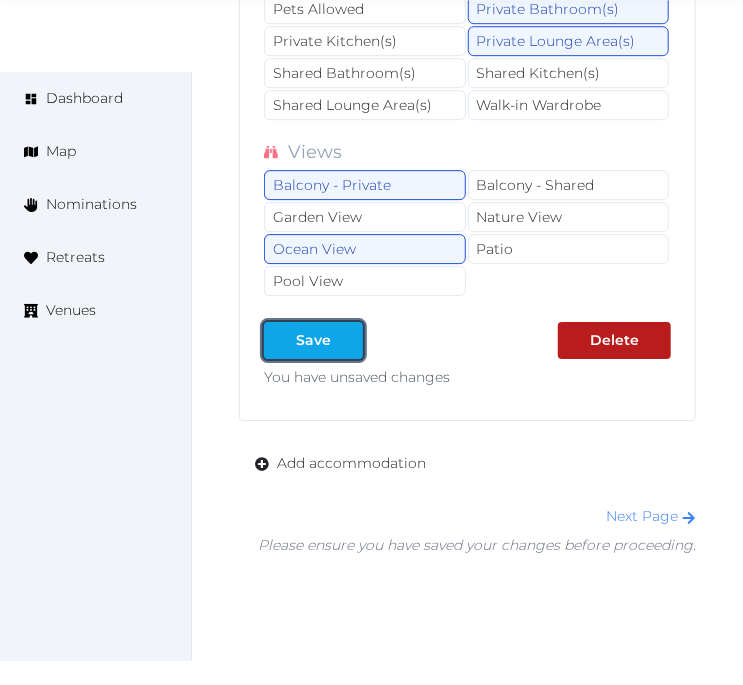 drag, startPoint x: 308, startPoint y: 387, endPoint x: 324, endPoint y: 377, distance: 18.867962 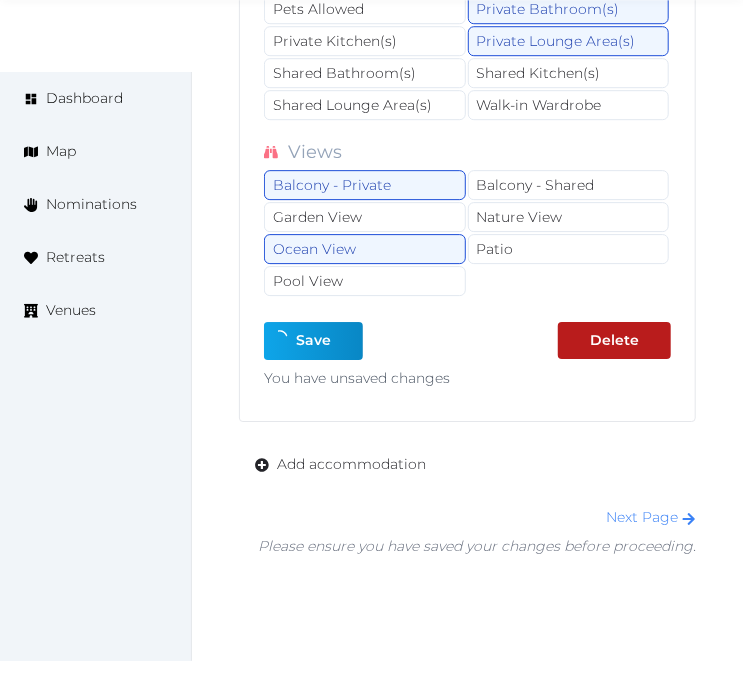 scroll, scrollTop: 30684, scrollLeft: 0, axis: vertical 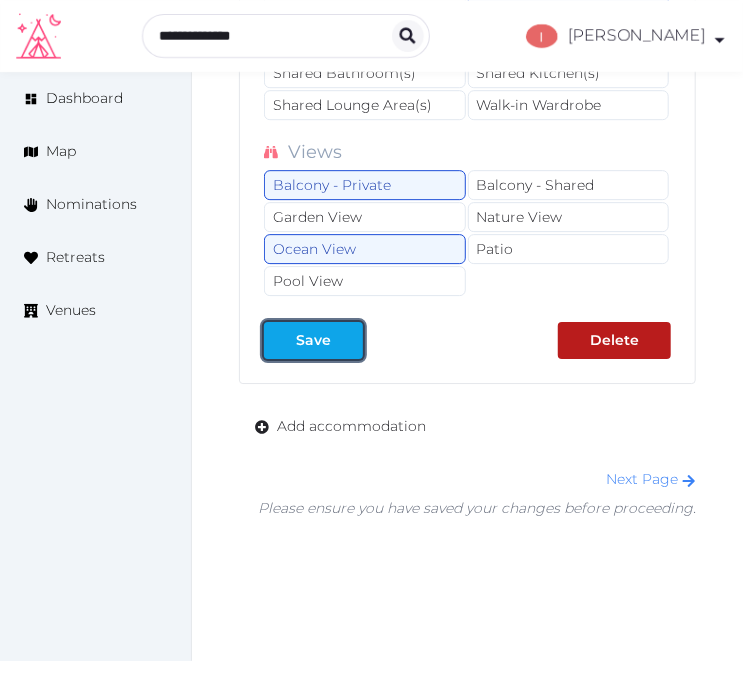 click on "Save" at bounding box center (313, 340) 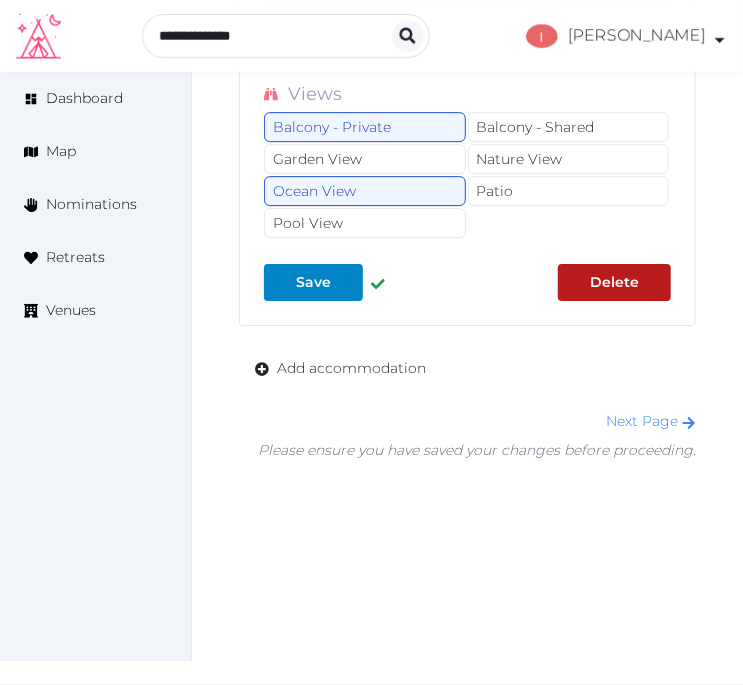 scroll, scrollTop: 30791, scrollLeft: 0, axis: vertical 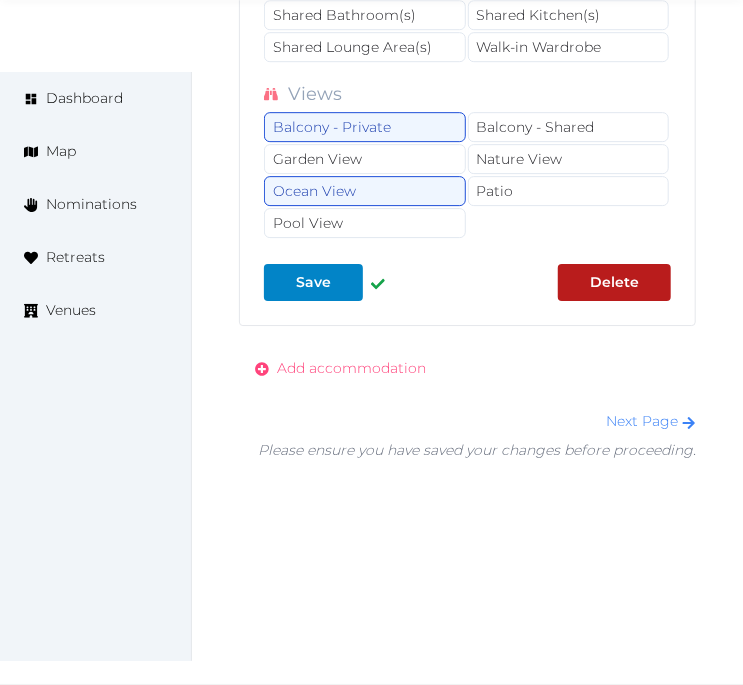 click on "Add accommodation" at bounding box center [351, 368] 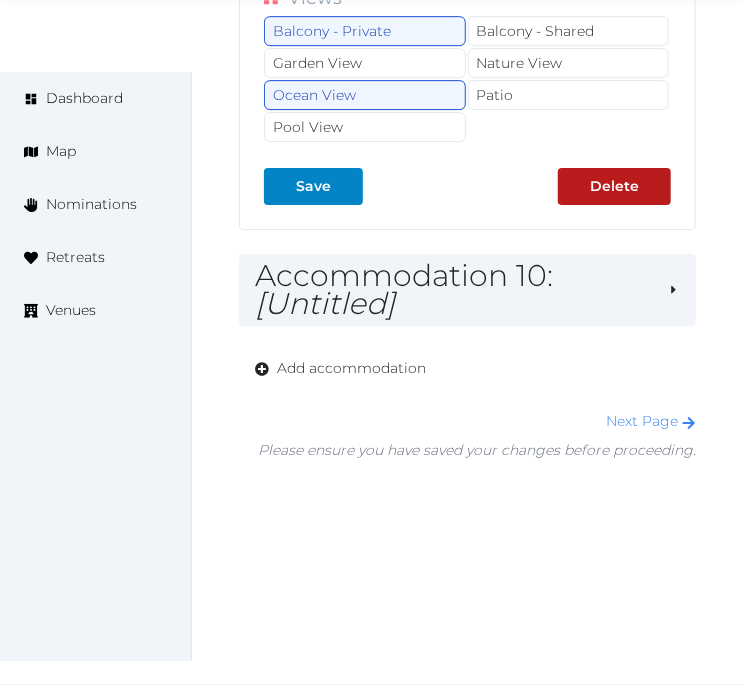 scroll, scrollTop: 30886, scrollLeft: 0, axis: vertical 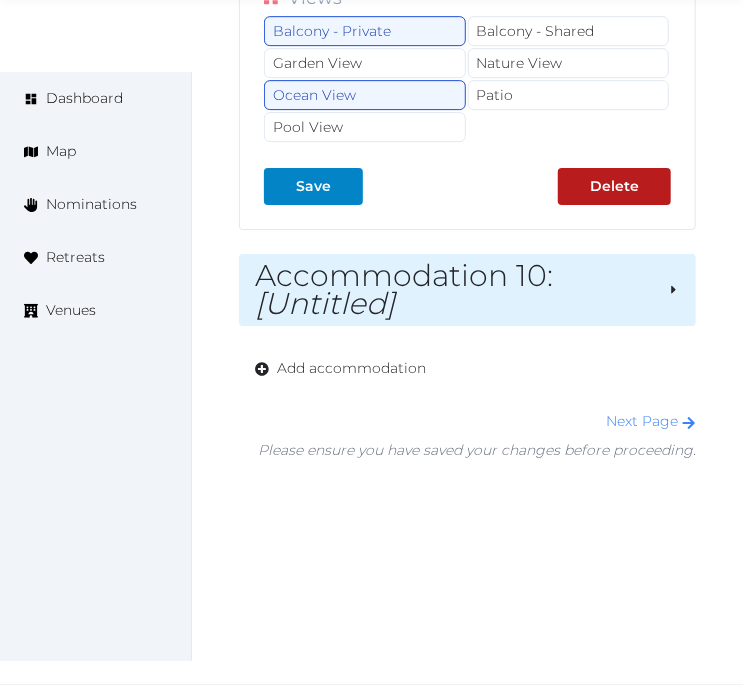 drag, startPoint x: 438, startPoint y: 313, endPoint x: 428, endPoint y: 318, distance: 11.18034 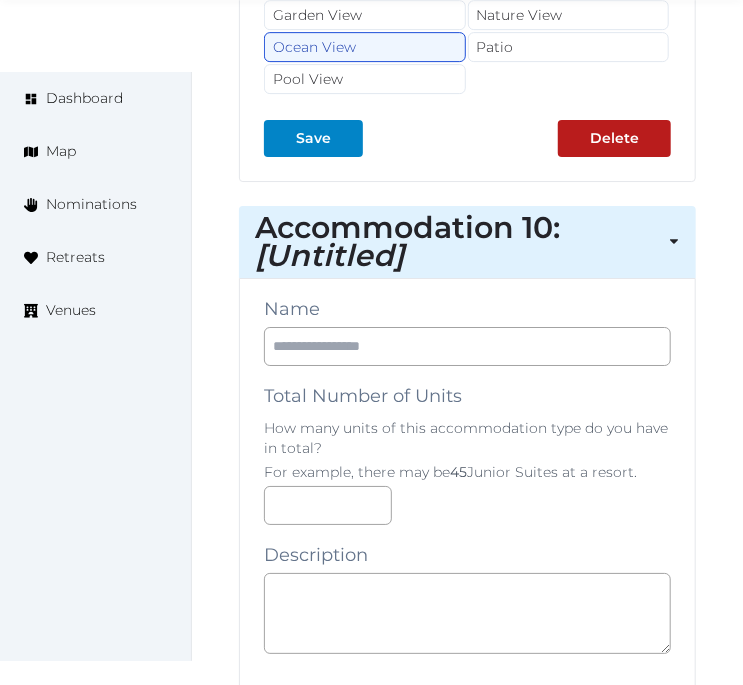 click on "Name Total Number of Units How many units of this accommodation type do you have in total? For example, there may be  45  Junior Suites at a resort. Description Photos Up to 10 photos of these accommodations. Landscape images work best Drag and drop images, or click here jpeg, png, webp, gif
To pick up a draggable item, press the space bar.
While dragging, use the arrow keys to move the item.
Press space again to drop the item in its new position, or press escape to cancel.
The following fields should be filled   per unit or per suite  of this accommodation type. For example, a Junior Suite may have something like  2  beds. A camp-style bunk bed cabin may have something like 16 beds. Room Size (m²) Sleeping Capacity # Bedrooms # Bathrooms # Beds # King Beds # Queen Beds # Double/Twin # Single Beds Alternate Configuration Beds If you have another configuration of this accommodation type, please describe it here. Alternate Configurations # King Beds # Queen Beds # Double/Twin Beds # Single Beds" at bounding box center (467, 1802) 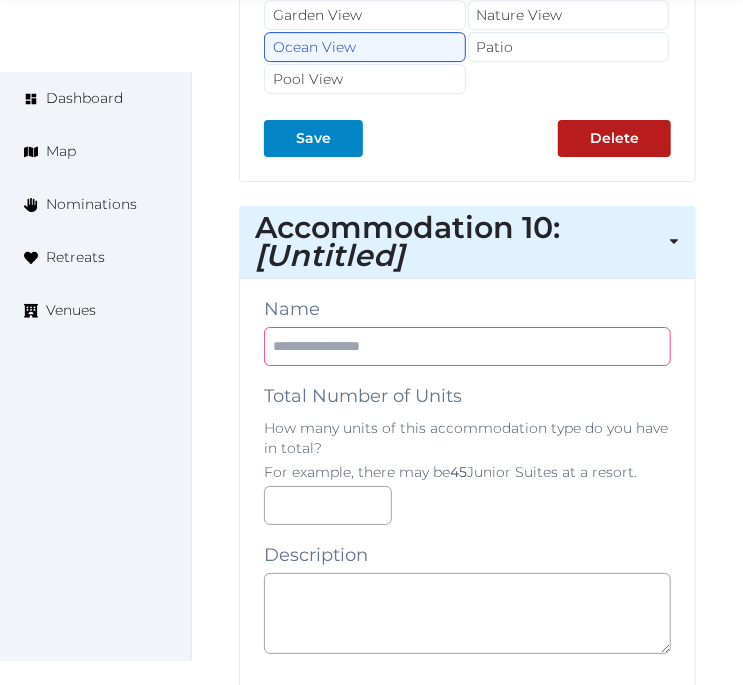 click at bounding box center (467, 346) 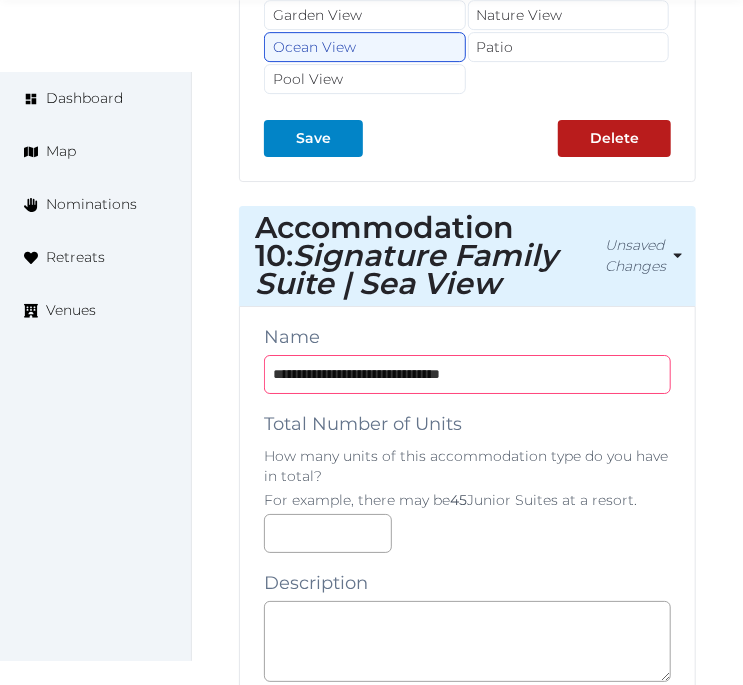 type on "**********" 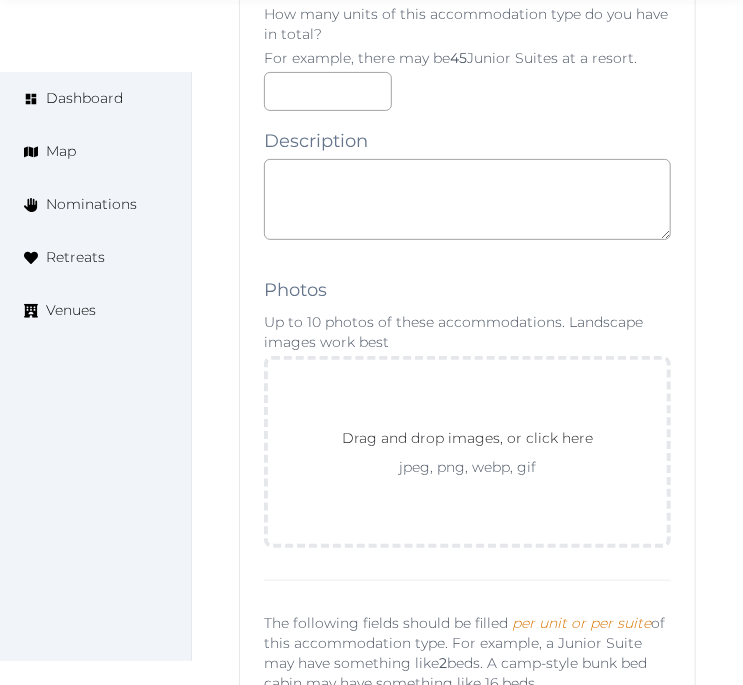 scroll, scrollTop: 31331, scrollLeft: 0, axis: vertical 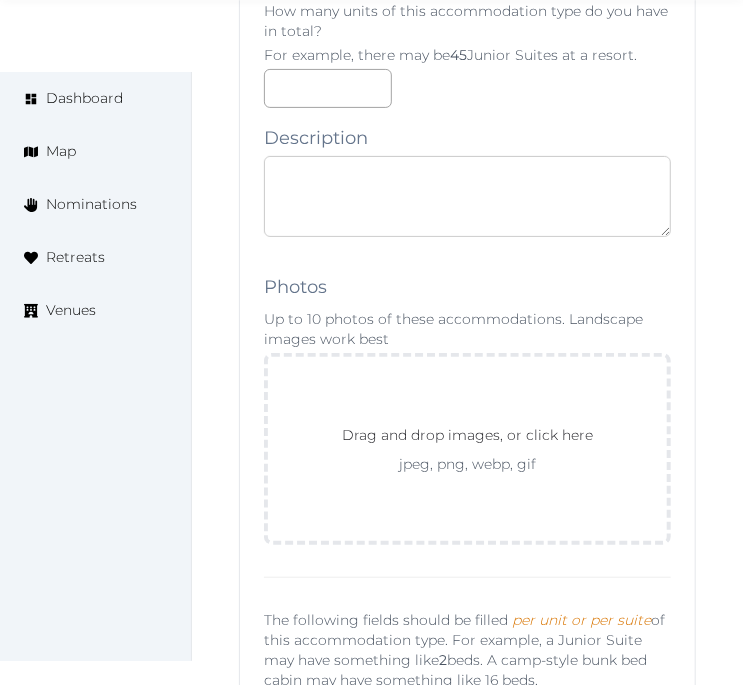 click at bounding box center (467, 196) 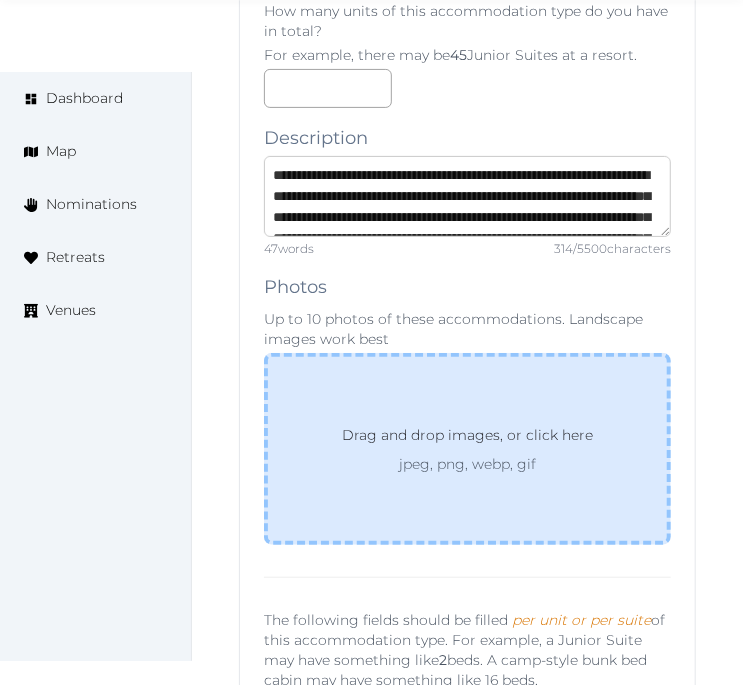 scroll, scrollTop: 73, scrollLeft: 0, axis: vertical 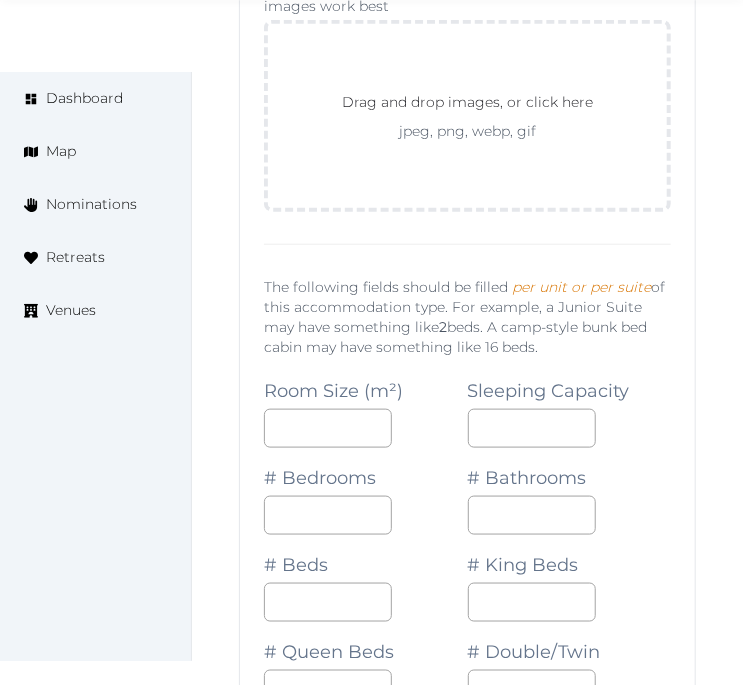 type on "**********" 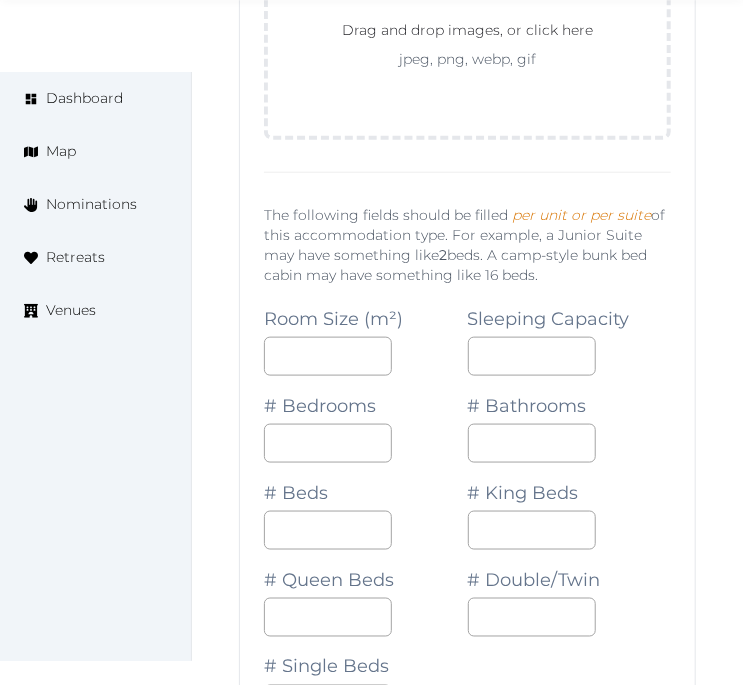 scroll, scrollTop: 31775, scrollLeft: 0, axis: vertical 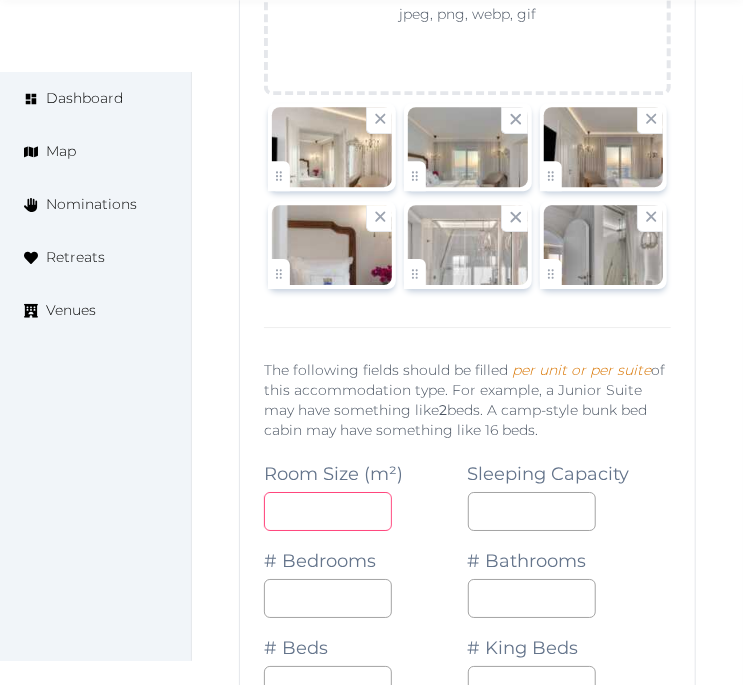 click at bounding box center [328, 511] 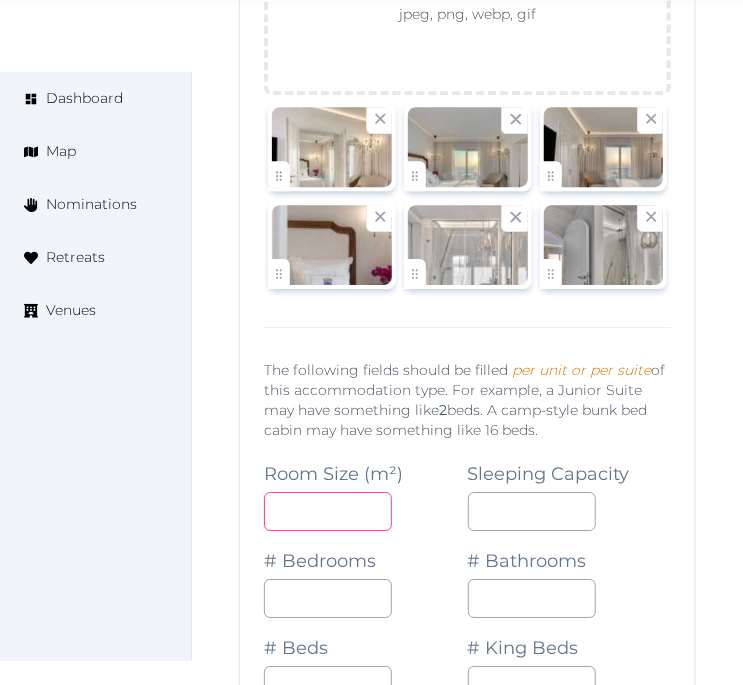 type on "**" 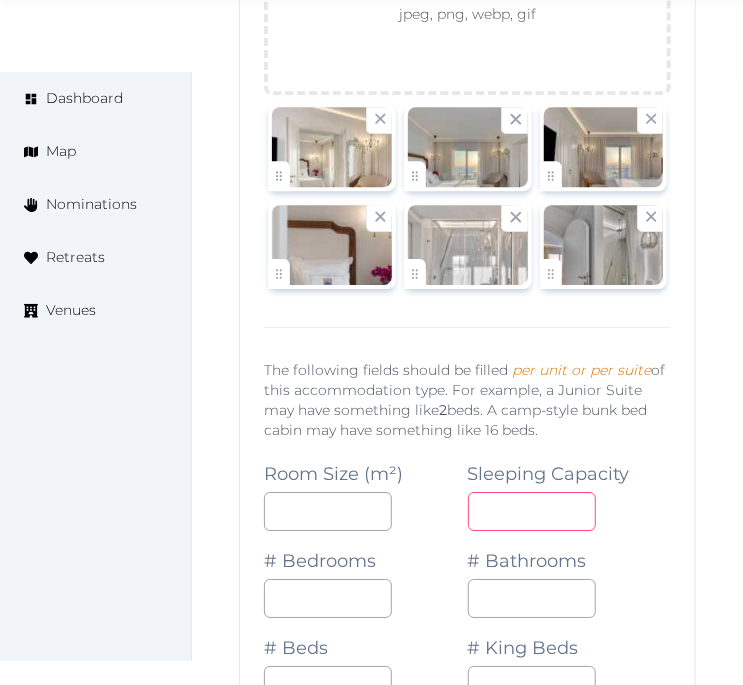 click at bounding box center [532, 511] 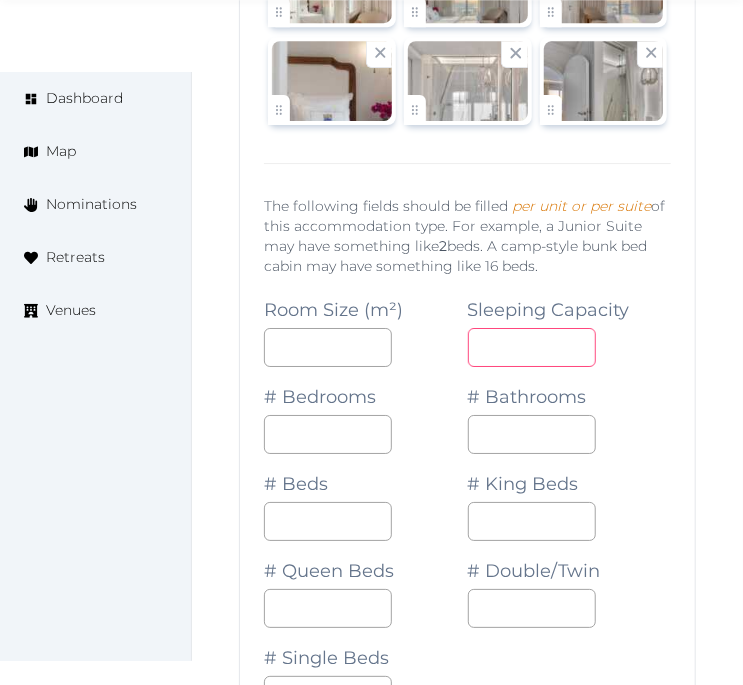 scroll, scrollTop: 33294, scrollLeft: 0, axis: vertical 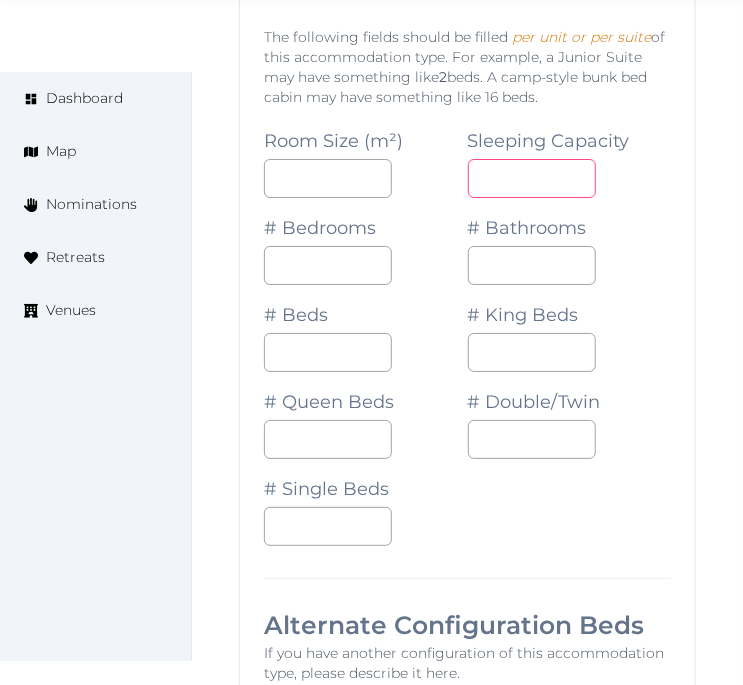 type on "*" 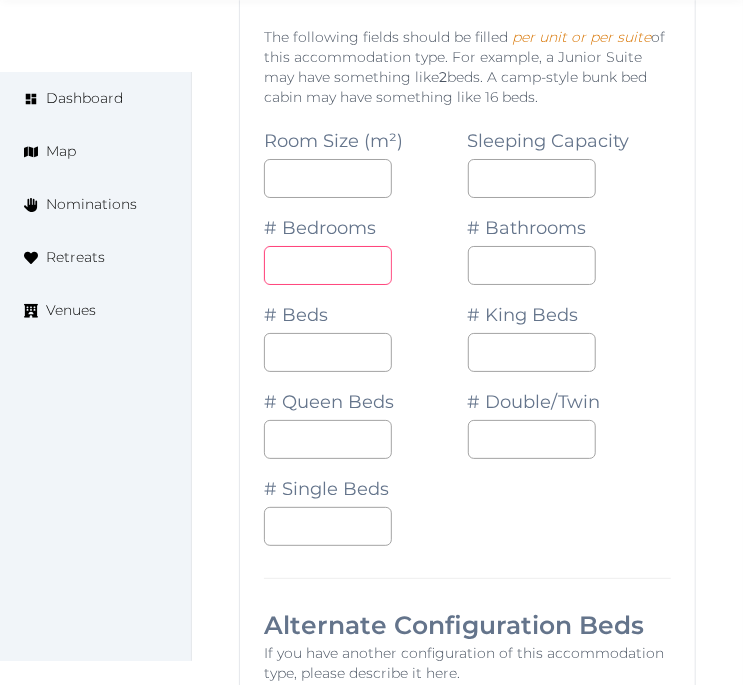 click at bounding box center (328, 265) 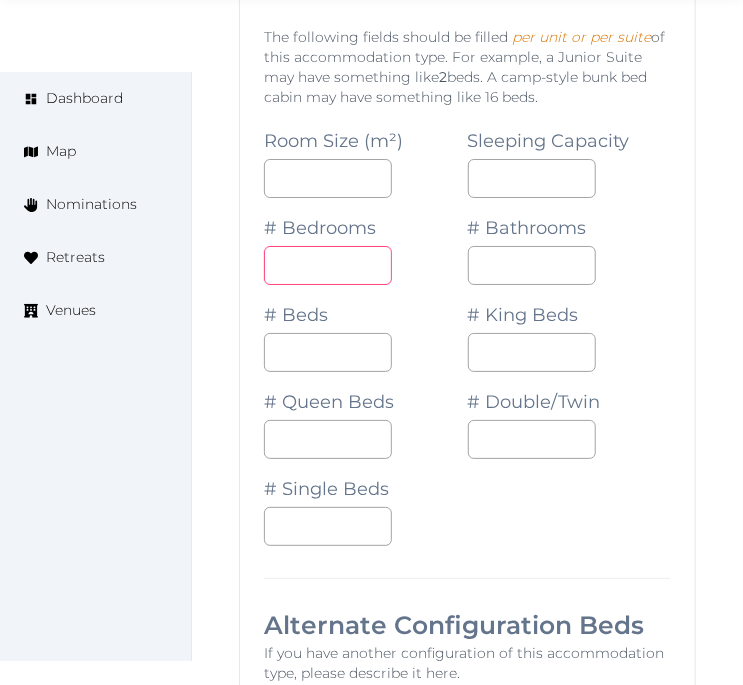 type on "*" 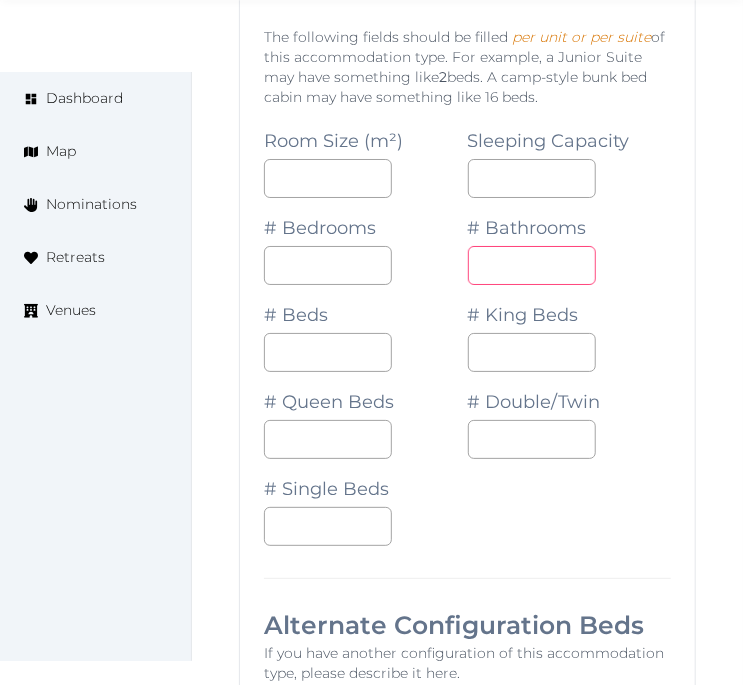click at bounding box center (532, 265) 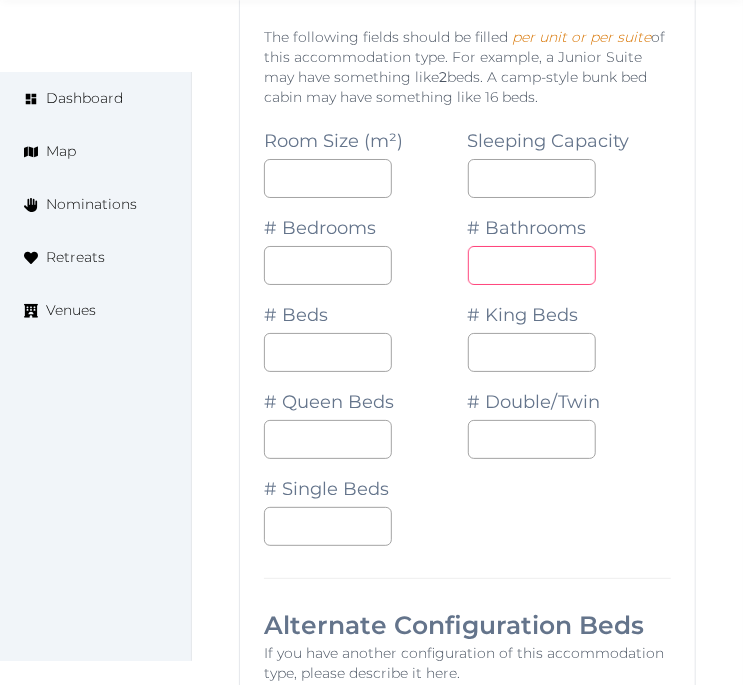 drag, startPoint x: 483, startPoint y: 325, endPoint x: 442, endPoint y: 331, distance: 41.4367 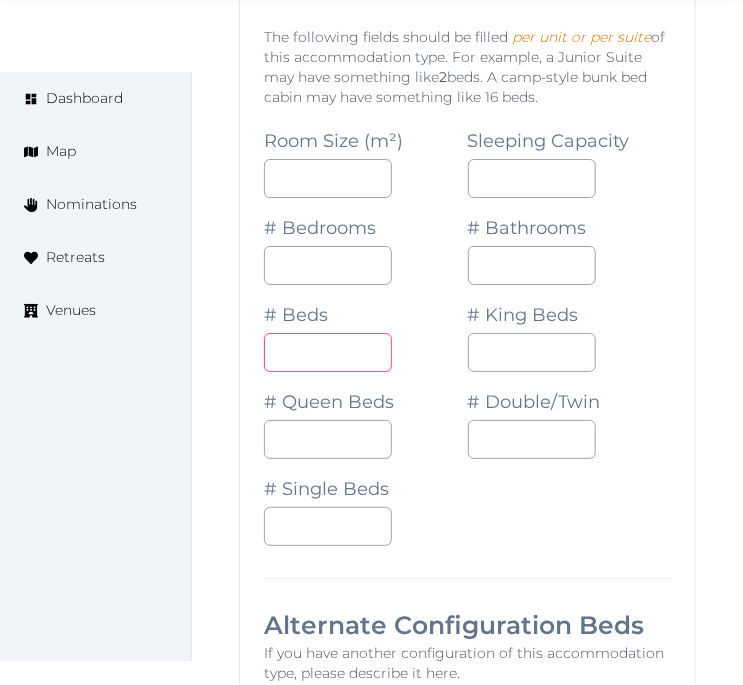 click at bounding box center (328, 352) 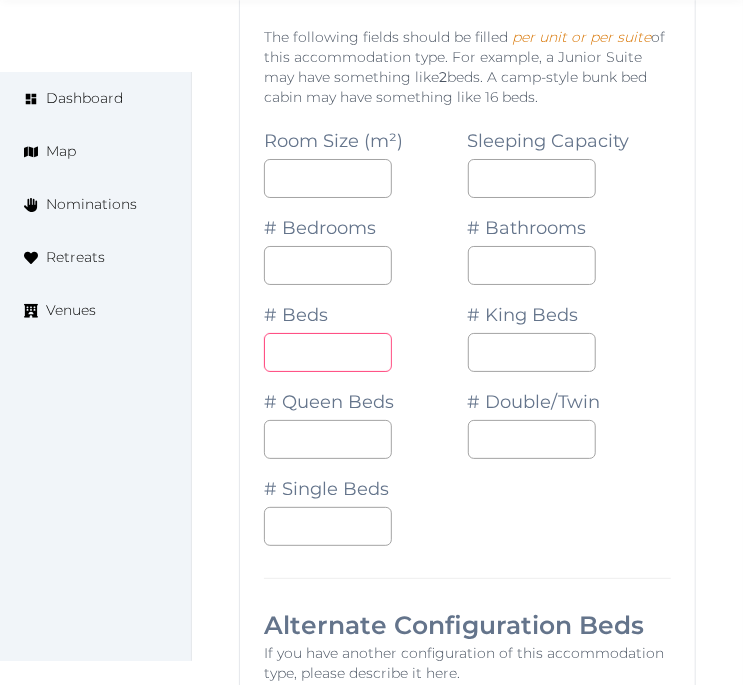 type on "*" 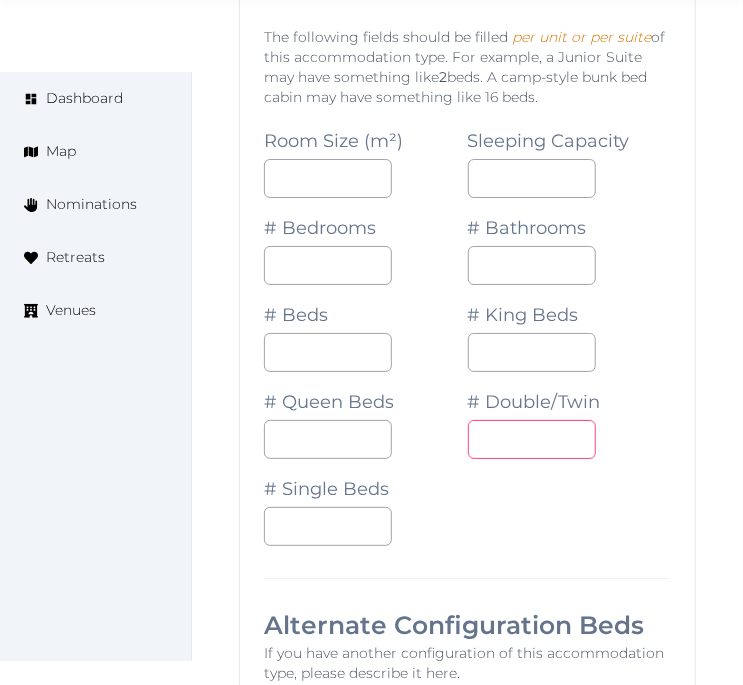 type on "*" 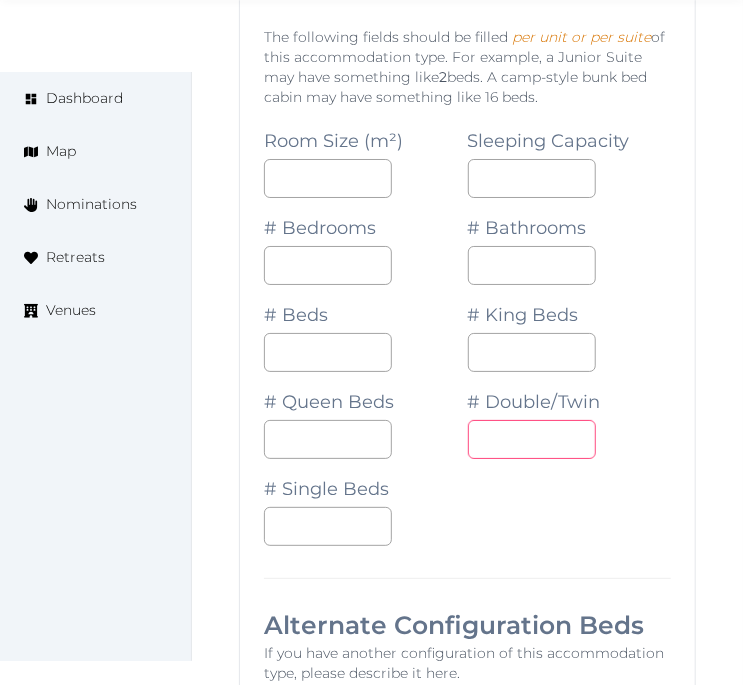 type on "*" 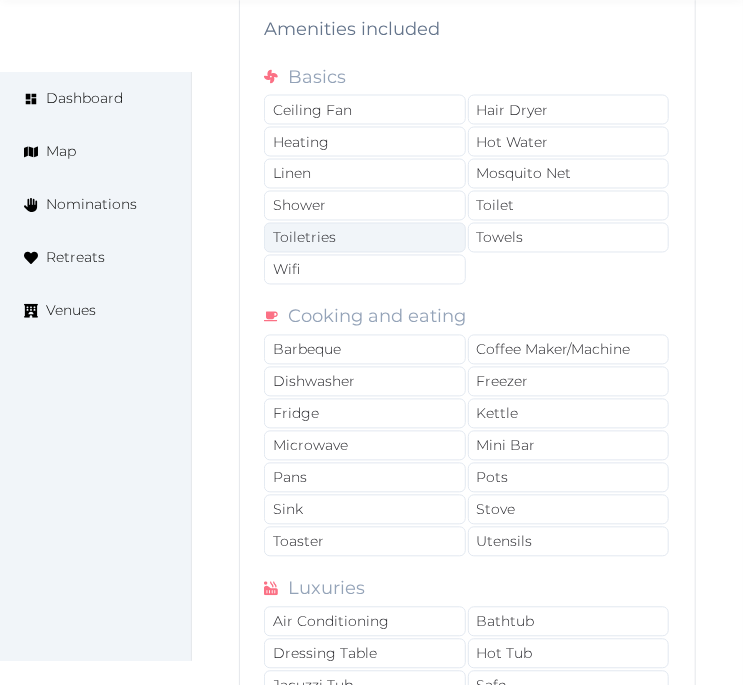 scroll, scrollTop: 34405, scrollLeft: 0, axis: vertical 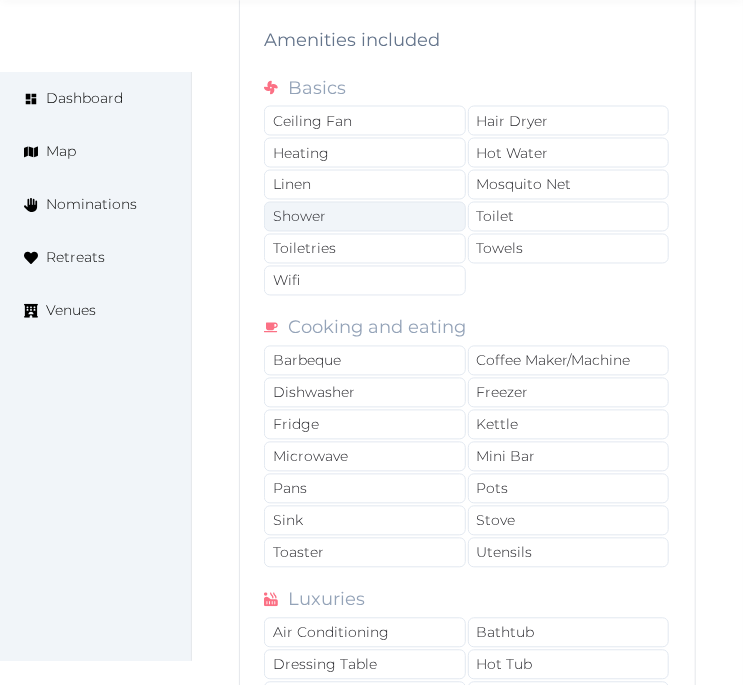 drag, startPoint x: 376, startPoint y: 247, endPoint x: 380, endPoint y: 261, distance: 14.56022 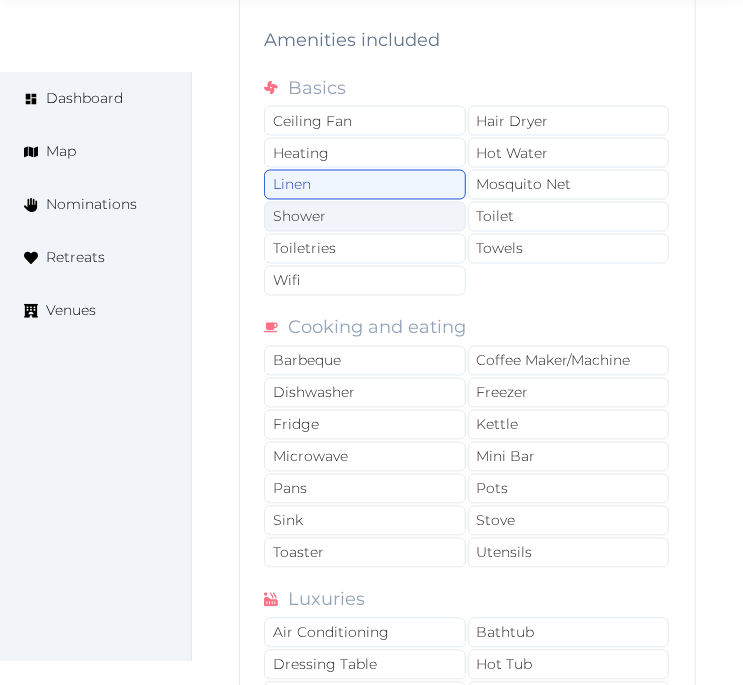 click on "Shower" at bounding box center (365, 217) 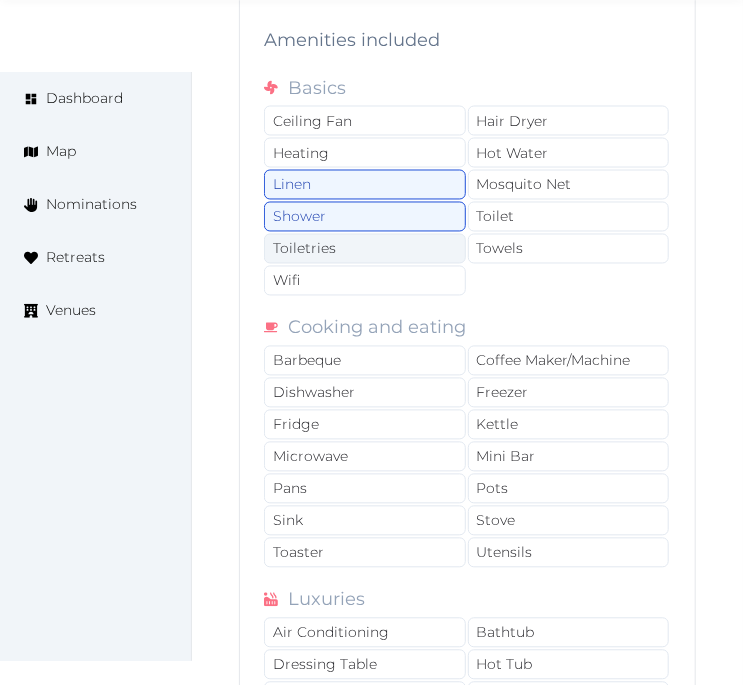 click on "Toiletries" at bounding box center (365, 249) 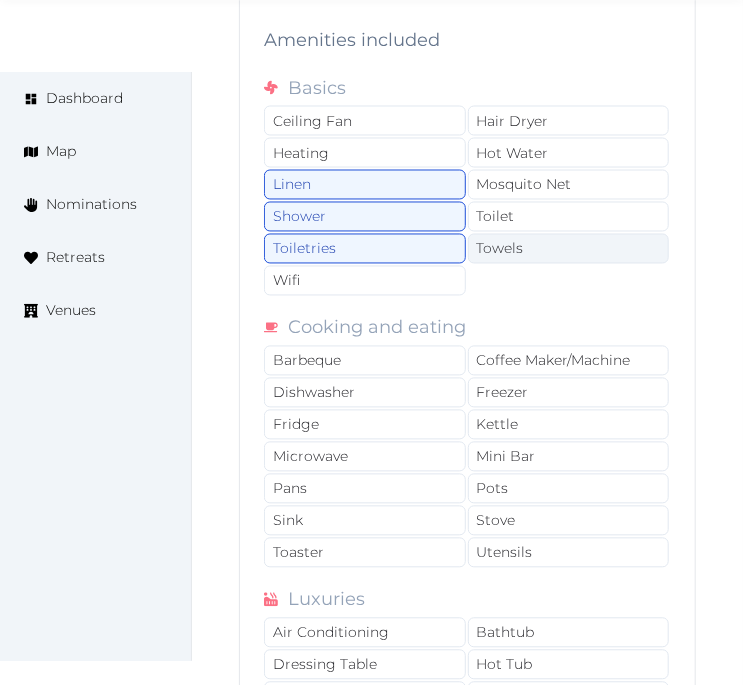 drag, startPoint x: 402, startPoint y: 338, endPoint x: 512, endPoint y: 320, distance: 111.463 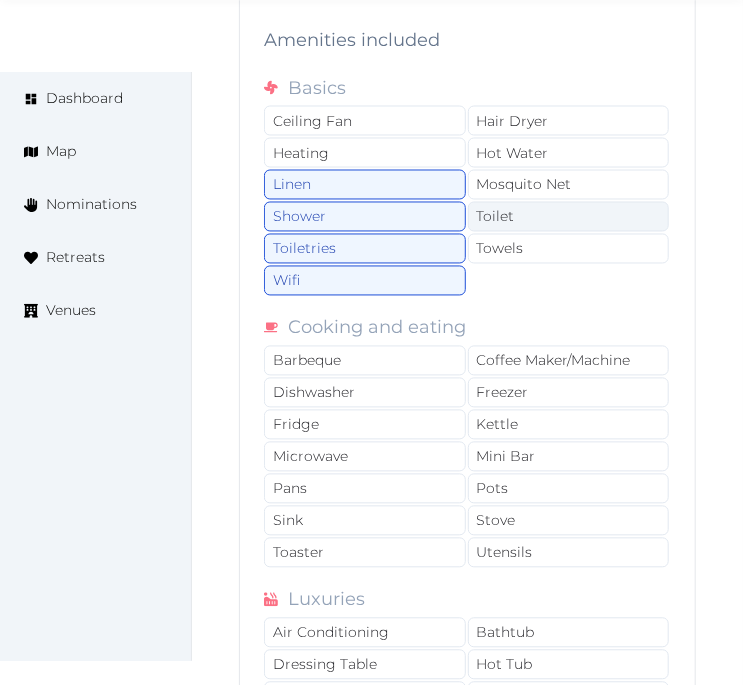 drag, startPoint x: 532, startPoint y: 310, endPoint x: 534, endPoint y: 290, distance: 20.09975 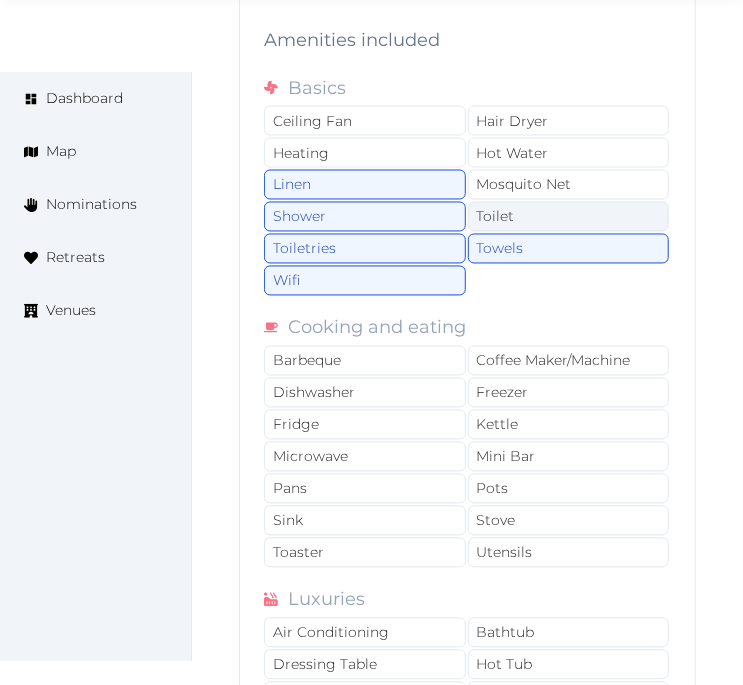 click on "Toilet" at bounding box center (569, 217) 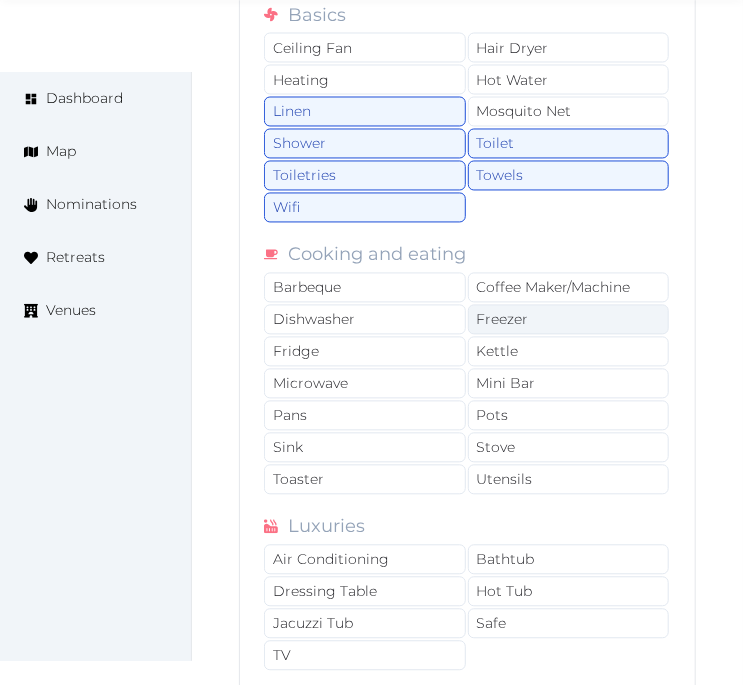 scroll, scrollTop: 34516, scrollLeft: 0, axis: vertical 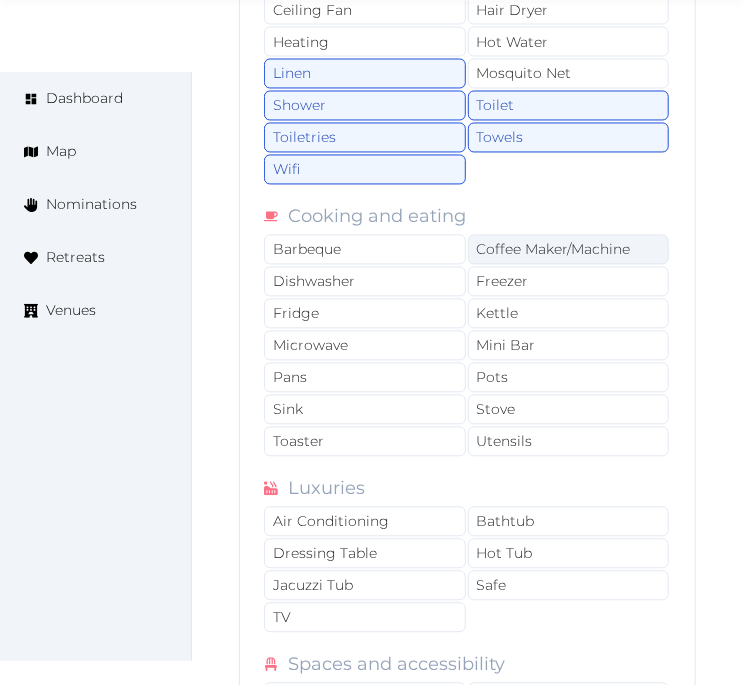 click on "Coffee Maker/Machine" at bounding box center [569, 250] 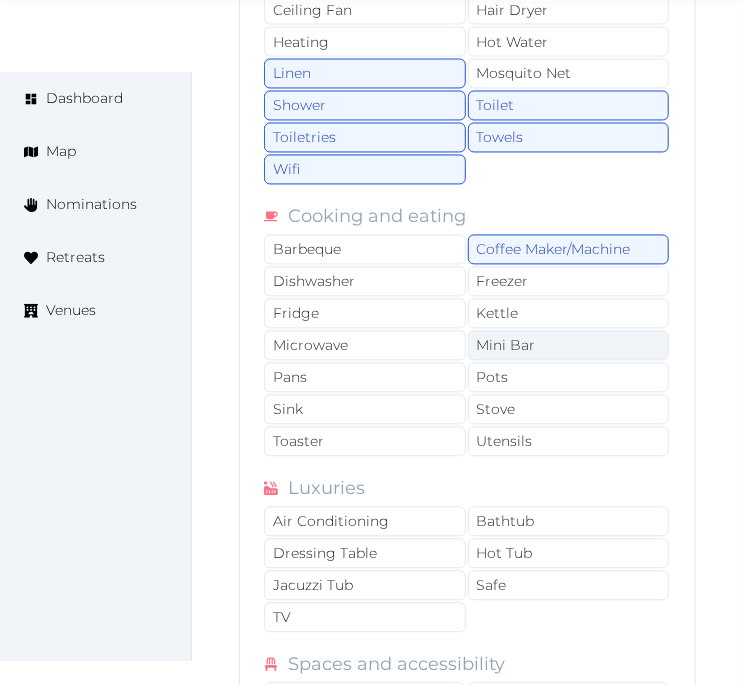 click on "Mini Bar" at bounding box center (569, 346) 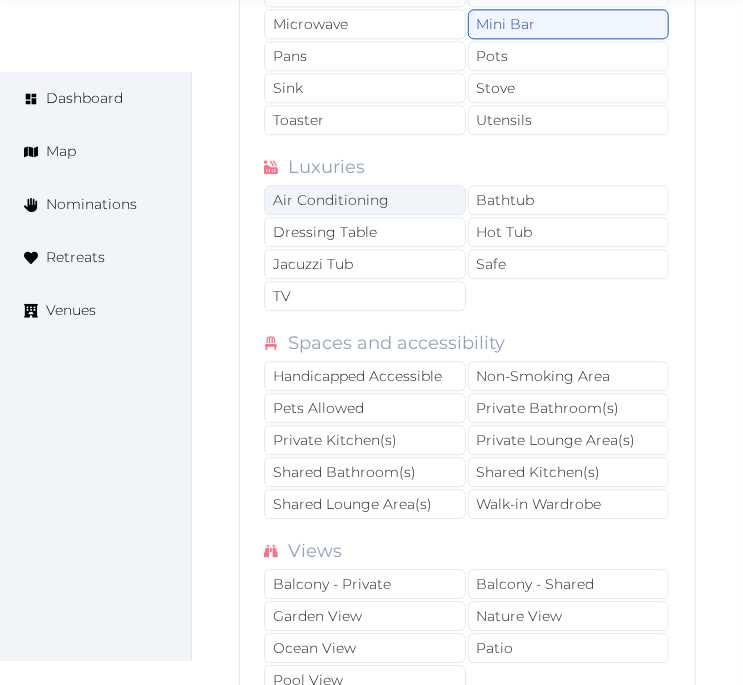 scroll, scrollTop: 34850, scrollLeft: 0, axis: vertical 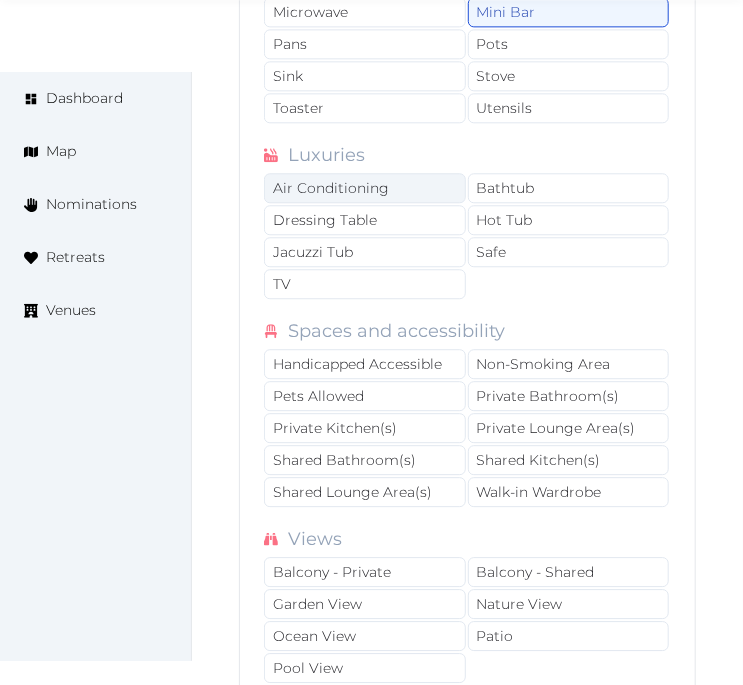 click on "Air Conditioning" at bounding box center (365, 188) 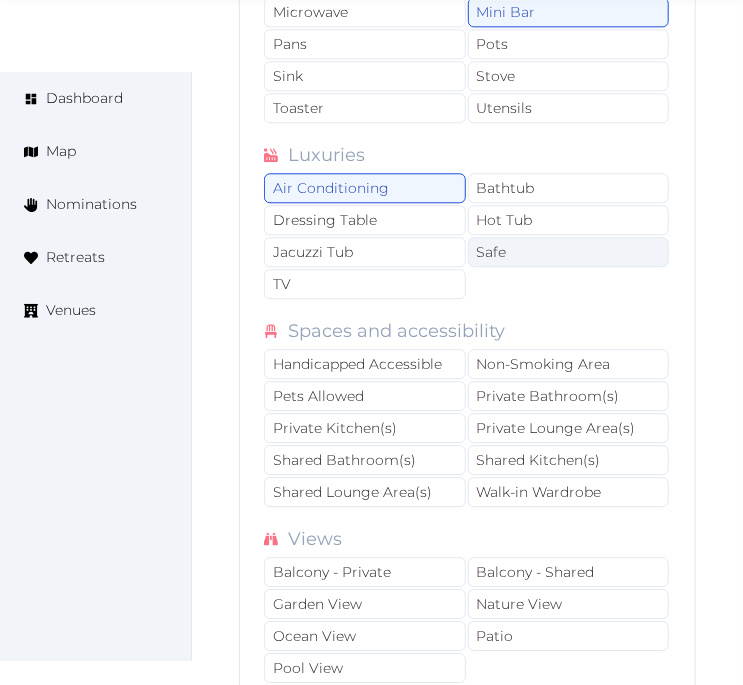 drag, startPoint x: 386, startPoint y: 345, endPoint x: 527, endPoint y: 316, distance: 143.95139 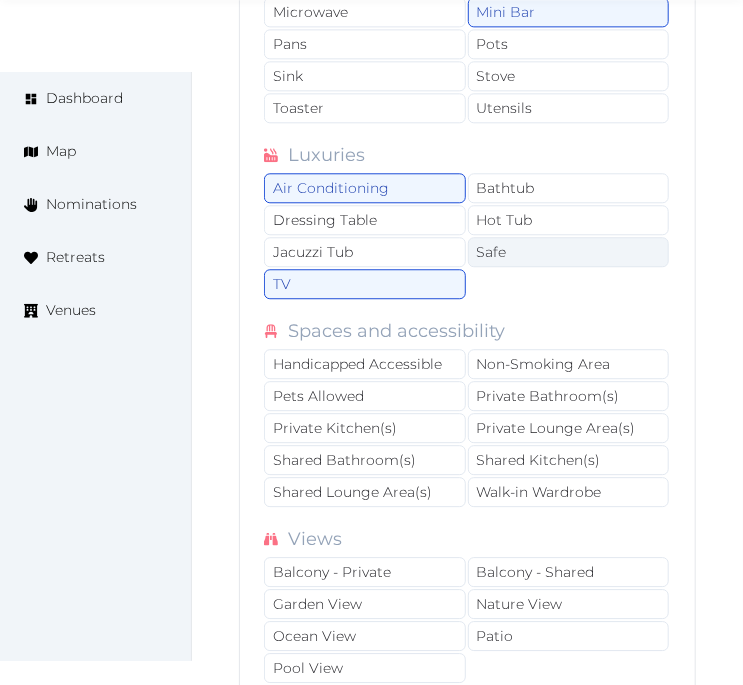 click on "Safe" at bounding box center [569, 252] 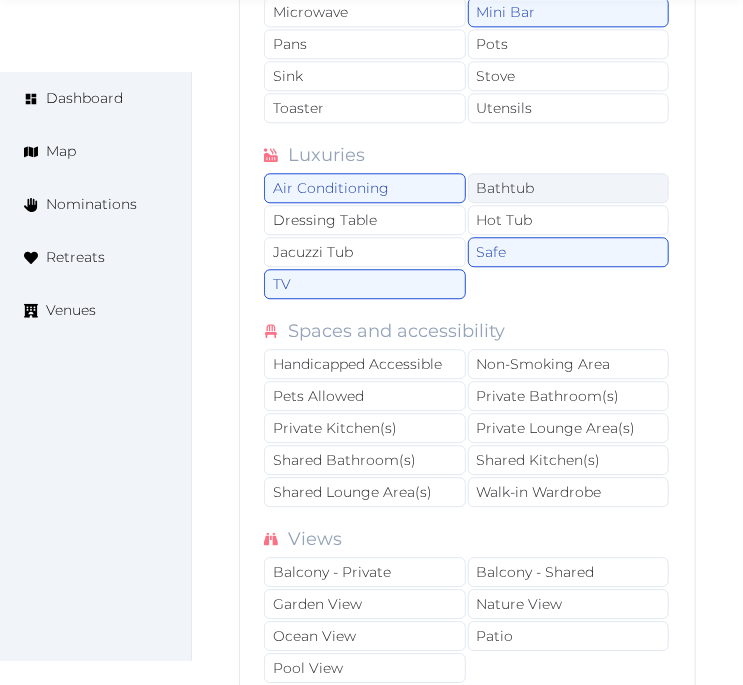click on "Bathtub" at bounding box center [569, 188] 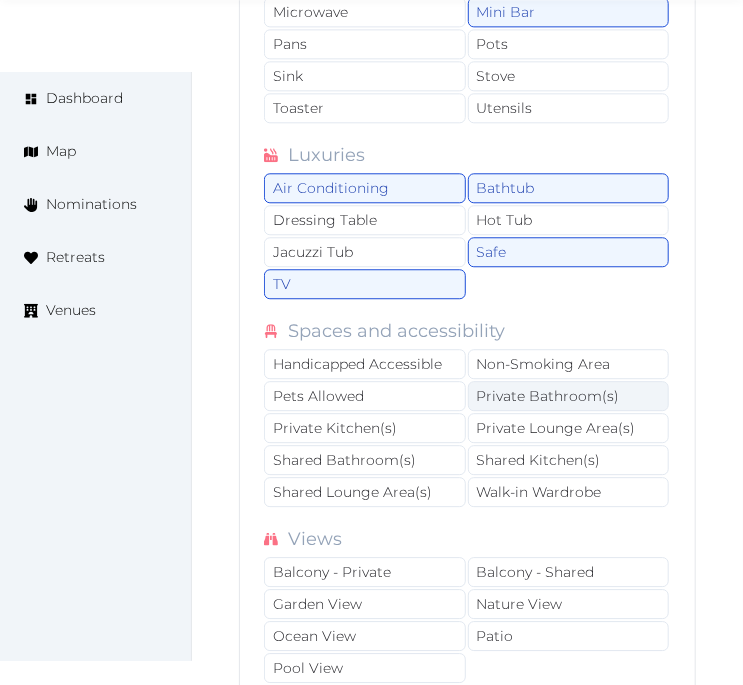 click on "Private Bathroom(s)" at bounding box center (569, 396) 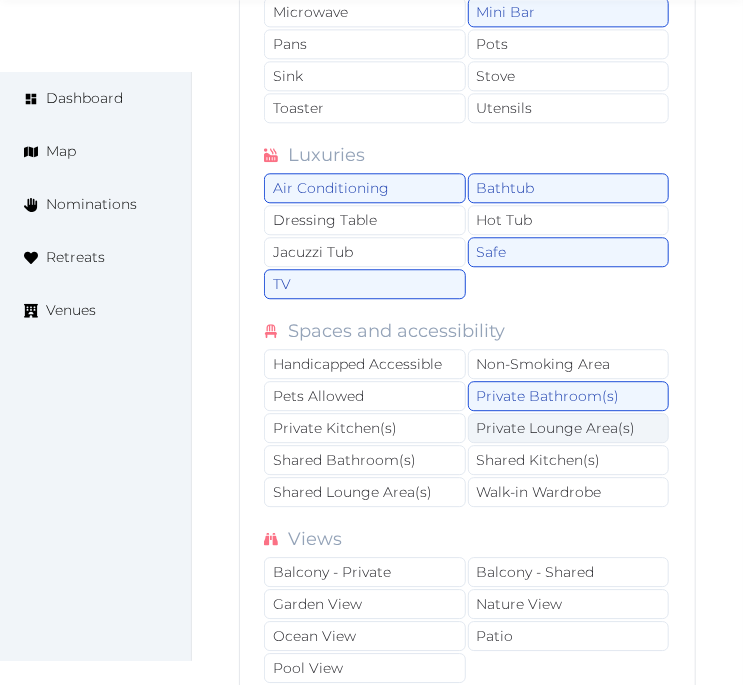 click on "Private Lounge Area(s)" at bounding box center (569, 428) 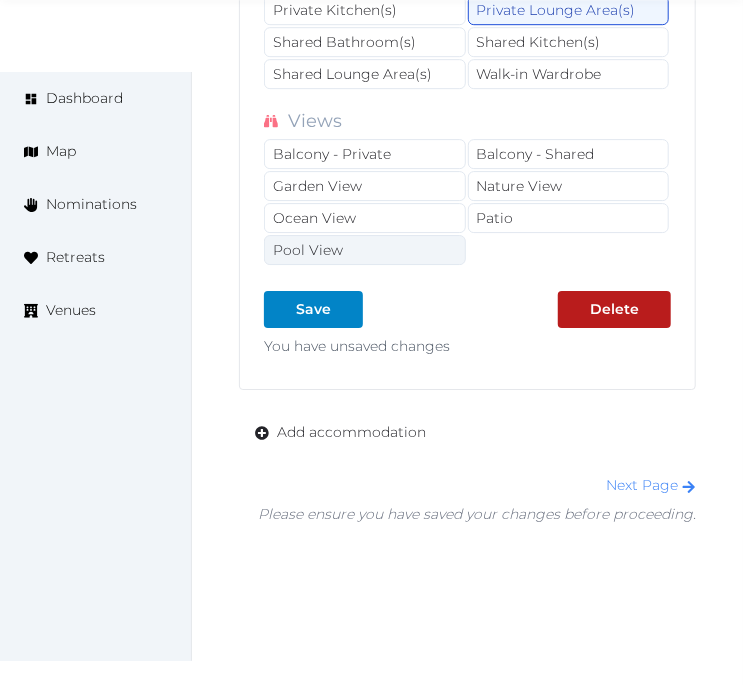 scroll, scrollTop: 35294, scrollLeft: 0, axis: vertical 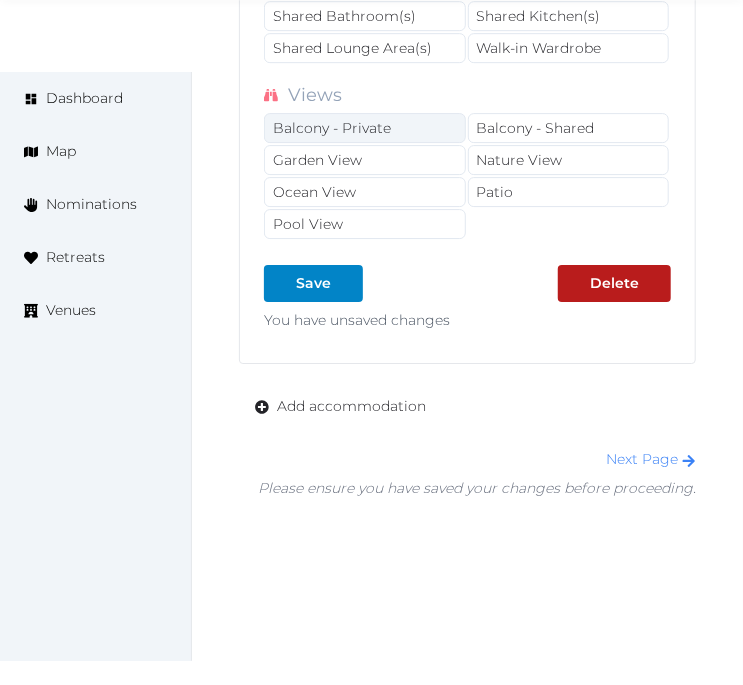 click on "Balcony - Private" at bounding box center [365, 128] 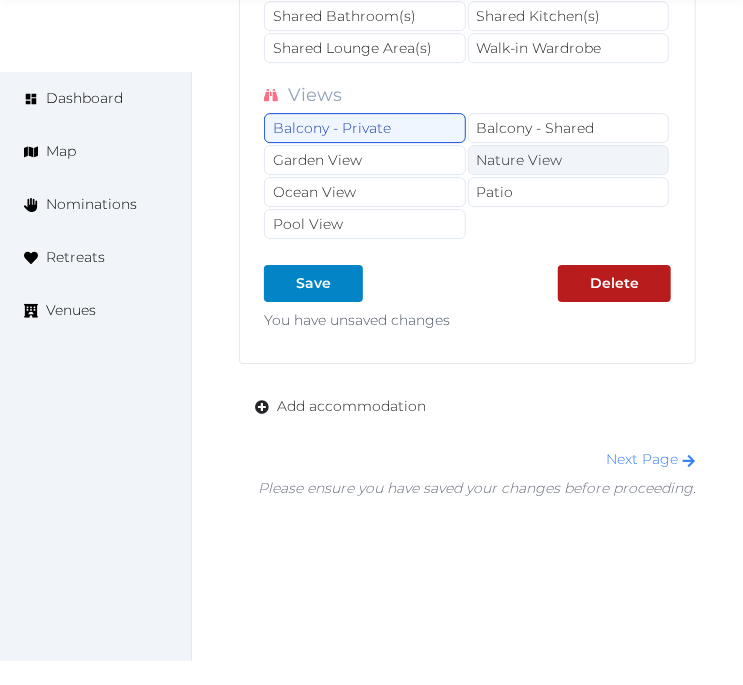 click on "Nature View" at bounding box center (569, 160) 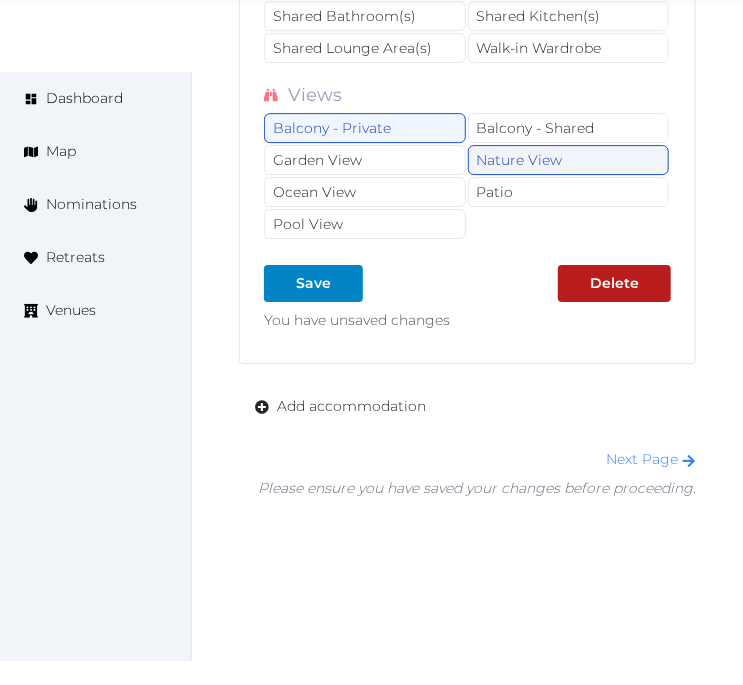 click on "Nature View" at bounding box center (569, 160) 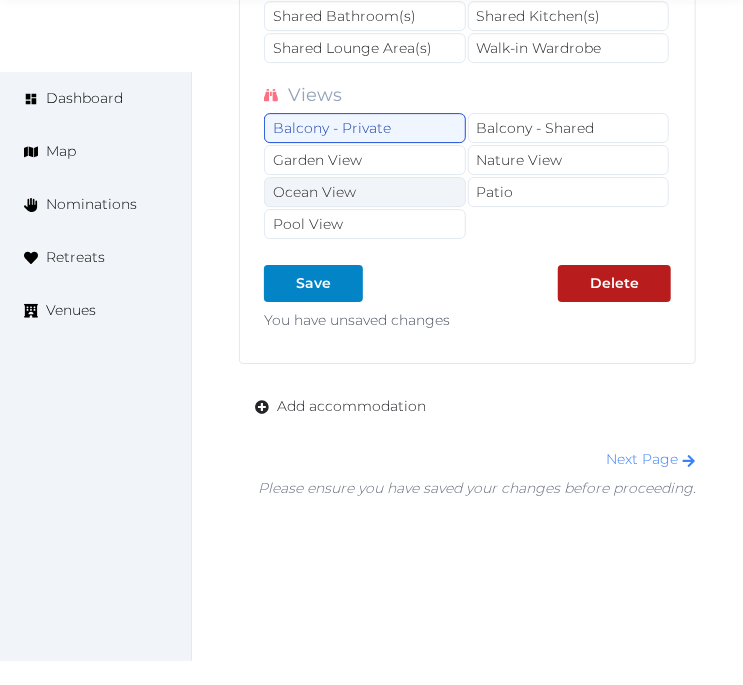 click on "Ocean View" at bounding box center [365, 192] 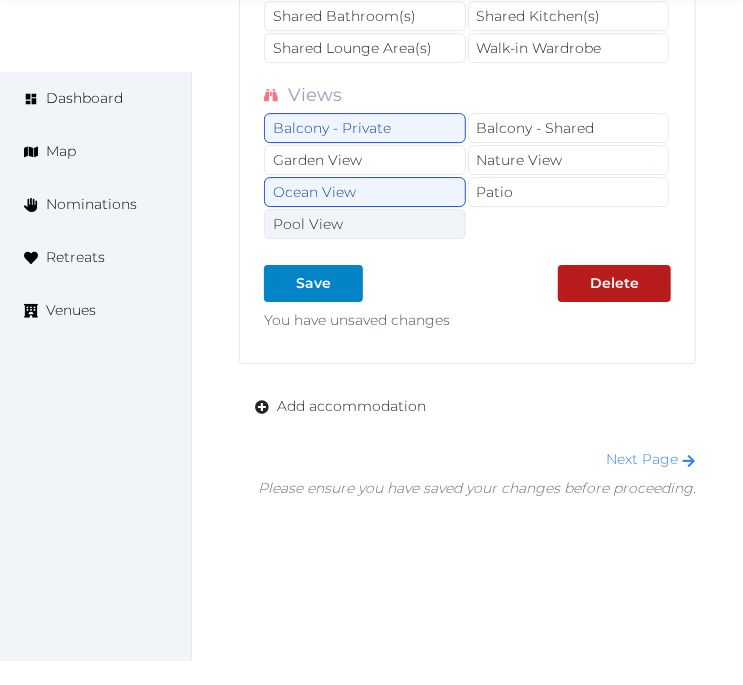 click on "Pool View" at bounding box center (365, 224) 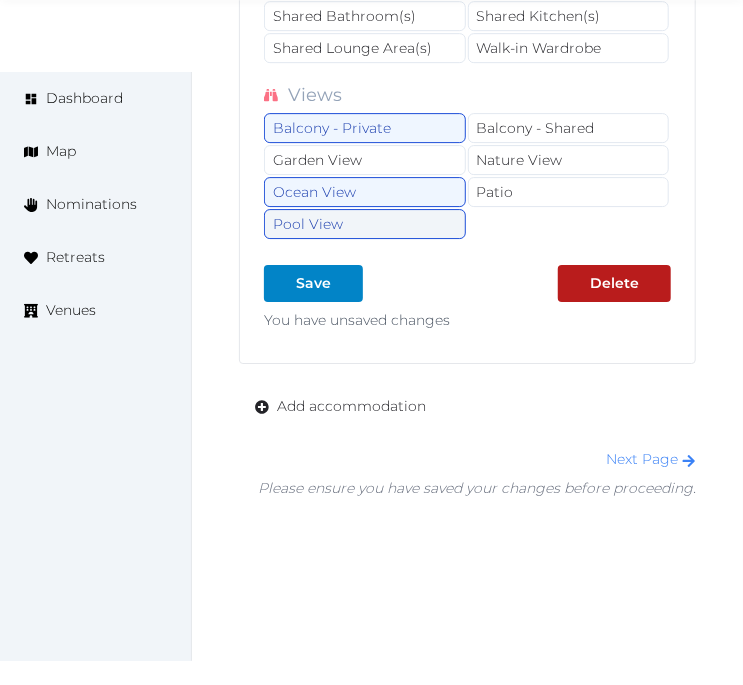 click on "Pool View" at bounding box center [365, 224] 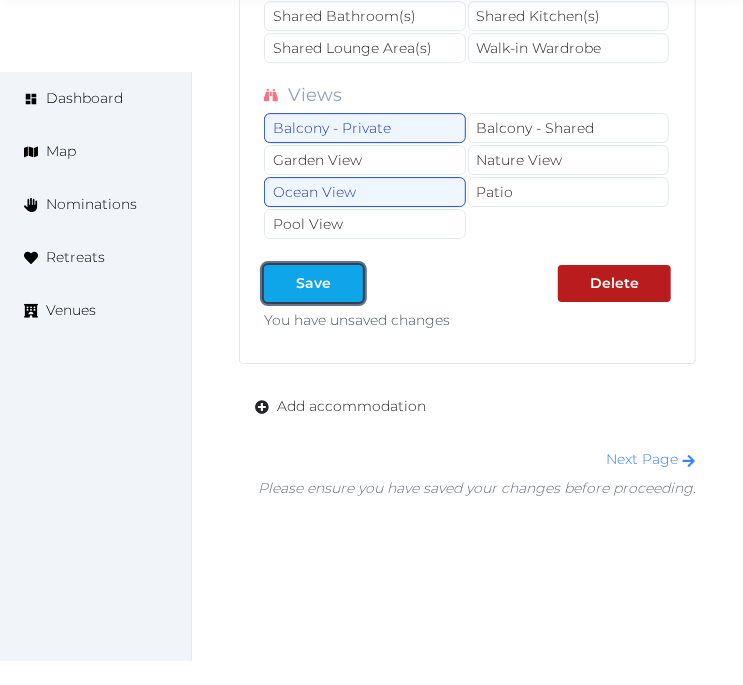 click on "Save" at bounding box center (313, 283) 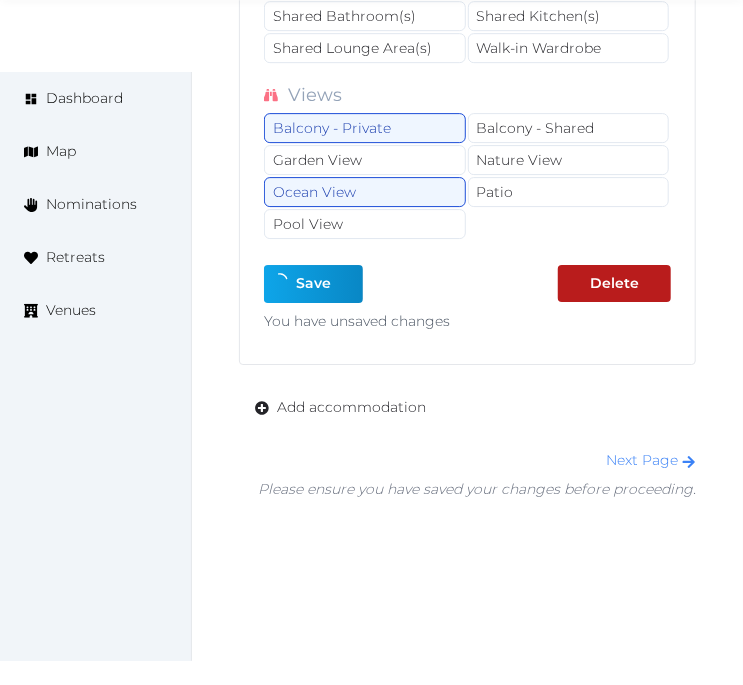 type on "*" 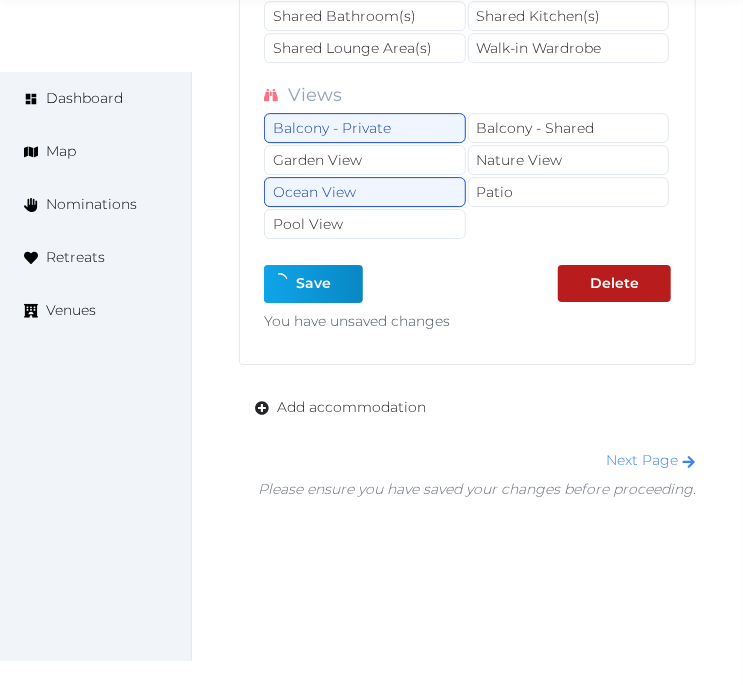 type on "*" 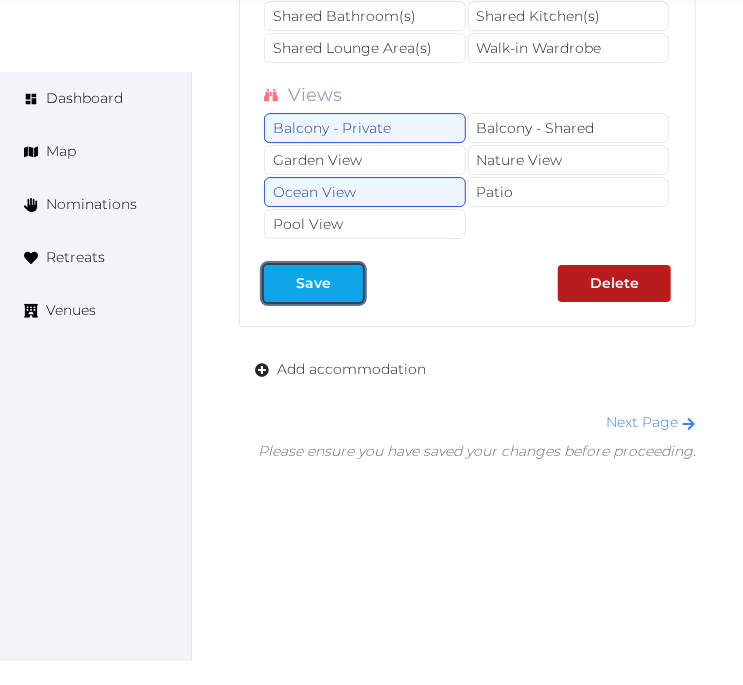 click at bounding box center (347, 283) 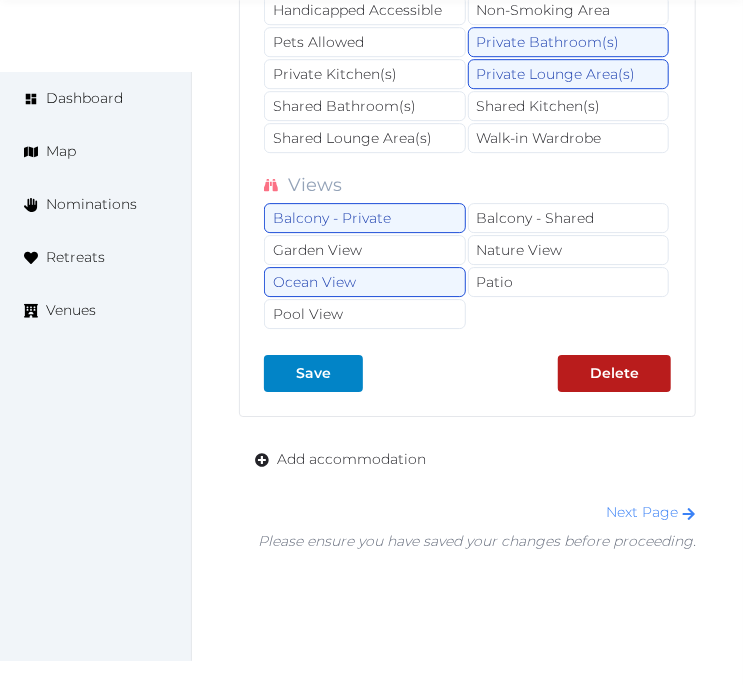 scroll, scrollTop: 35358, scrollLeft: 0, axis: vertical 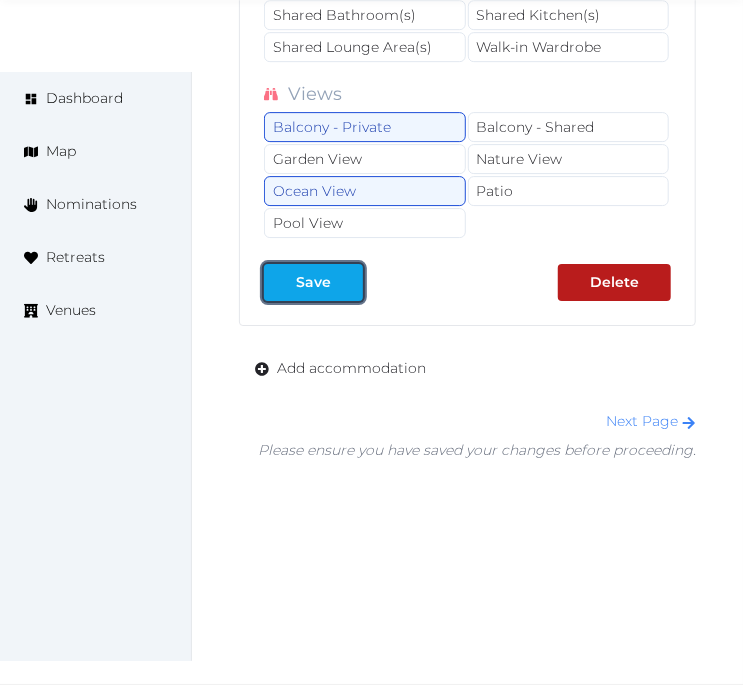 click on "Save" at bounding box center (313, 282) 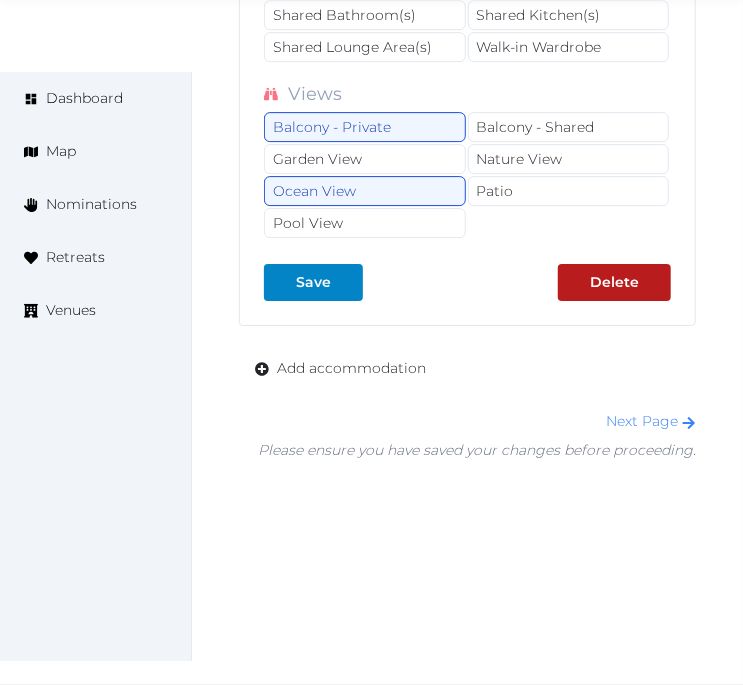 click on "Edit venue 70 %  complete Fill out all the fields in your listing to increase its completion percentage.   A higher completion percentage will make your listing more attractive and result in better matches. Saint John Hotel Villas and Spa   View  listing   Open    Close CRM Lead Basic details Pricing and policies Retreat spaces Meeting spaces Accommodations Amenities Food and dining Activities and experiences Location Environment Types of retreats Brochures Notes Ownership Administration Activity This venue is live and visible to the public Mark draft Archive Venue owned by saint-john-hotel-villas reservations@saintjohn.gr Copy update link Share this link with venue owners to encourage them to update their venue details. Copy recommended link Share this link with venue owners to let them know they have been recommended. Copy shortlist link Share this link with venue owners to let them know that they have been shortlisted. Capacity across your entire venue Max sleeping capacity *** Number of beds *** *** :  /" at bounding box center [467, -17265] 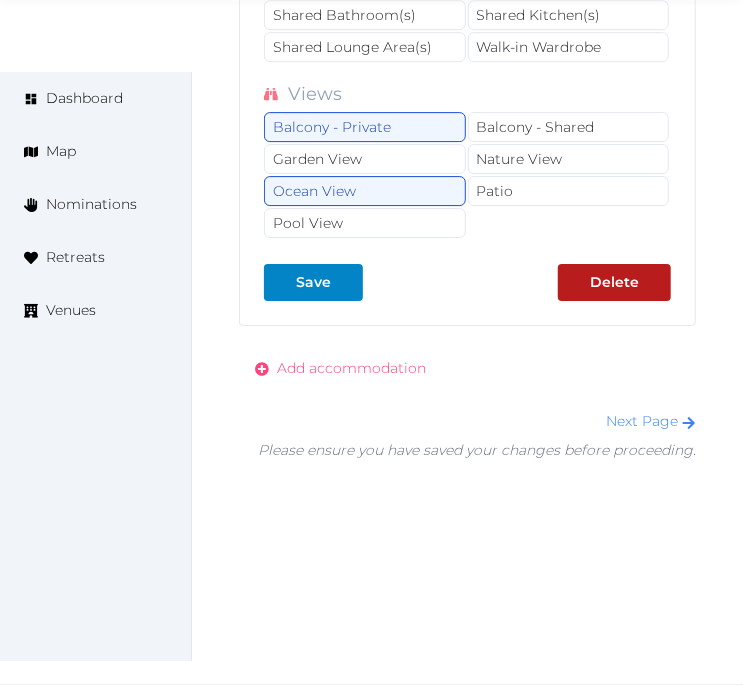 click on "Add accommodation" at bounding box center (351, 368) 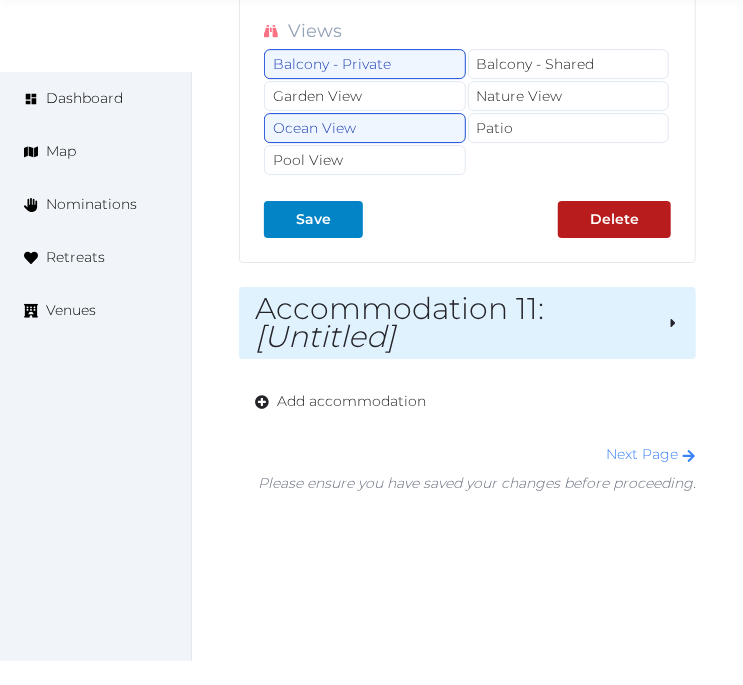 click on "Accommodation 11 :  [Untitled]" at bounding box center (453, 323) 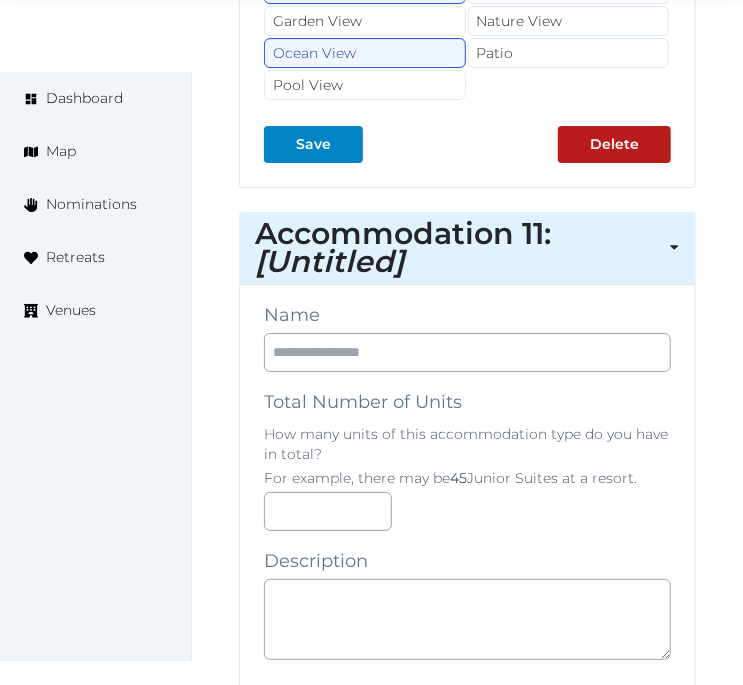 scroll, scrollTop: 35581, scrollLeft: 0, axis: vertical 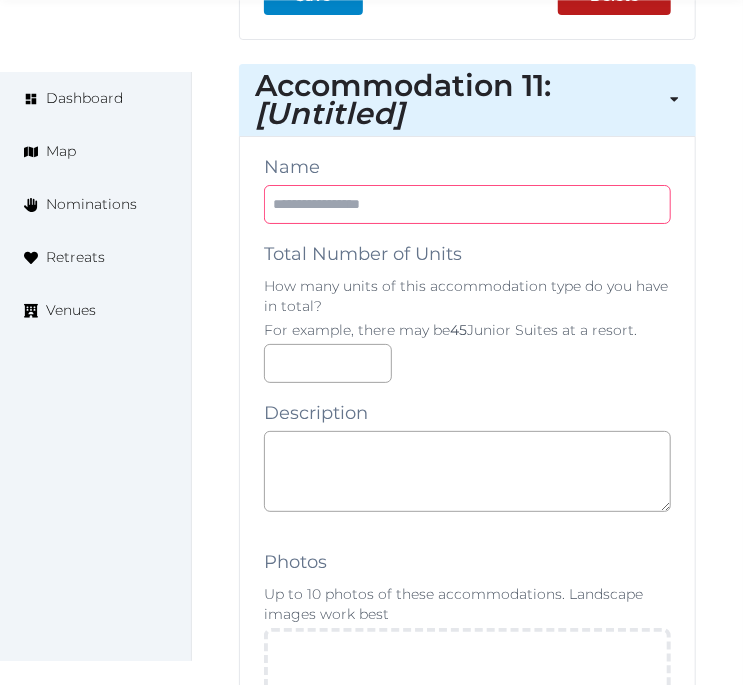 click at bounding box center [467, 204] 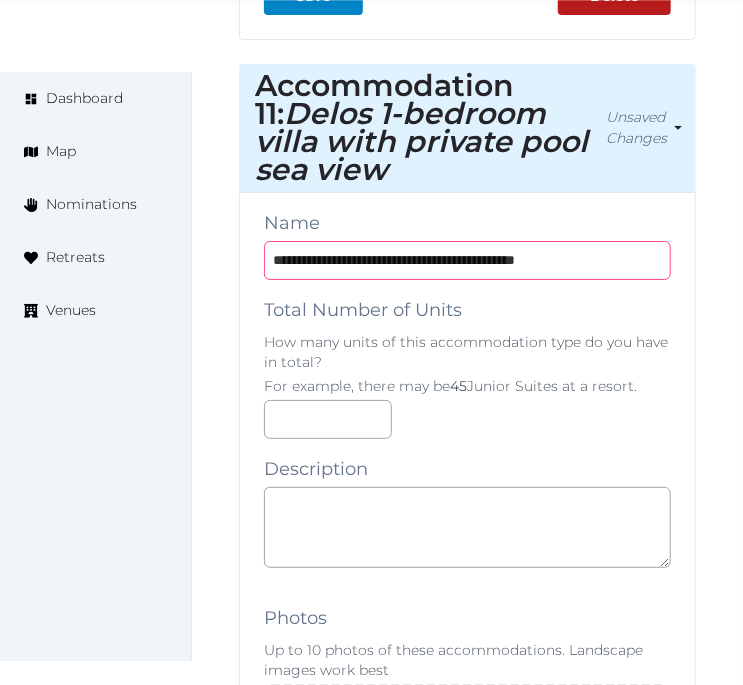 type on "**********" 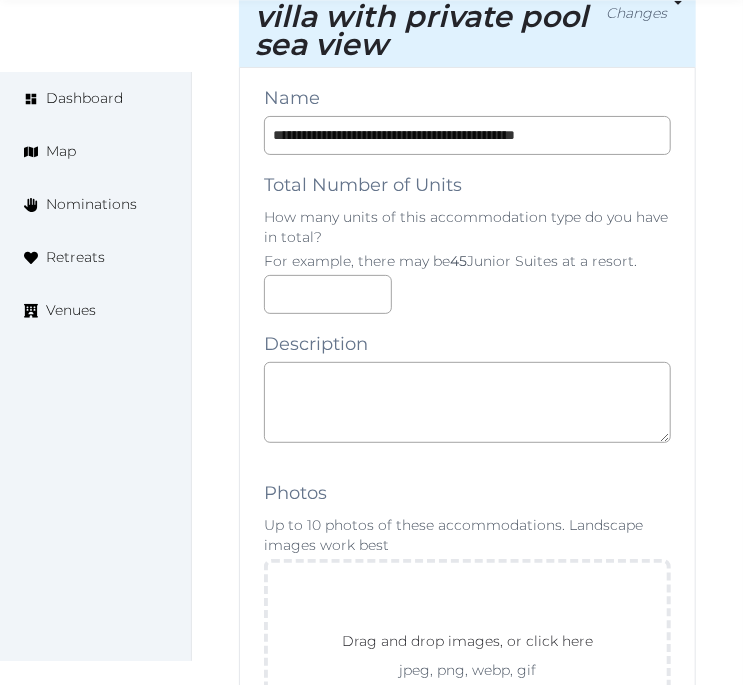 scroll, scrollTop: 35914, scrollLeft: 0, axis: vertical 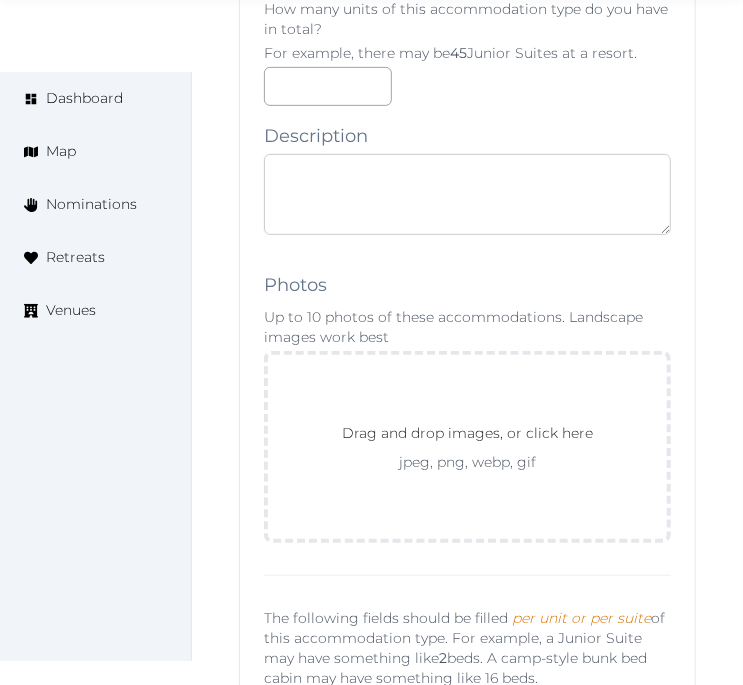 click at bounding box center (467, 194) 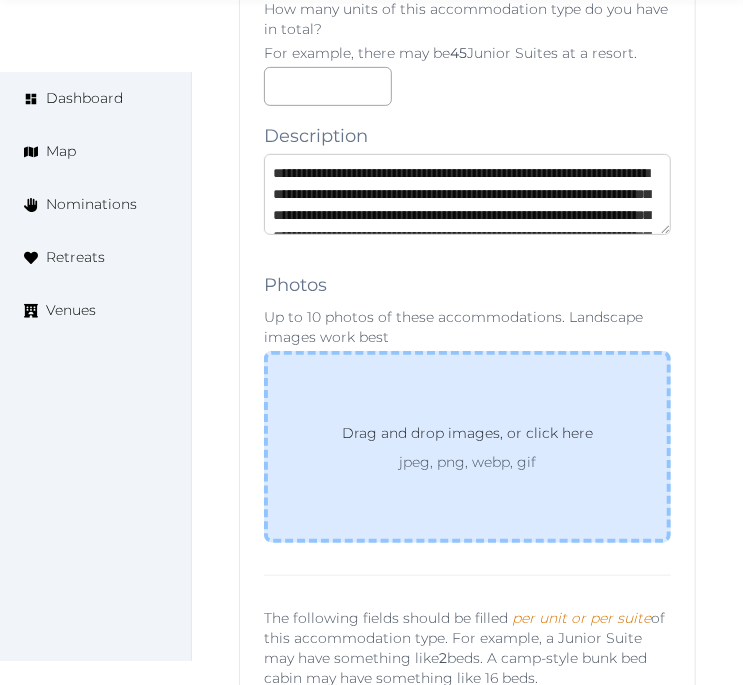 scroll, scrollTop: 220, scrollLeft: 0, axis: vertical 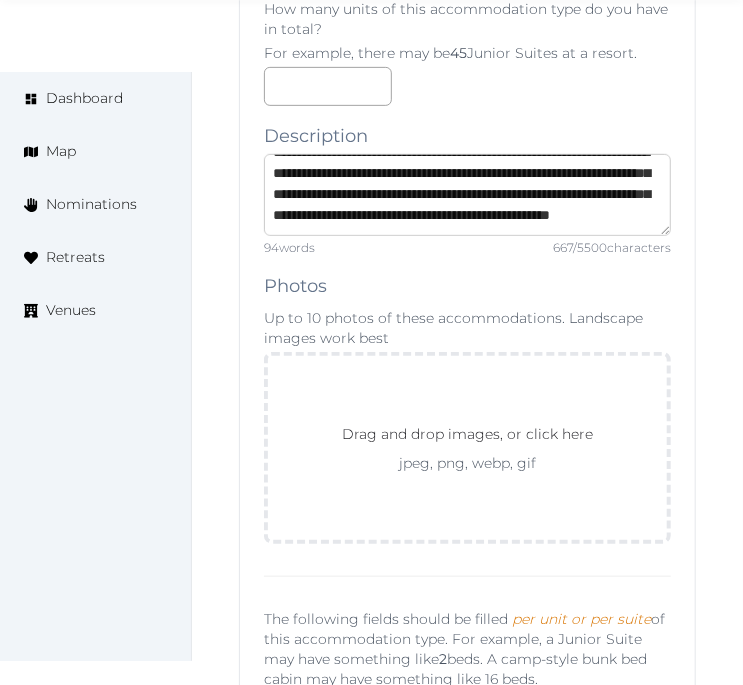 type on "**********" 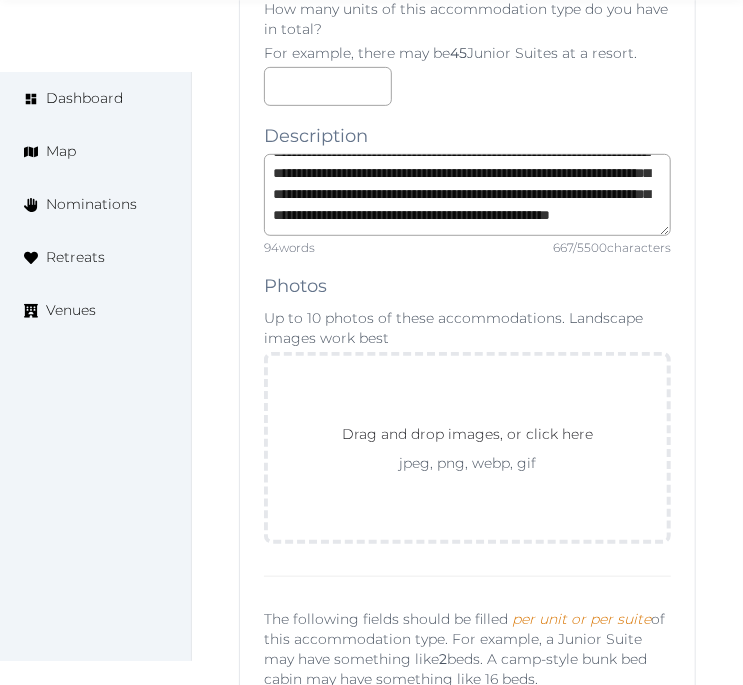scroll, scrollTop: 231, scrollLeft: 0, axis: vertical 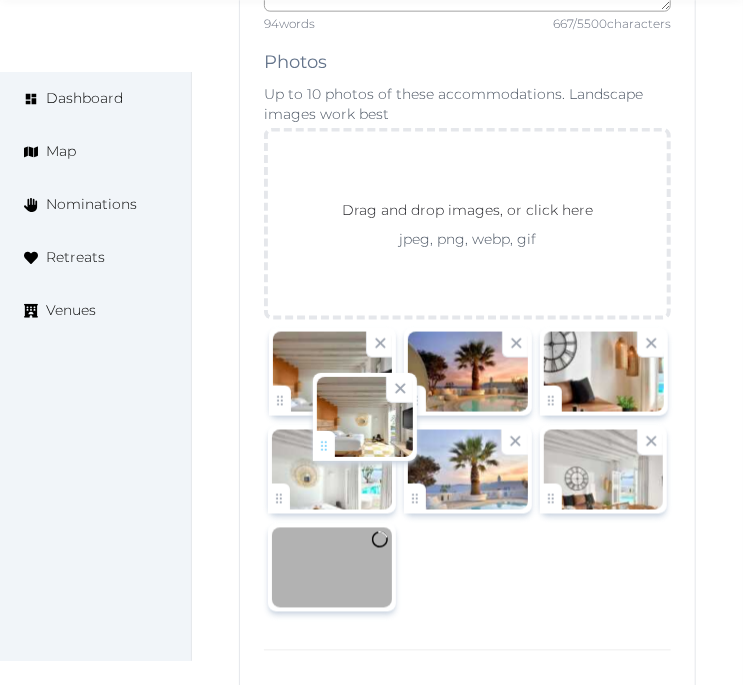 drag, startPoint x: 564, startPoint y: 466, endPoint x: 318, endPoint y: 453, distance: 246.34326 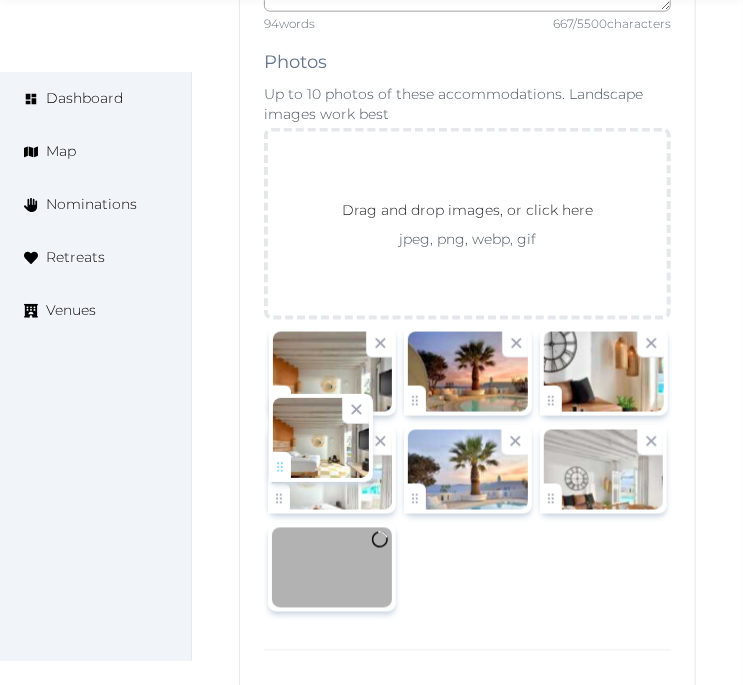 click on "Irene Gonzales   Account My Venue Listings My Retreats Logout      Dashboard Map Nominations Retreats Venues Edit venue 70 %  complete Fill out all the fields in your listing to increase its completion percentage.   A higher completion percentage will make your listing more attractive and result in better matches. Saint John Hotel Villas and Spa   View  listing   Open    Close CRM Lead Basic details Pricing and policies Retreat spaces Meeting spaces Accommodations Amenities Food and dining Activities and experiences Location Environment Types of retreats Brochures Notes Ownership Administration Activity This venue is live and visible to the public Mark draft Archive Venue owned by saint-john-hotel-villas reservations@saintjohn.gr Copy update link Share this link with venue owners to encourage them to update their venue details. Copy recommended link Share this link with venue owners to let them know they have been recommended. *** *** *** /" at bounding box center [371, -16527] 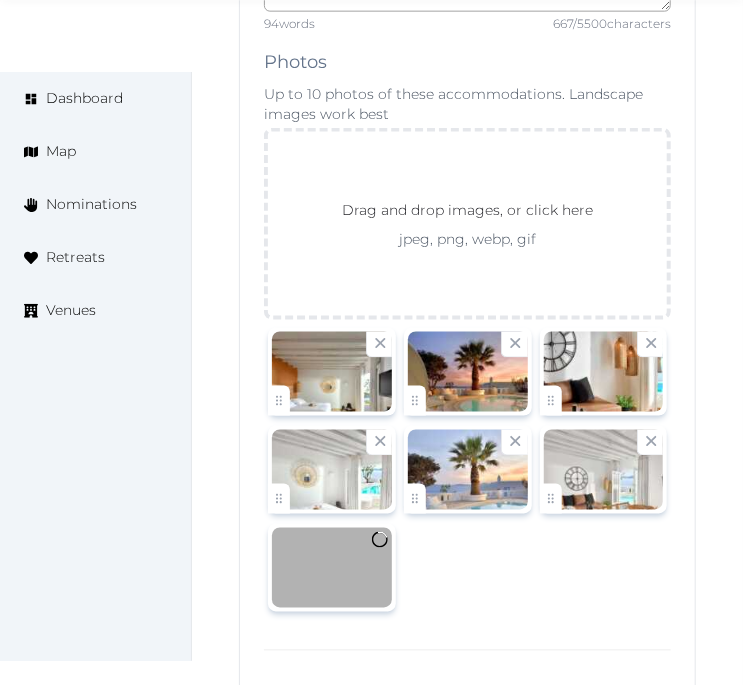 scroll, scrollTop: 36468, scrollLeft: 0, axis: vertical 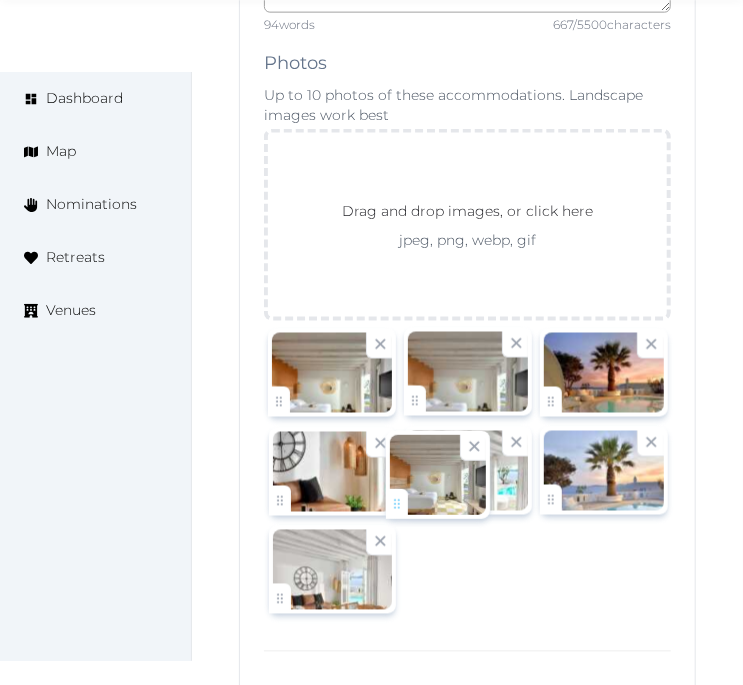 drag, startPoint x: 276, startPoint y: 665, endPoint x: 394, endPoint y: 498, distance: 204.48227 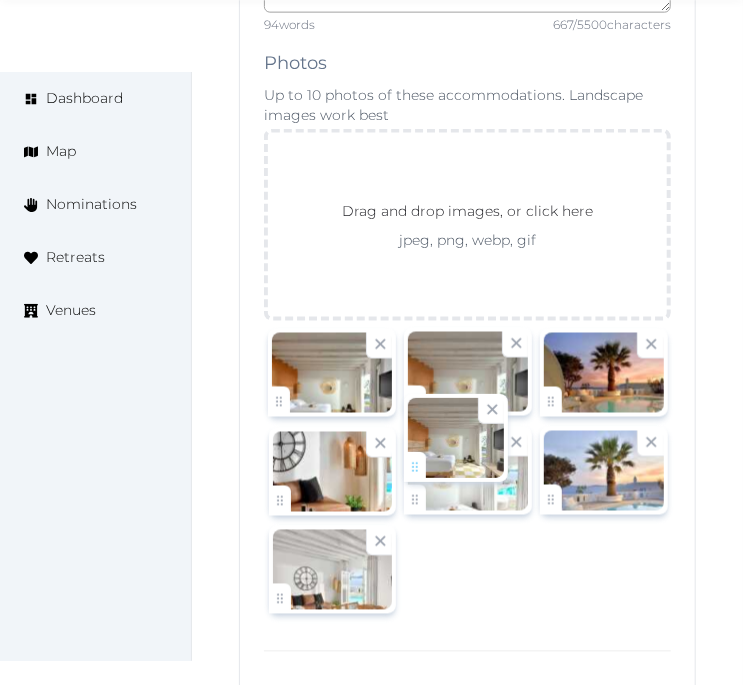 click on "Irene Gonzales   Account My Venue Listings My Retreats Logout      Dashboard Map Nominations Retreats Venues Edit venue 70 %  complete Fill out all the fields in your listing to increase its completion percentage.   A higher completion percentage will make your listing more attractive and result in better matches. Saint John Hotel Villas and Spa   View  listing   Open    Close CRM Lead Basic details Pricing and policies Retreat spaces Meeting spaces Accommodations Amenities Food and dining Activities and experiences Location Environment Types of retreats Brochures Notes Ownership Administration Activity This venue is live and visible to the public Mark draft Archive Venue owned by saint-john-hotel-villas reservations@saintjohn.gr Copy update link Share this link with venue owners to encourage them to update their venue details. Copy recommended link Share this link with venue owners to let them know they have been recommended. *** *** *** /" at bounding box center (371, -16544) 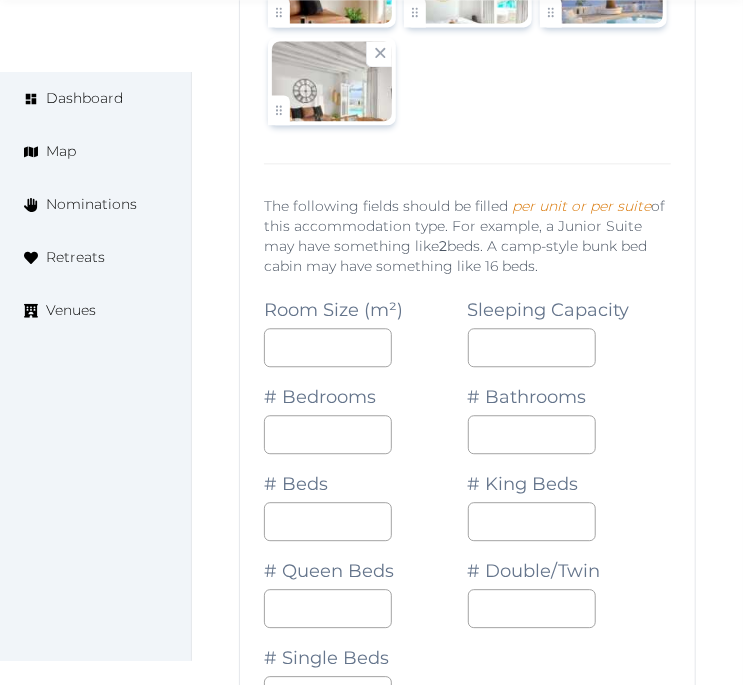 scroll, scrollTop: 37246, scrollLeft: 0, axis: vertical 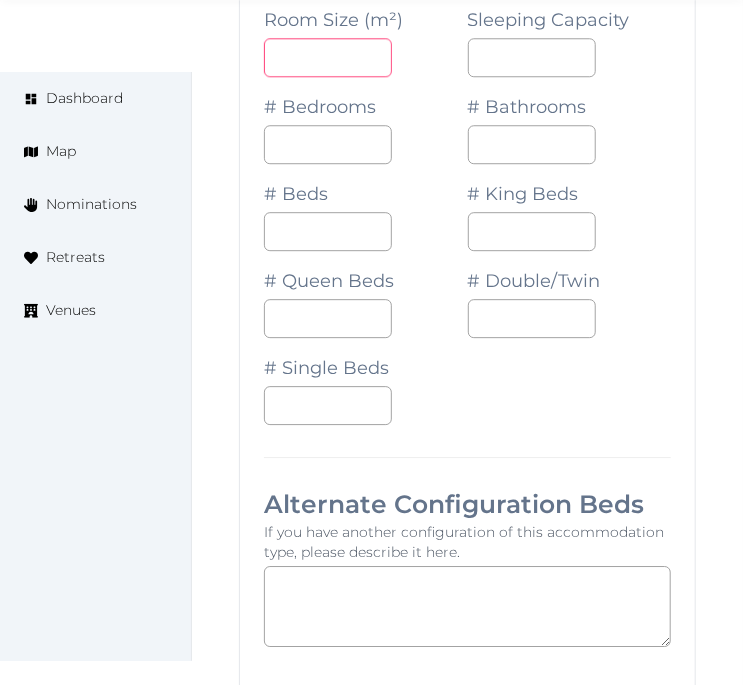 click at bounding box center [328, 57] 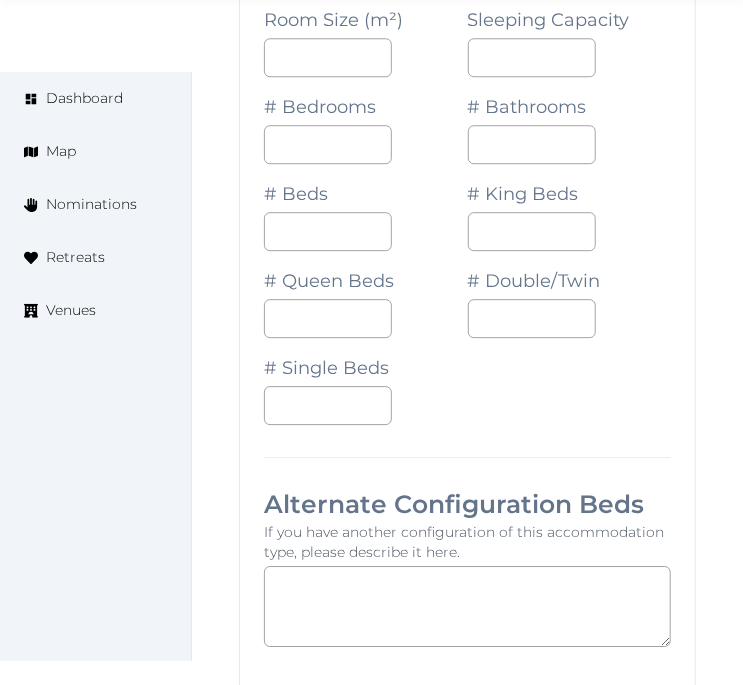 click on "# Bathrooms" at bounding box center [570, 120] 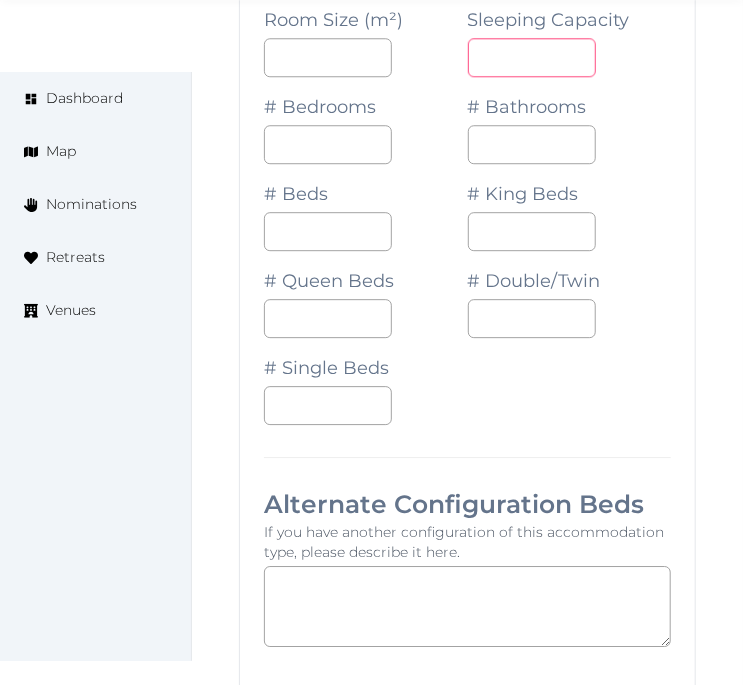 click on "*" at bounding box center [532, 57] 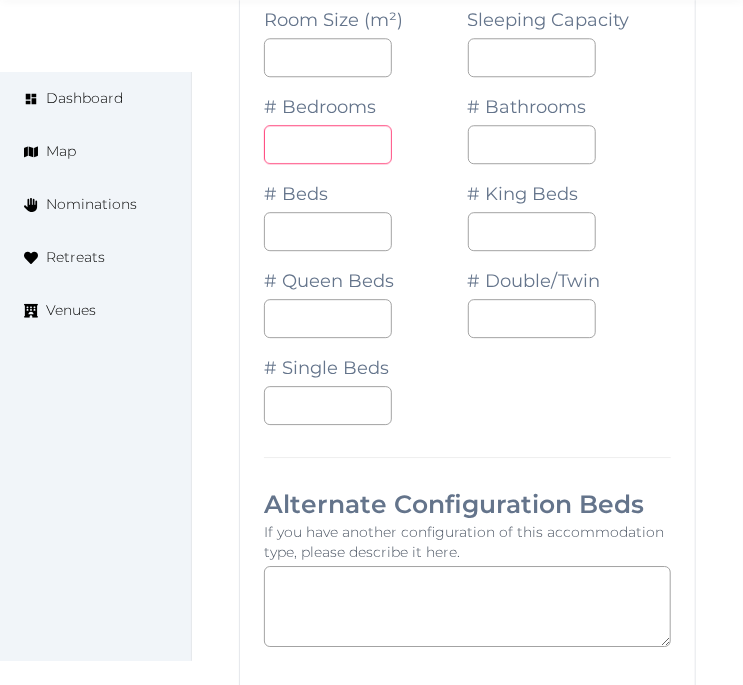 click on "*" at bounding box center (328, 144) 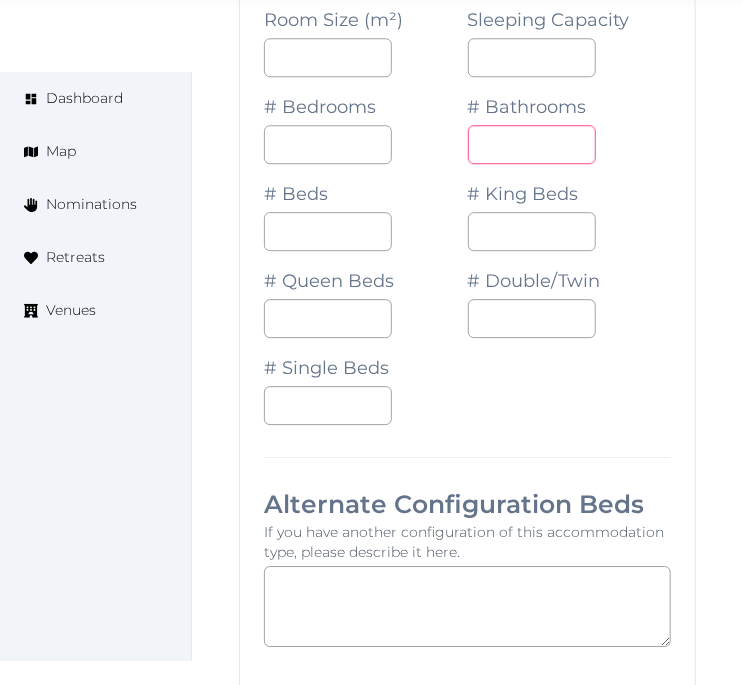 click on "*" at bounding box center (532, 144) 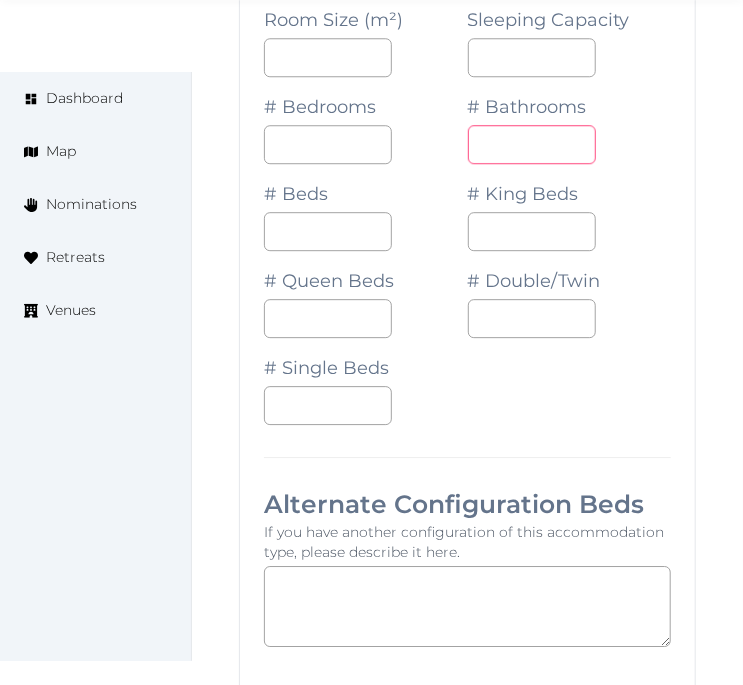 type on "*" 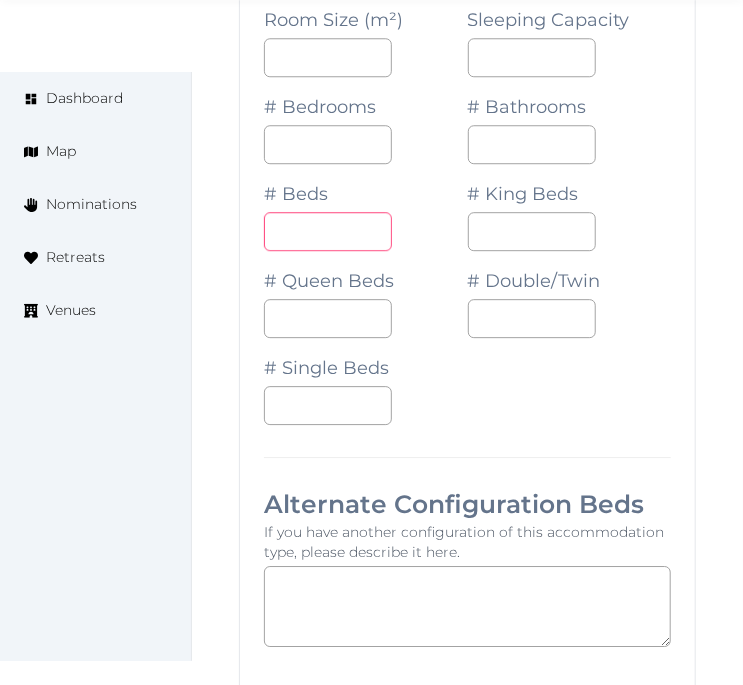 click on "*" at bounding box center [328, 231] 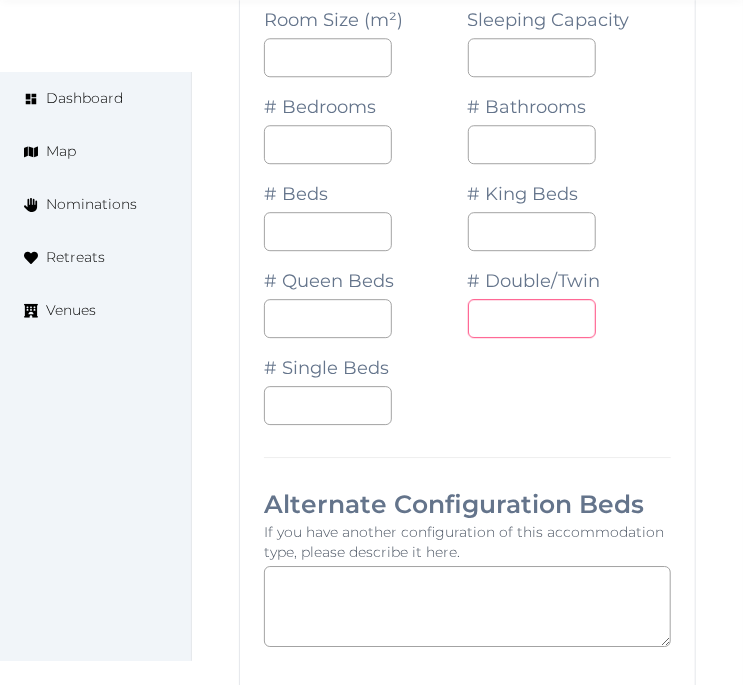 click on "*" at bounding box center (532, 318) 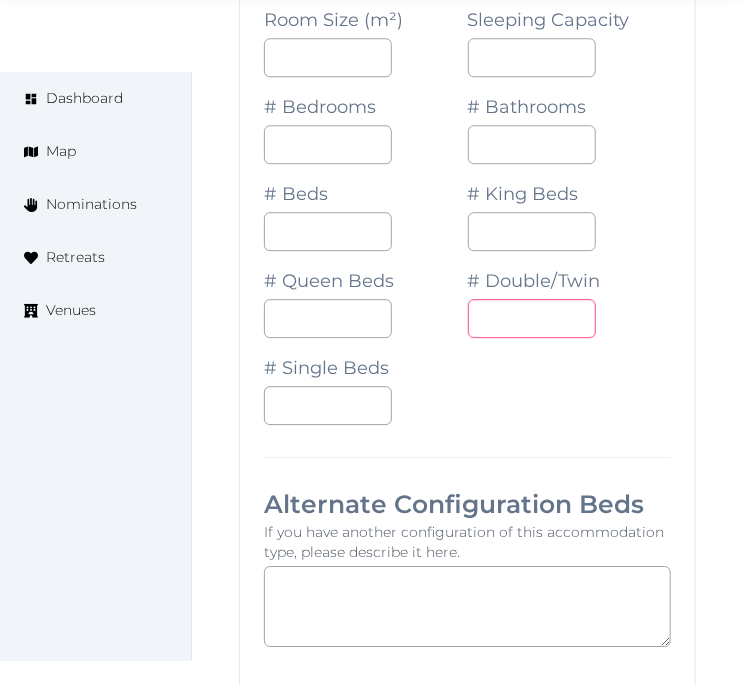 type on "*" 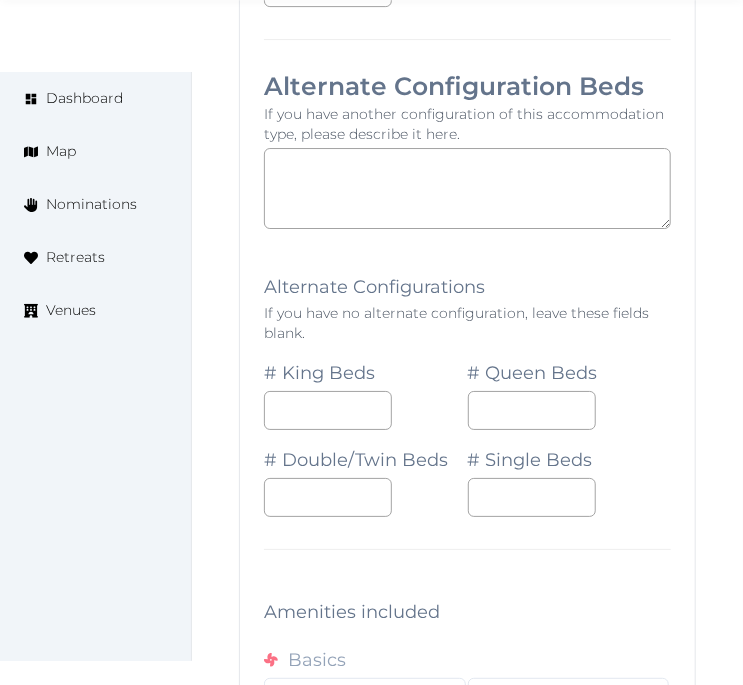 scroll, scrollTop: 37691, scrollLeft: 0, axis: vertical 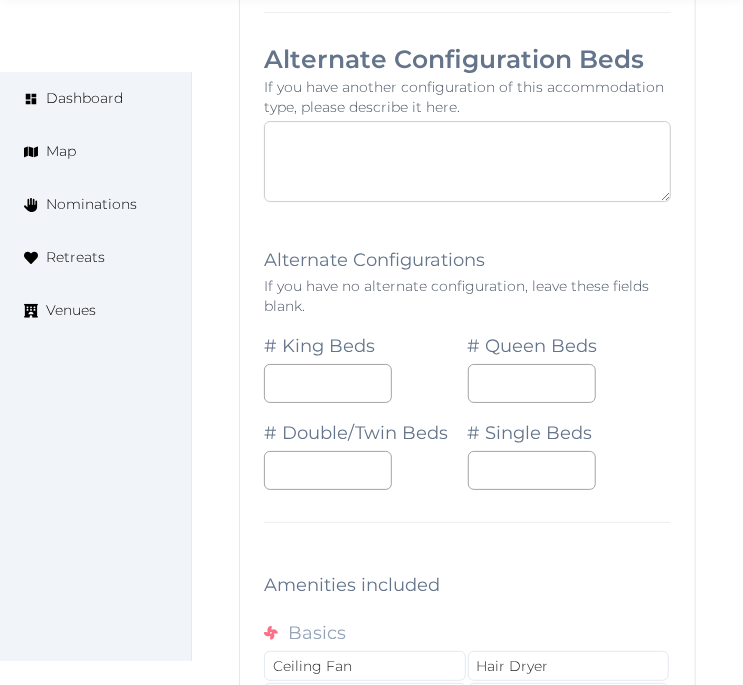 click at bounding box center (467, 161) 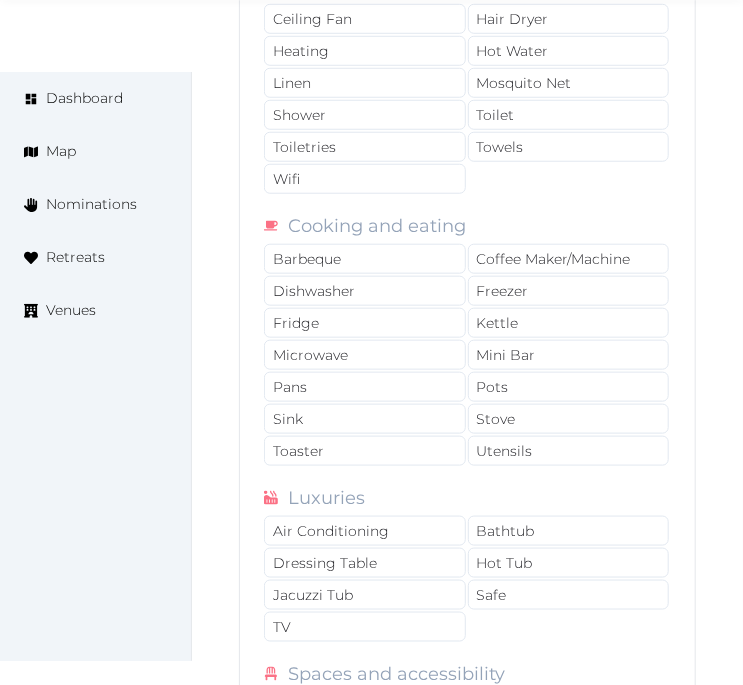 scroll, scrollTop: 38135, scrollLeft: 0, axis: vertical 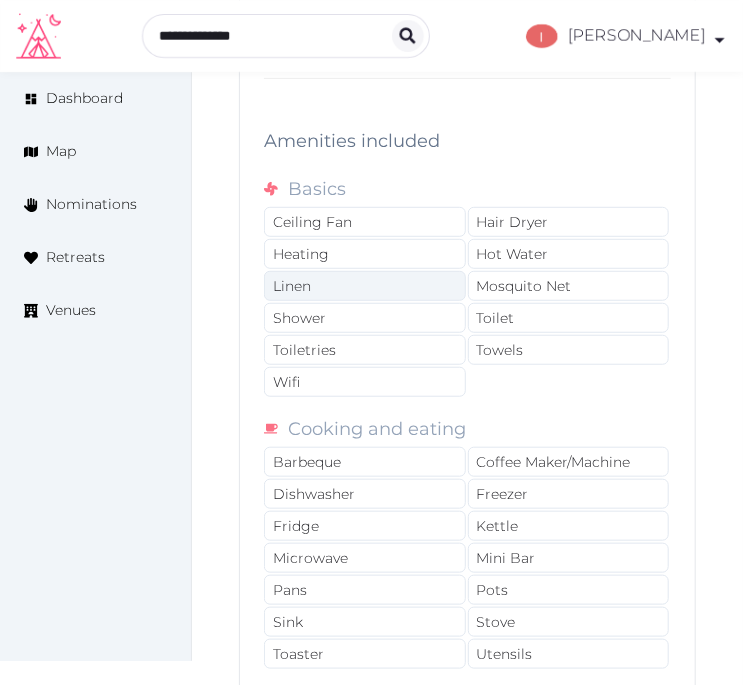 type on "**********" 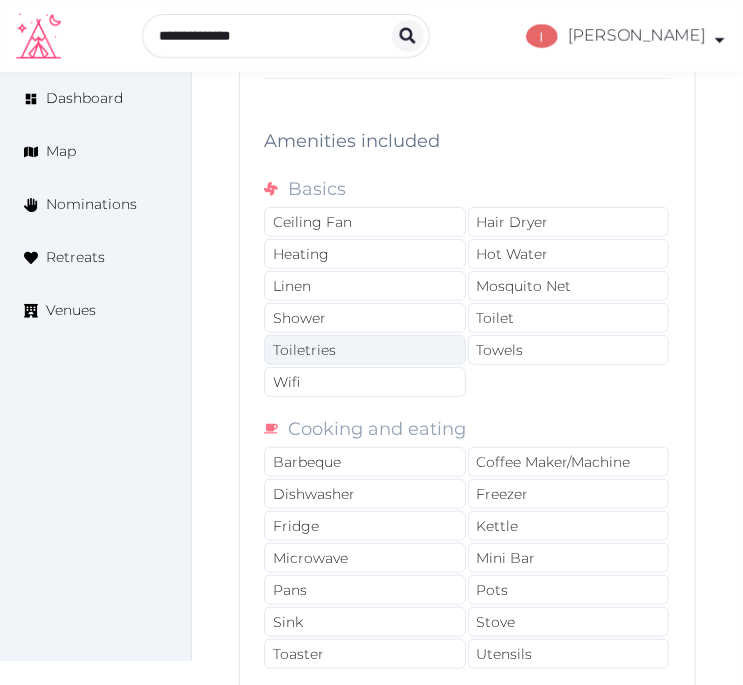 drag, startPoint x: 372, startPoint y: 352, endPoint x: 374, endPoint y: 406, distance: 54.037025 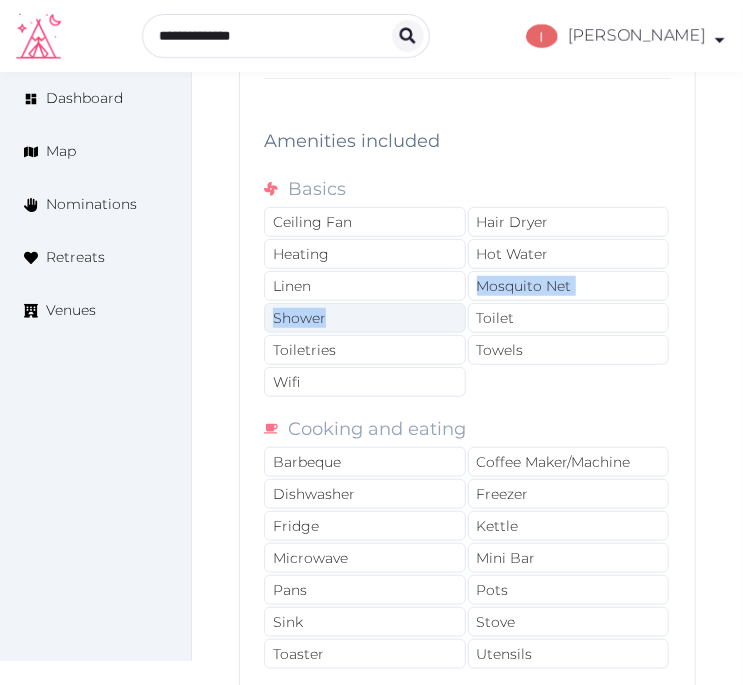 click on "Shower" at bounding box center (365, 318) 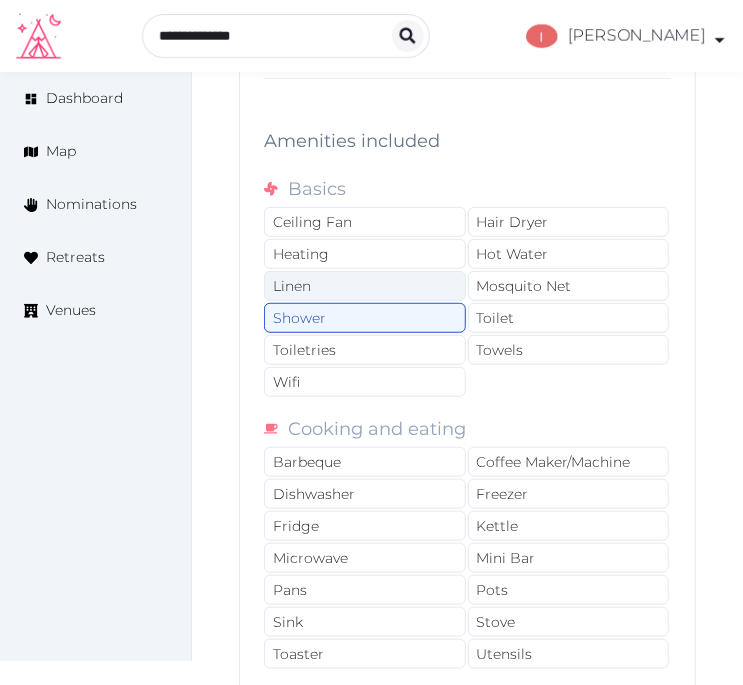 click on "Linen" at bounding box center (365, 286) 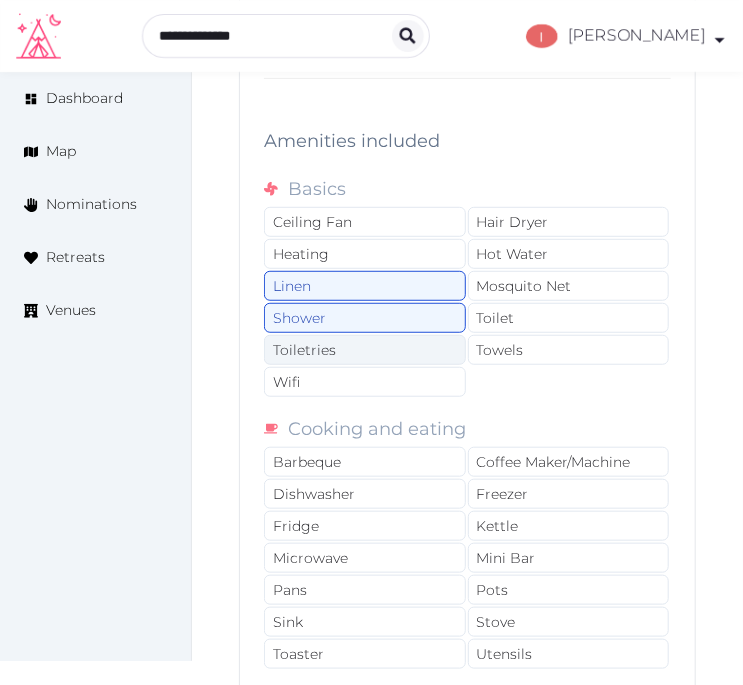 click on "Toiletries" at bounding box center [365, 350] 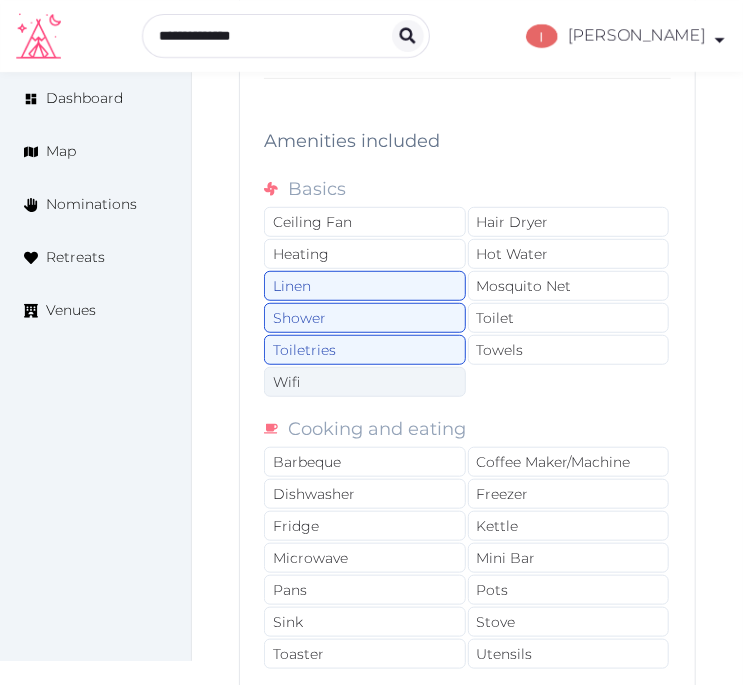 click on "Wifi" at bounding box center [365, 382] 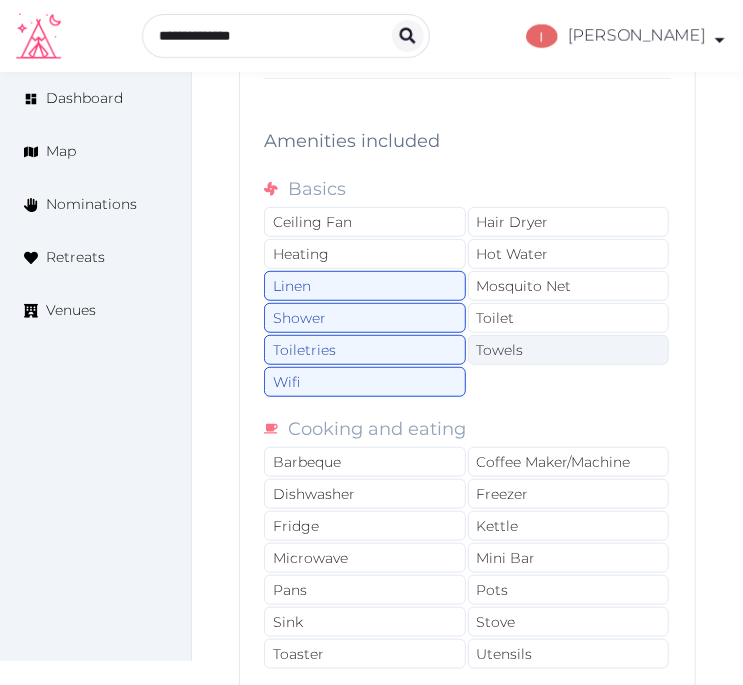 click on "Towels" at bounding box center [569, 350] 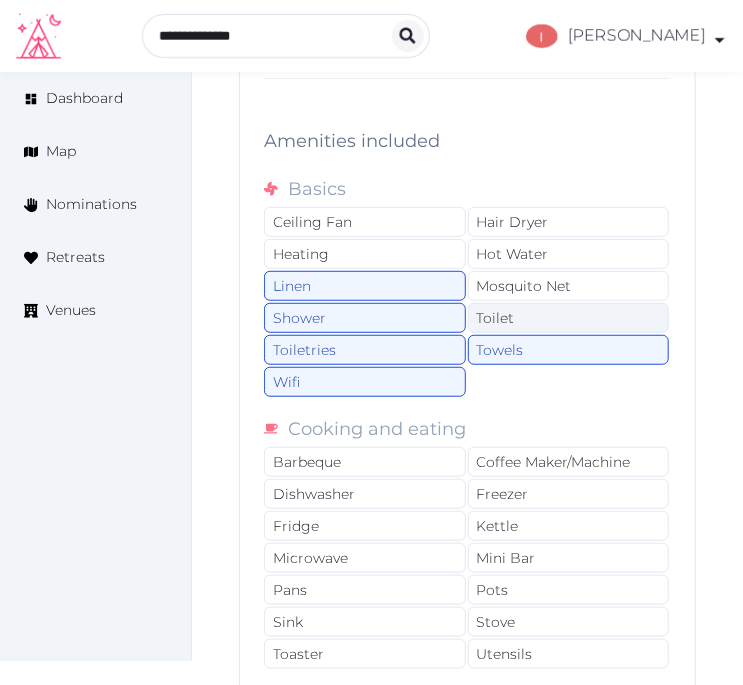 click on "Toilet" at bounding box center [569, 318] 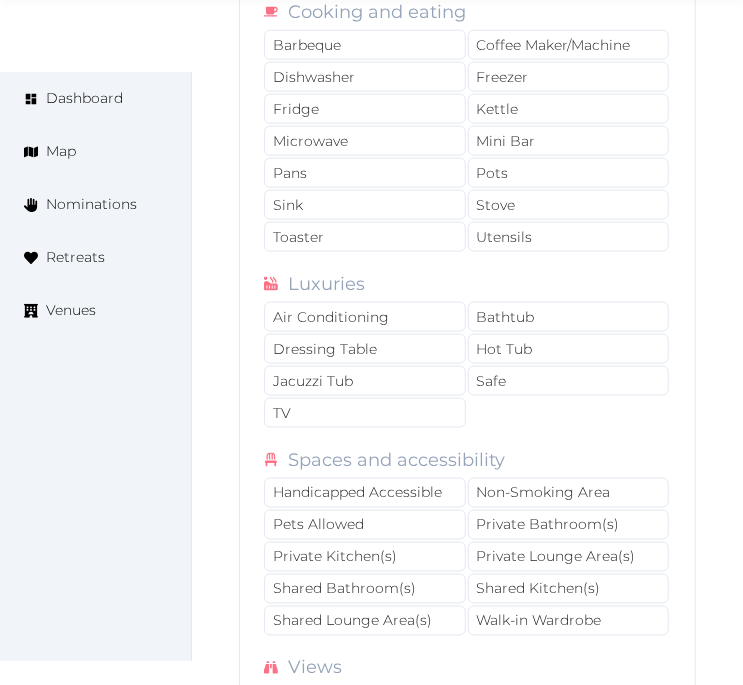 scroll, scrollTop: 38580, scrollLeft: 0, axis: vertical 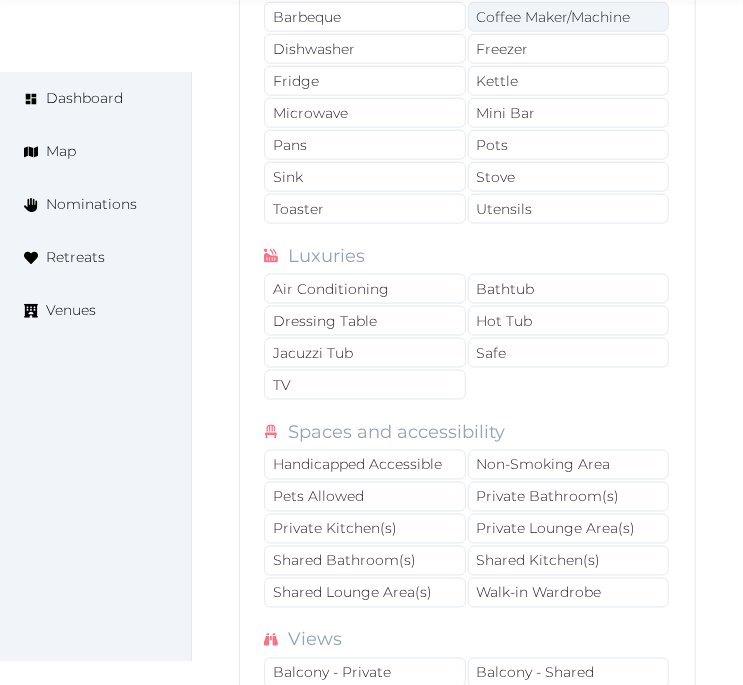 click on "Coffee Maker/Machine" at bounding box center (569, 17) 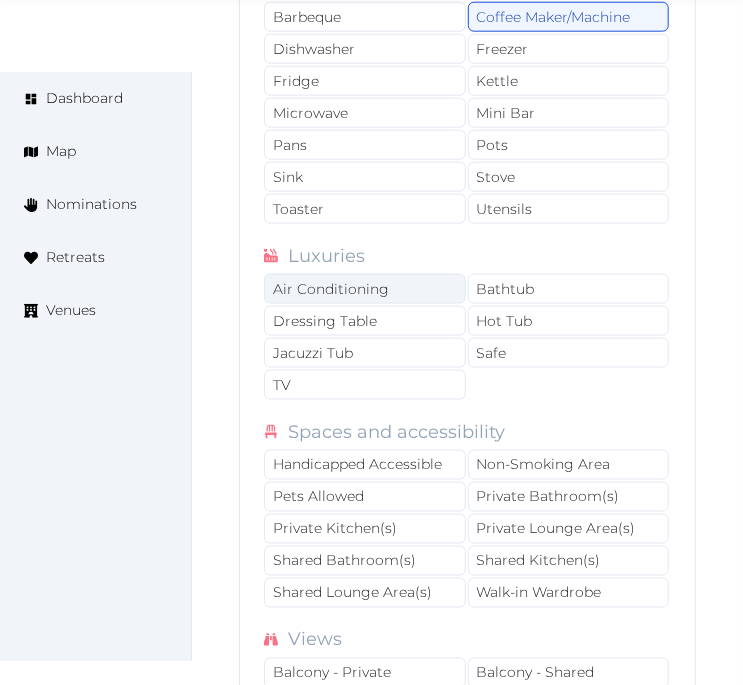click on "Air Conditioning" at bounding box center [365, 289] 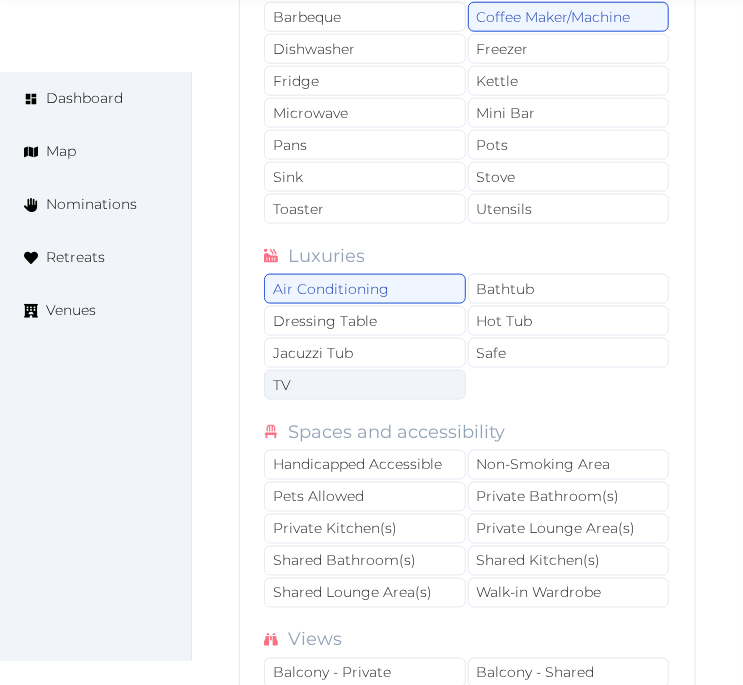 drag, startPoint x: 355, startPoint y: 455, endPoint x: 426, endPoint y: 442, distance: 72.18033 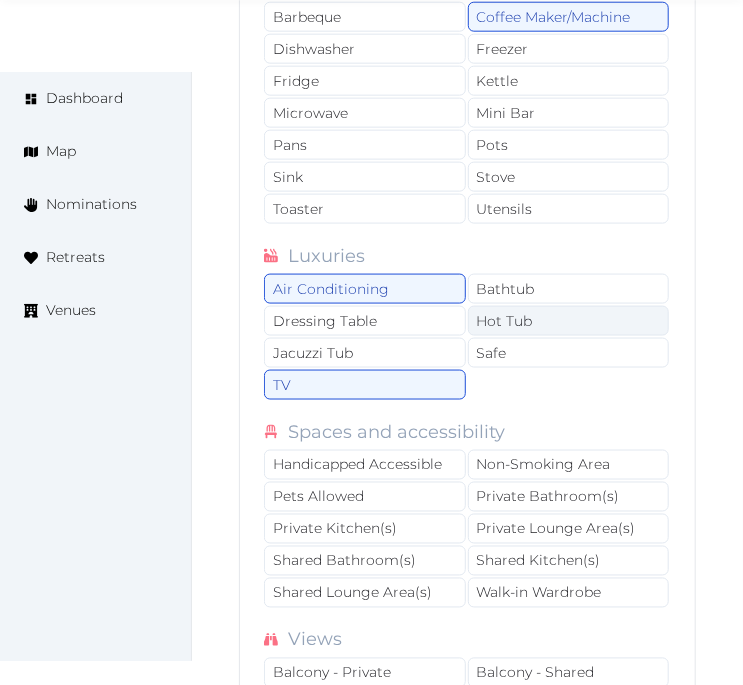 click on "Hot Tub" at bounding box center (569, 321) 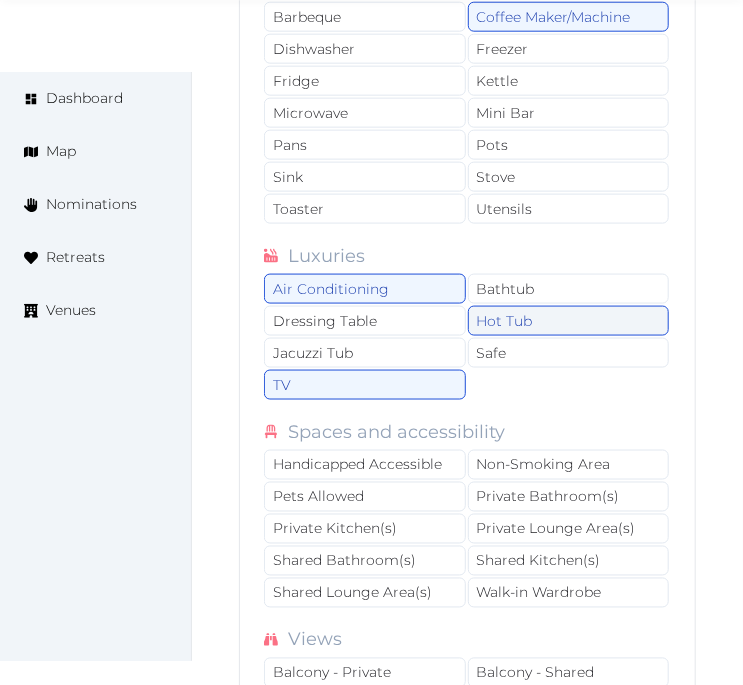 click on "Hot Tub" at bounding box center [569, 321] 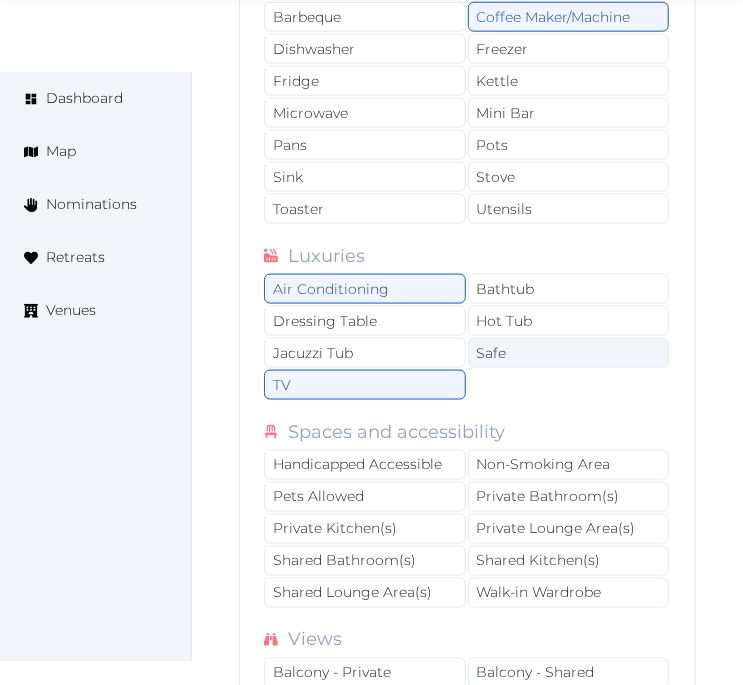 click on "Safe" at bounding box center [569, 353] 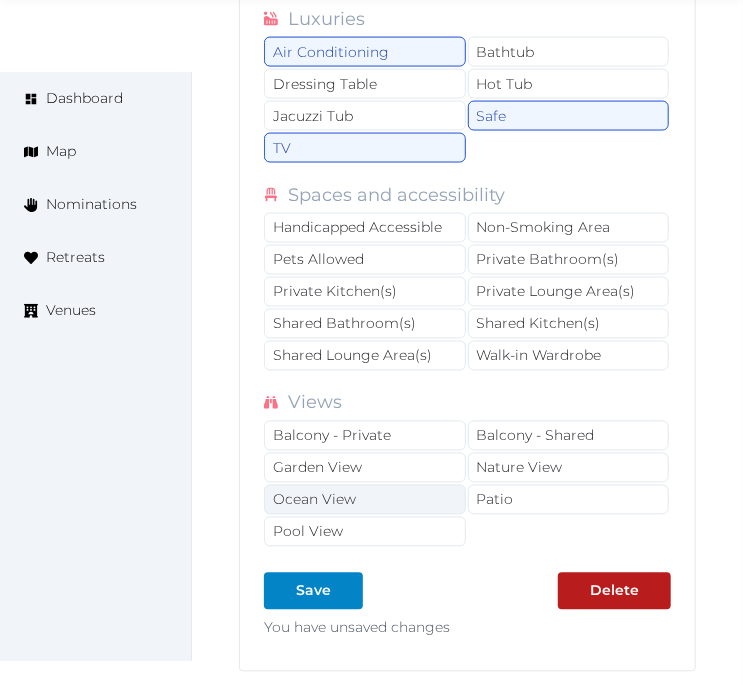 scroll, scrollTop: 39024, scrollLeft: 0, axis: vertical 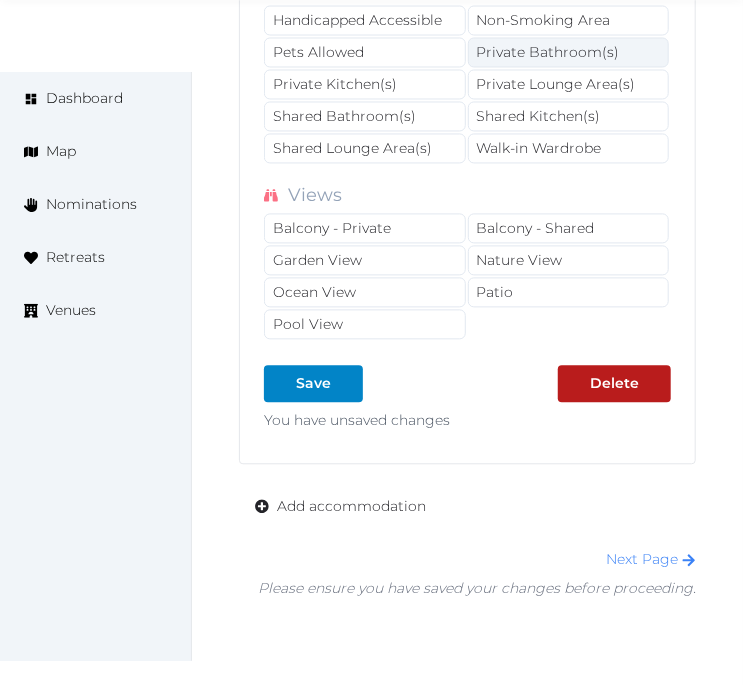 click on "Private Bathroom(s)" at bounding box center [569, 53] 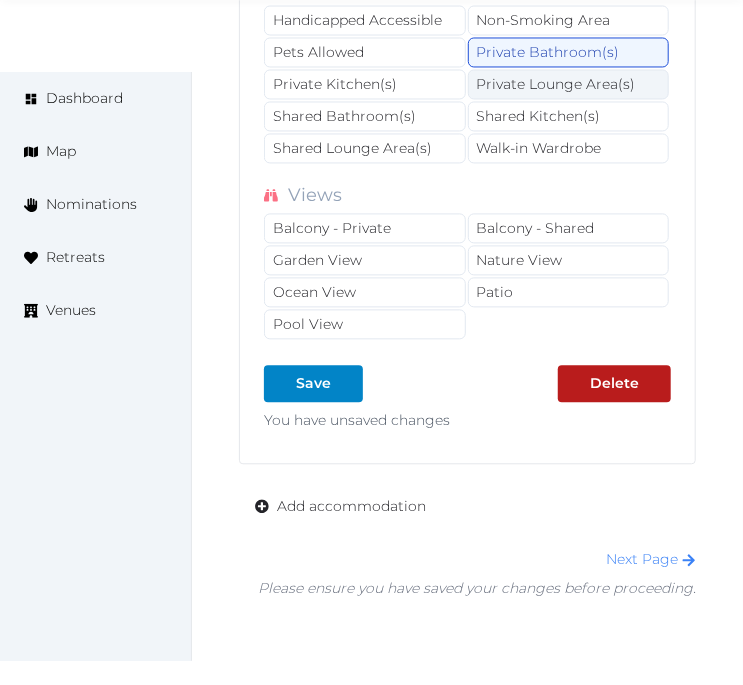 click on "Private Lounge Area(s)" at bounding box center (569, 85) 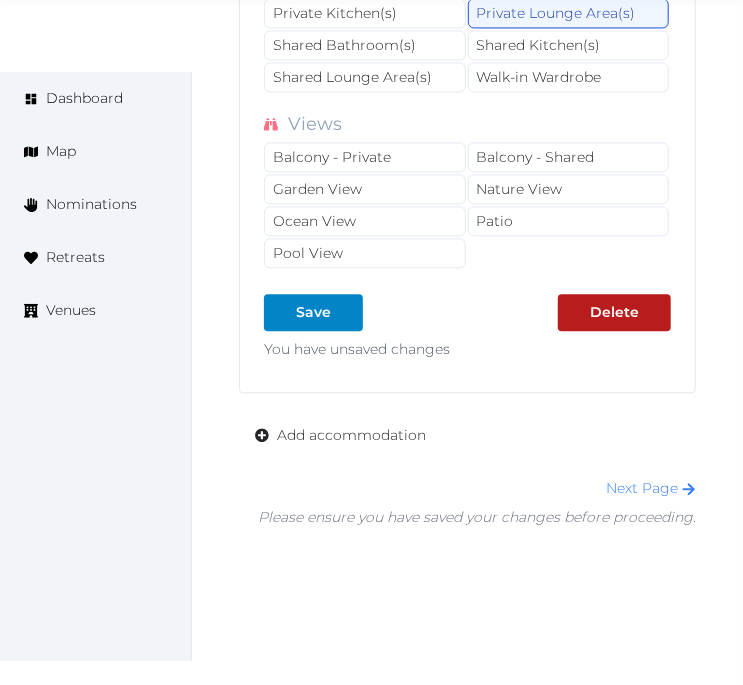 scroll, scrollTop: 39135, scrollLeft: 0, axis: vertical 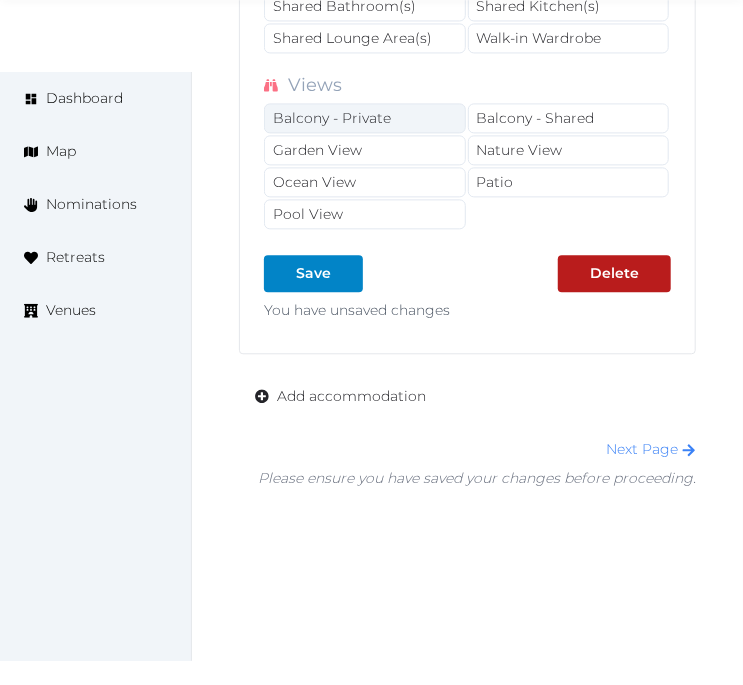click on "Balcony - Private" at bounding box center (365, 118) 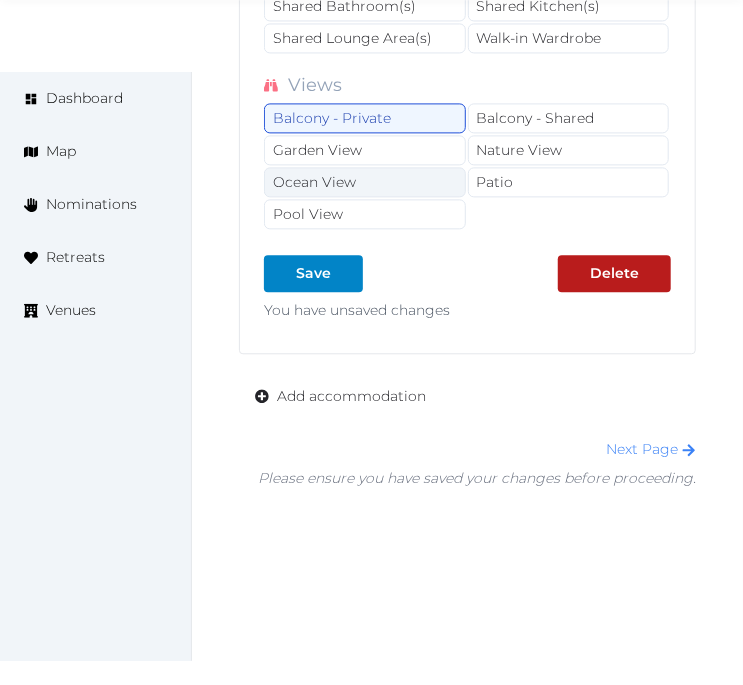click on "Ocean View" at bounding box center (365, 182) 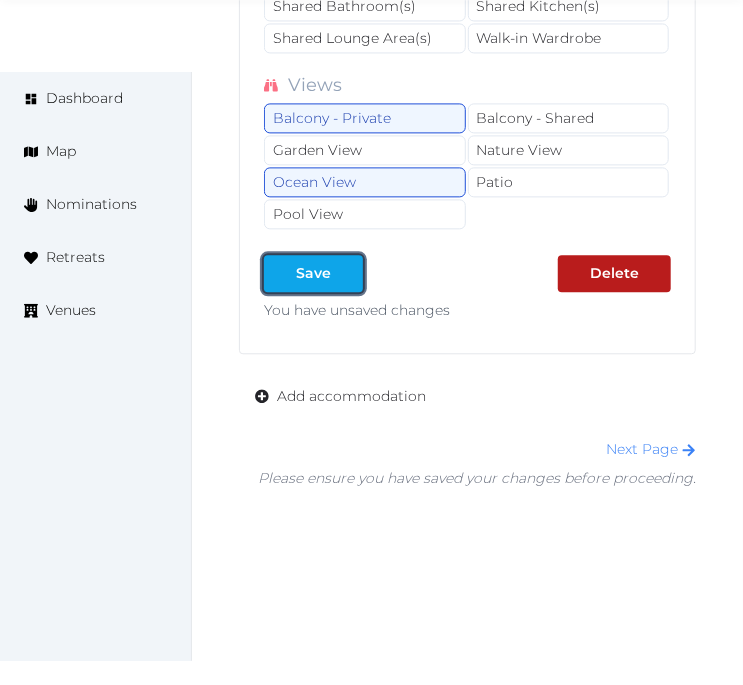 click on "Save" at bounding box center [313, 273] 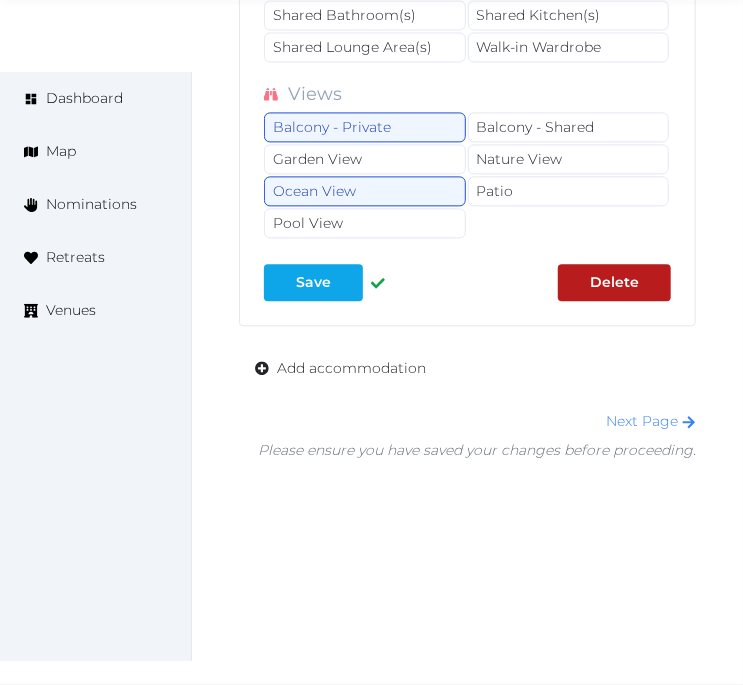type on "*" 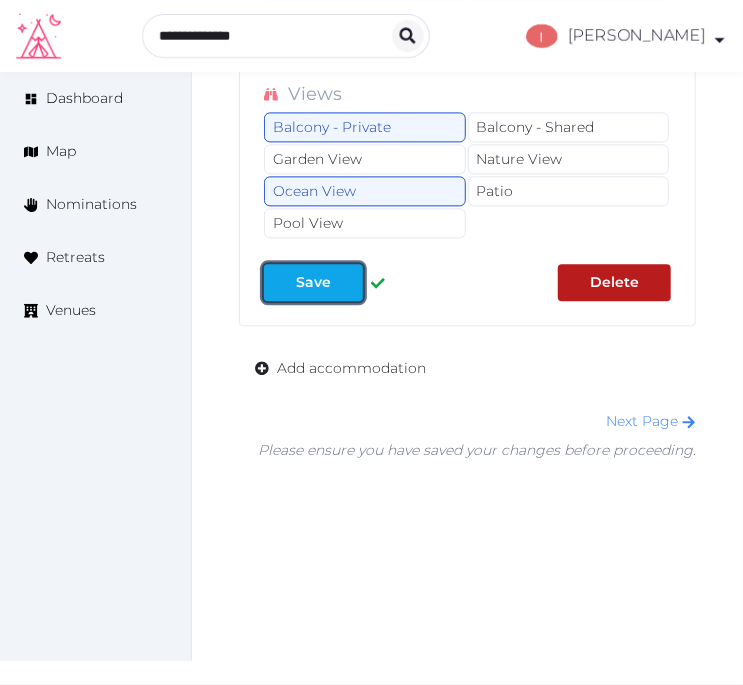 click at bounding box center [280, 282] 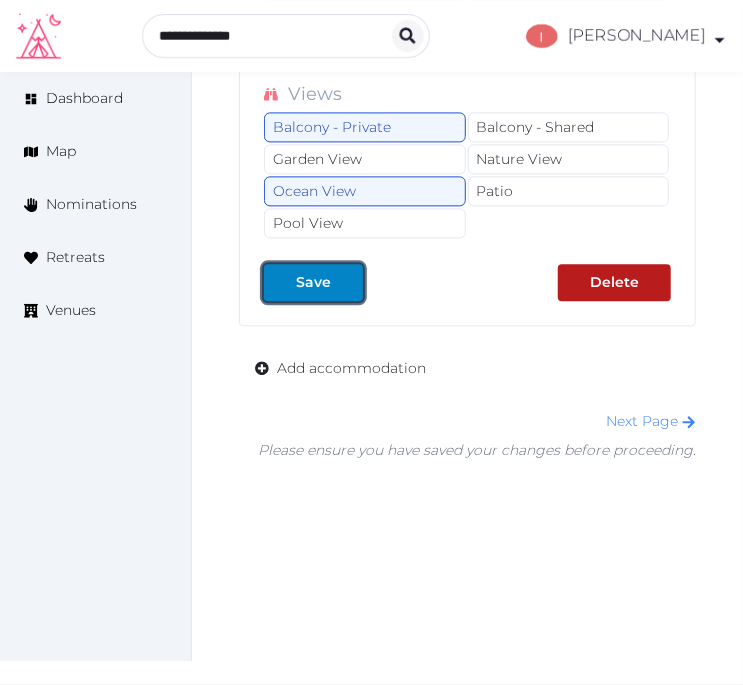 drag, startPoint x: 325, startPoint y: 342, endPoint x: 322, endPoint y: 377, distance: 35.128338 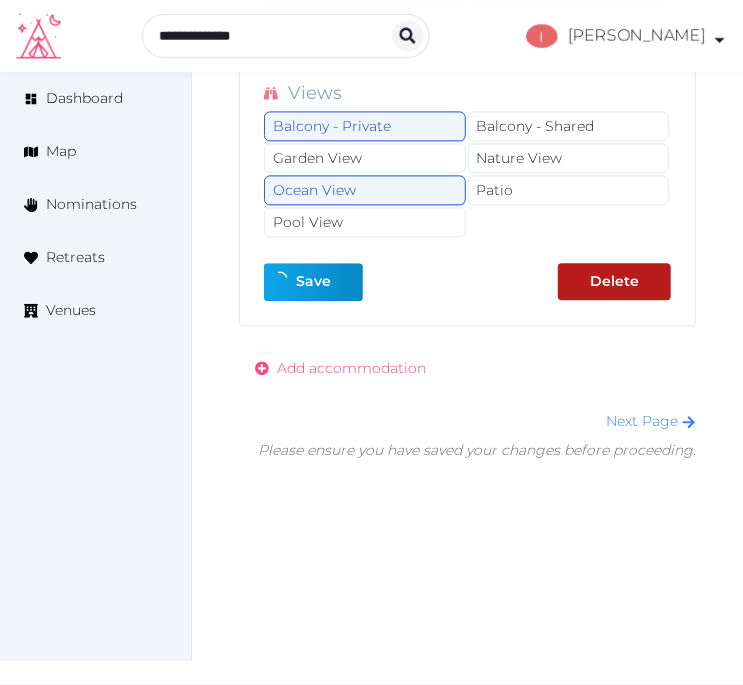 click on "Add accommodation" at bounding box center [351, 368] 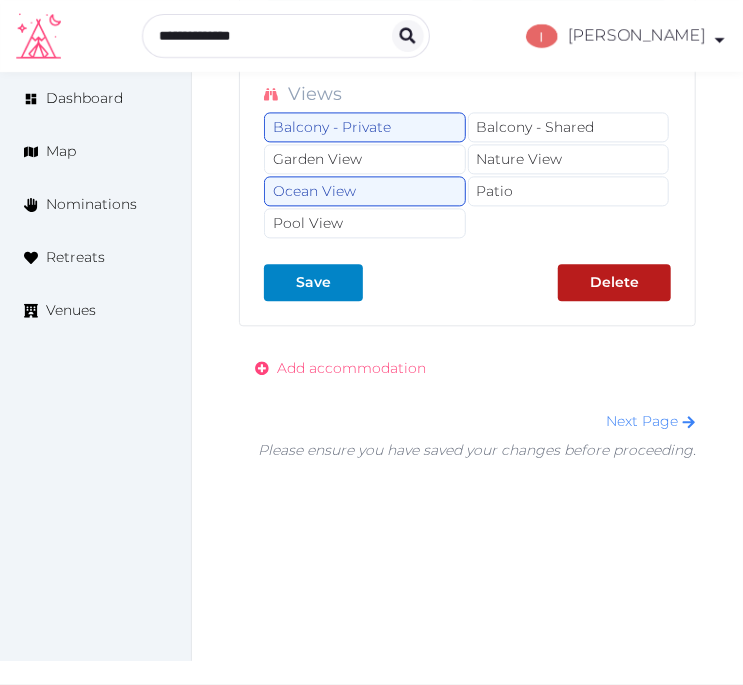 click on "Add accommodation" at bounding box center (351, 368) 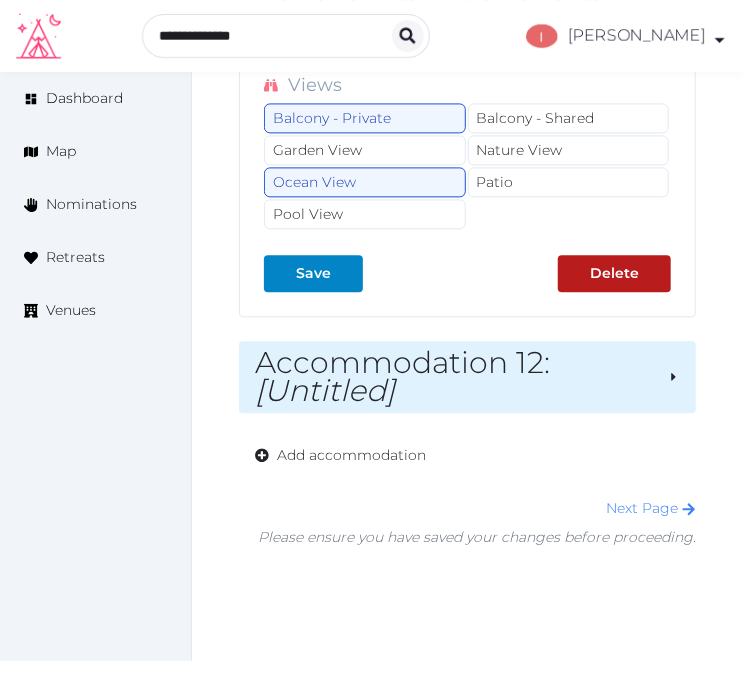 click on "[Untitled]" at bounding box center (325, 390) 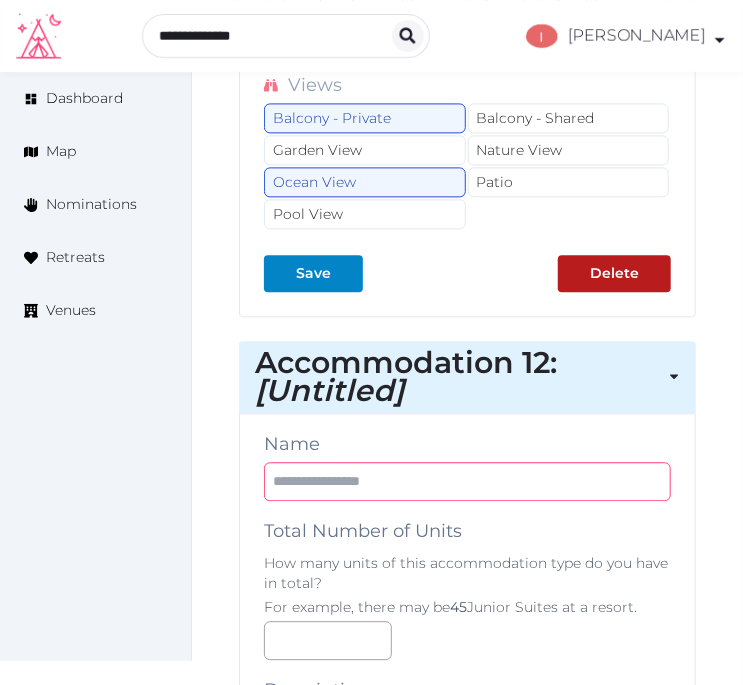 click at bounding box center [467, 481] 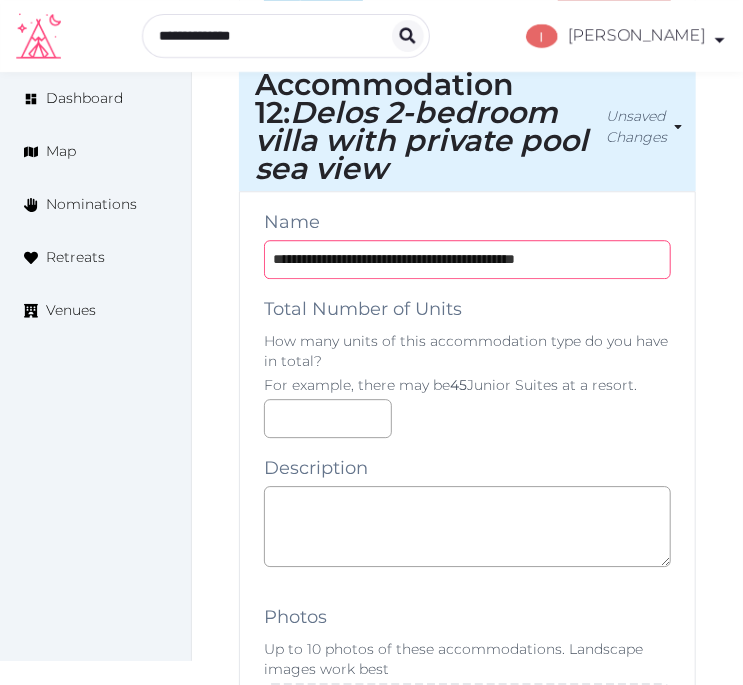 scroll, scrollTop: 39441, scrollLeft: 0, axis: vertical 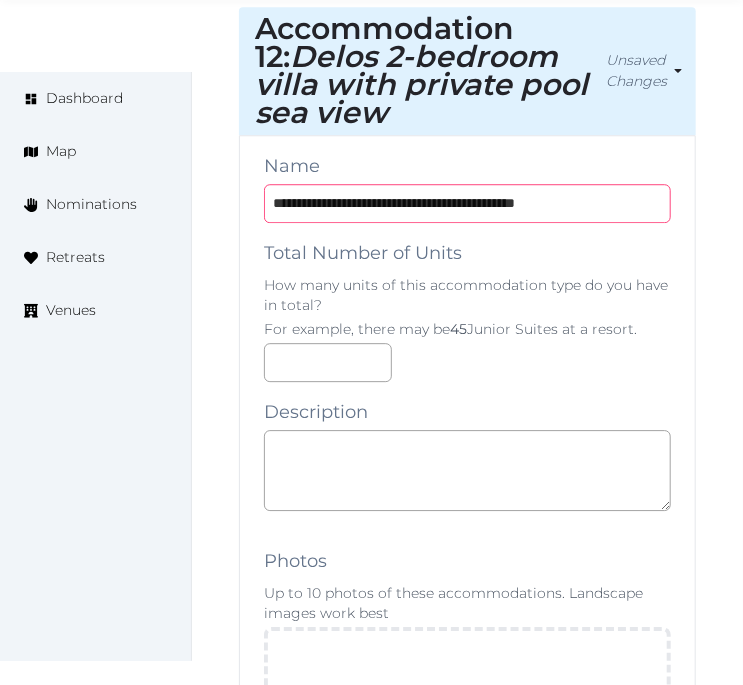 type on "**********" 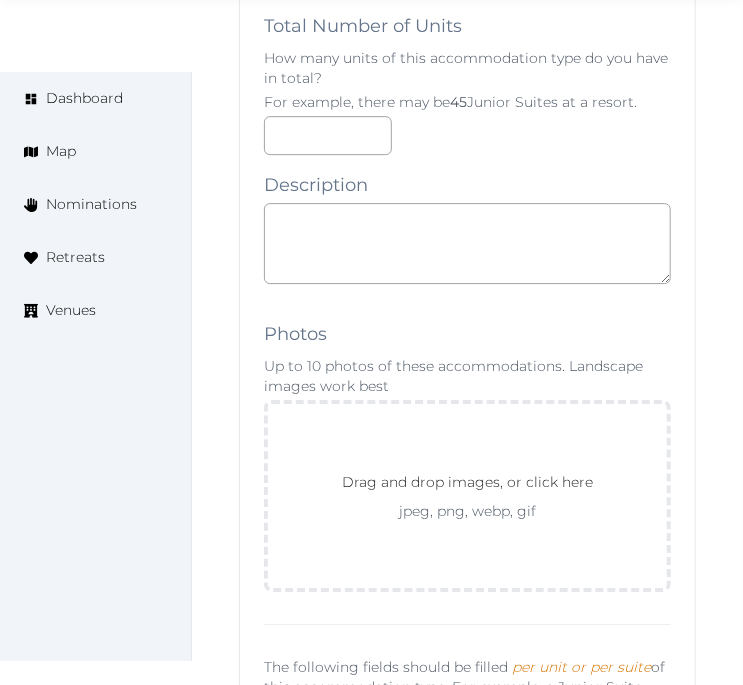 scroll, scrollTop: 39663, scrollLeft: 0, axis: vertical 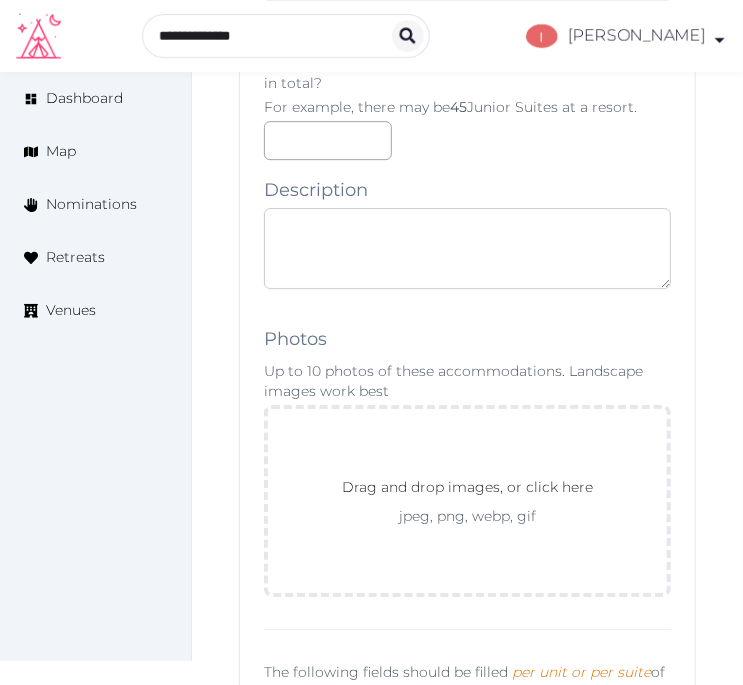 click at bounding box center [467, 248] 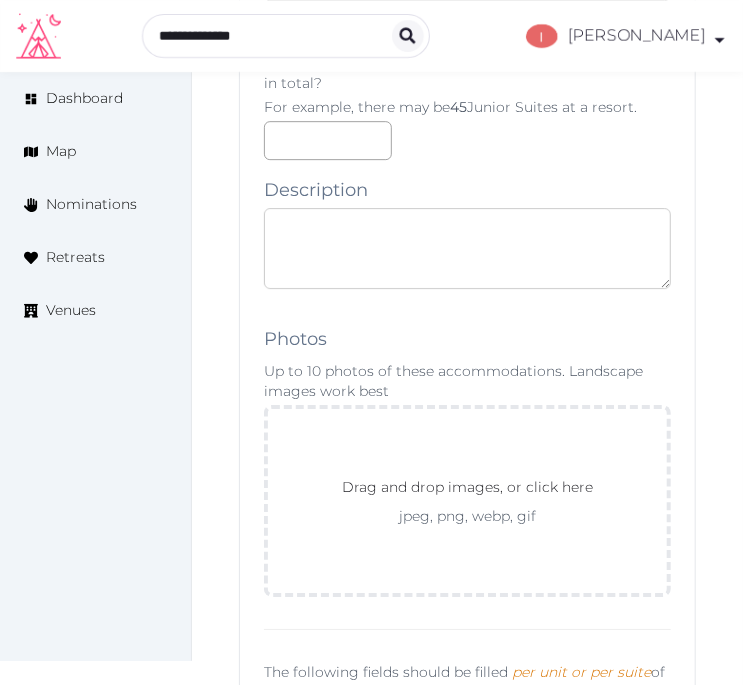 paste on "**********" 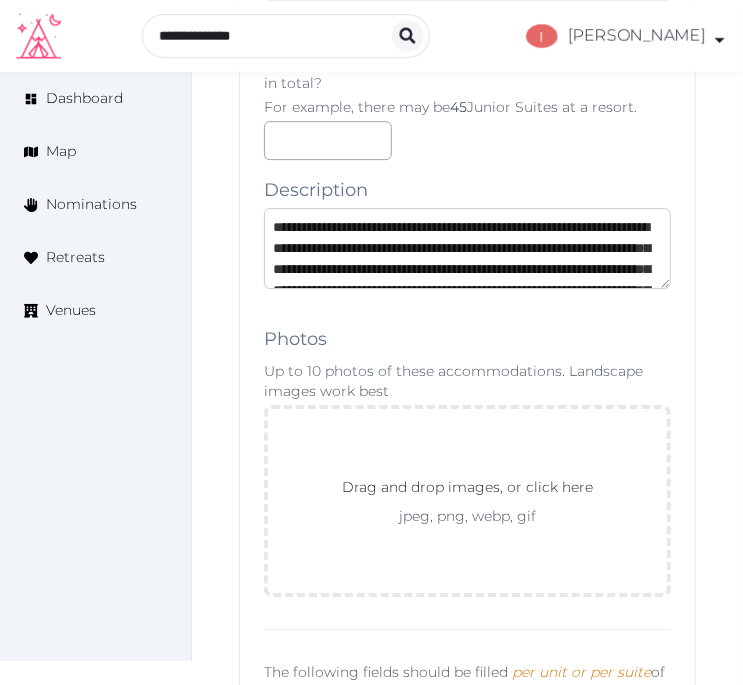 scroll, scrollTop: 93, scrollLeft: 0, axis: vertical 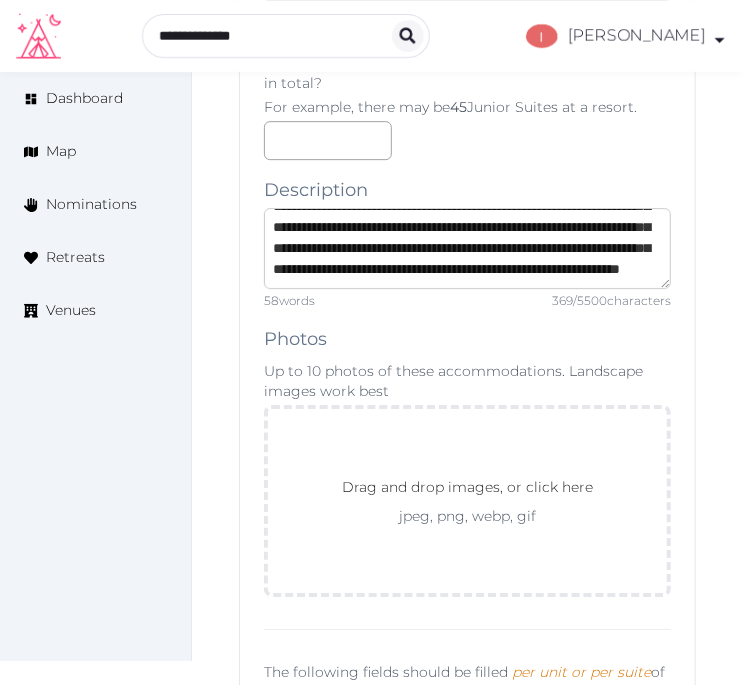 type on "**********" 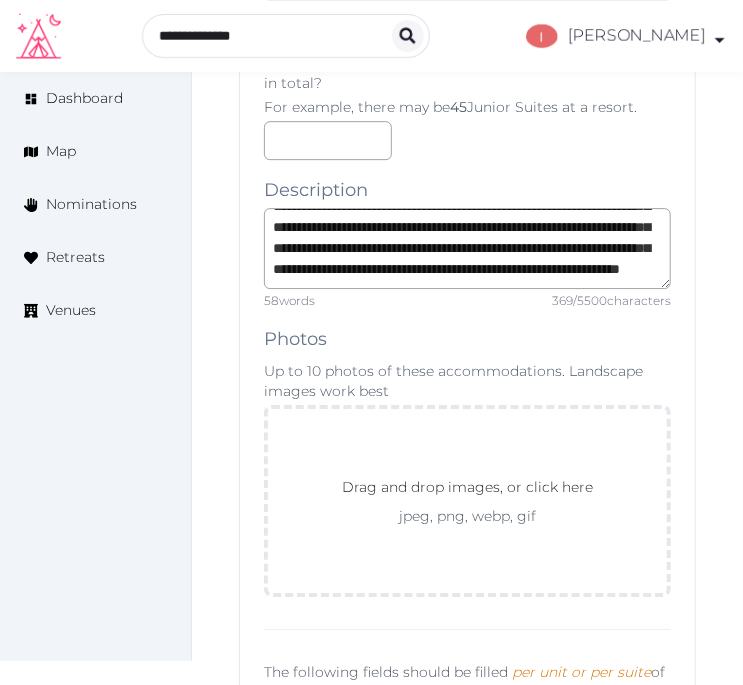 click on "**********" at bounding box center [467, 1456] 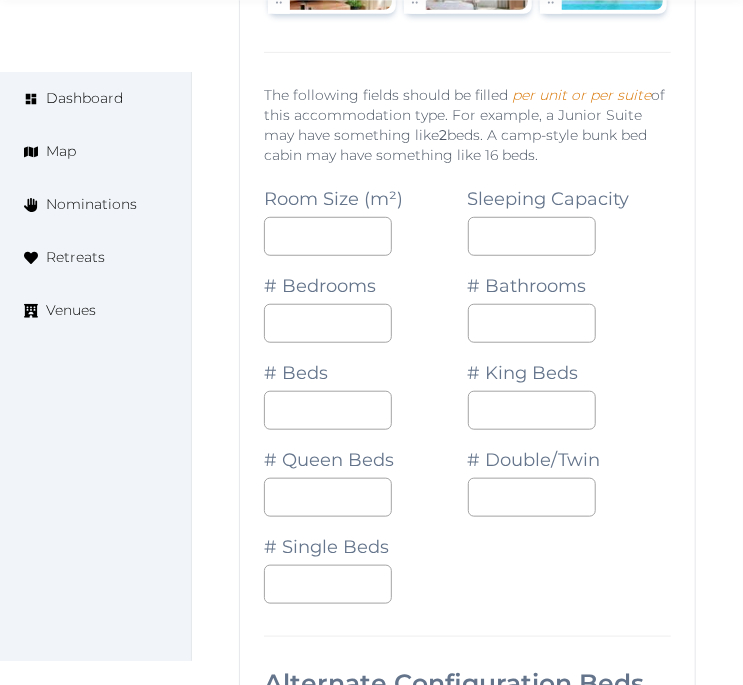 scroll, scrollTop: 40441, scrollLeft: 0, axis: vertical 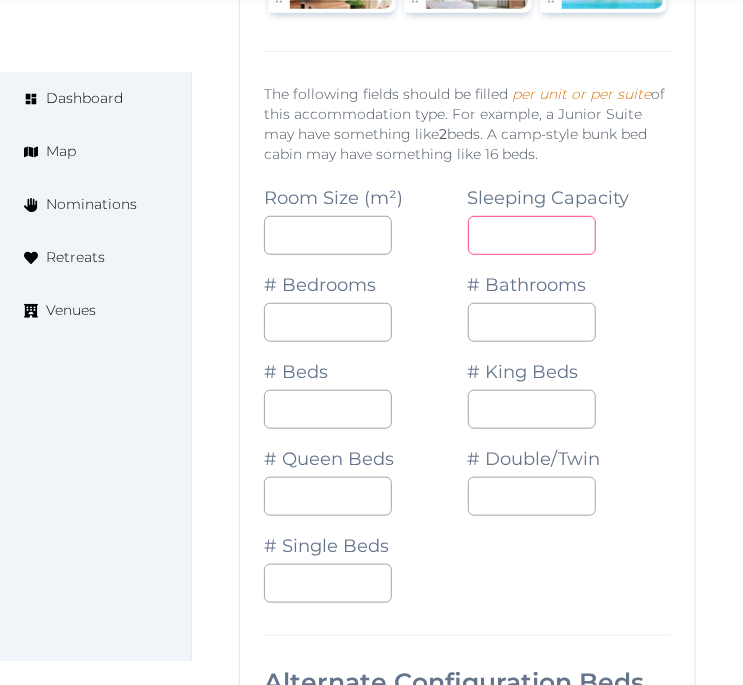 drag, startPoint x: 482, startPoint y: 308, endPoint x: 490, endPoint y: 315, distance: 10.630146 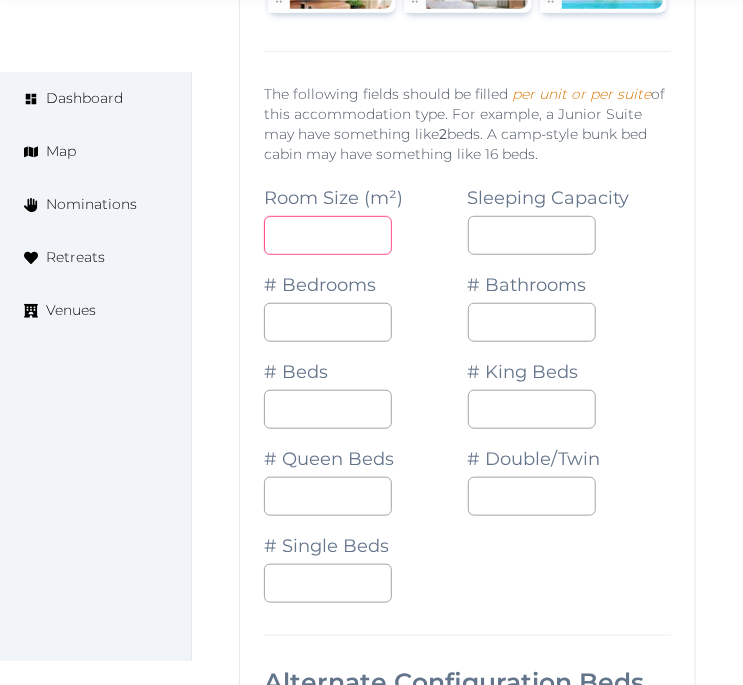 drag, startPoint x: 308, startPoint y: 308, endPoint x: 750, endPoint y: 328, distance: 442.45227 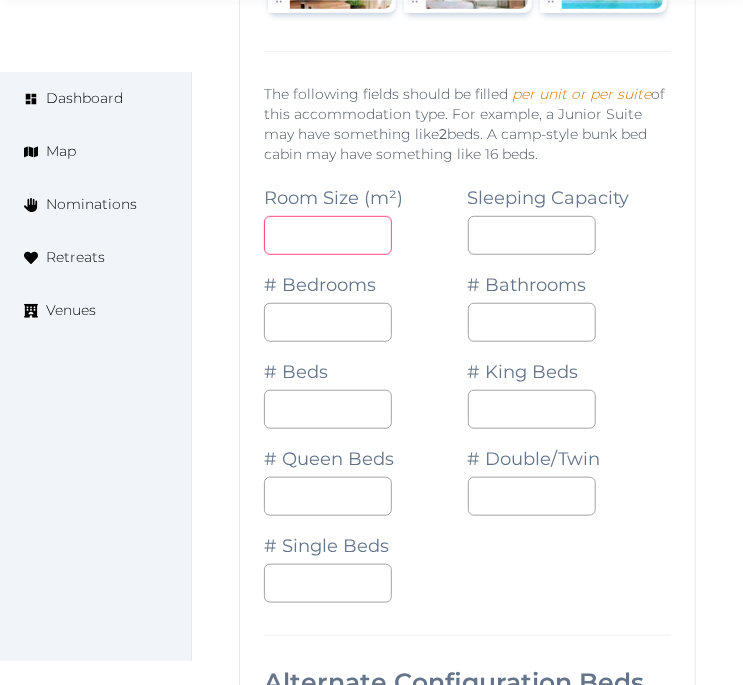 type on "**" 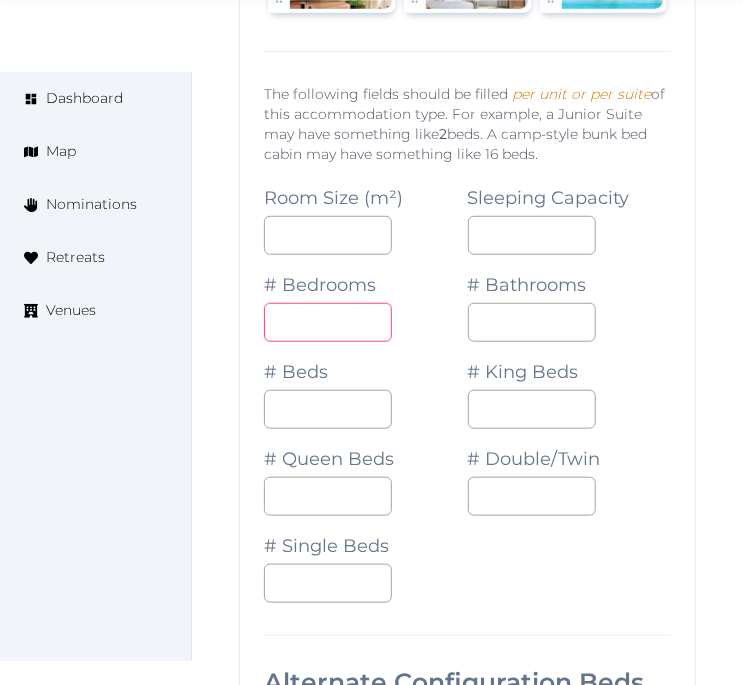click at bounding box center [328, 322] 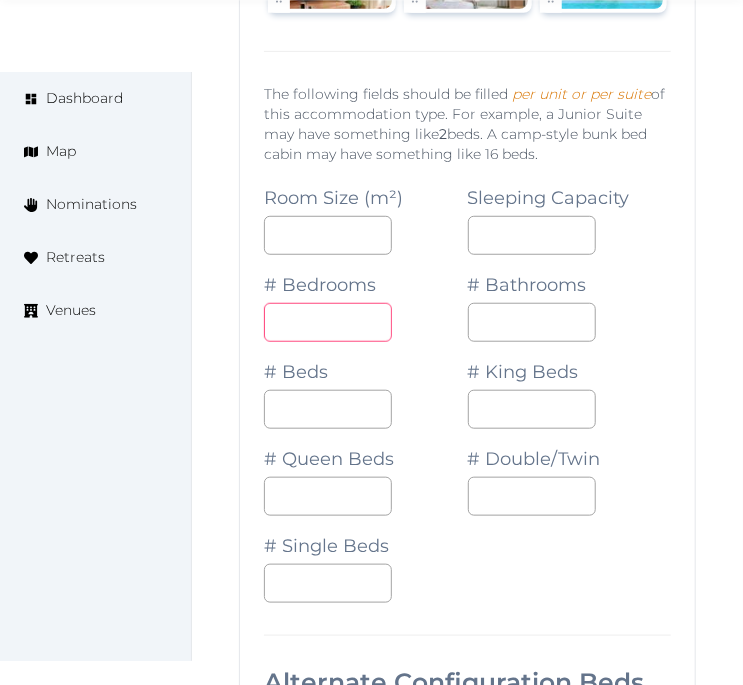 type on "*" 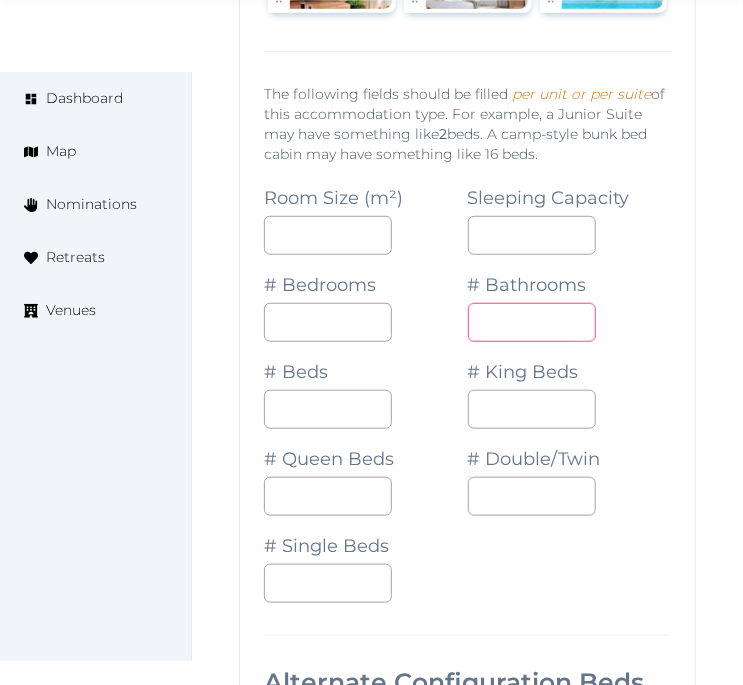 click on "*" at bounding box center [532, 322] 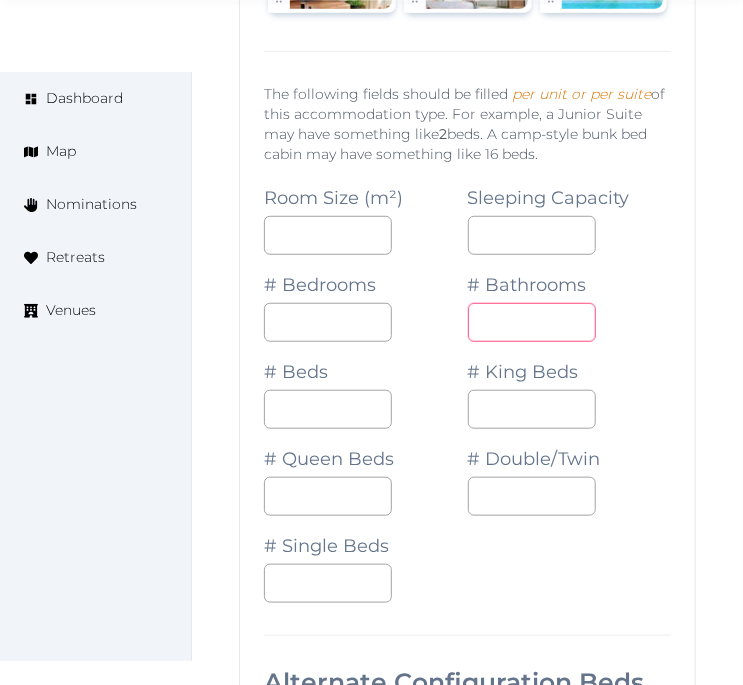 drag, startPoint x: 456, startPoint y: 396, endPoint x: 432, endPoint y: 392, distance: 24.33105 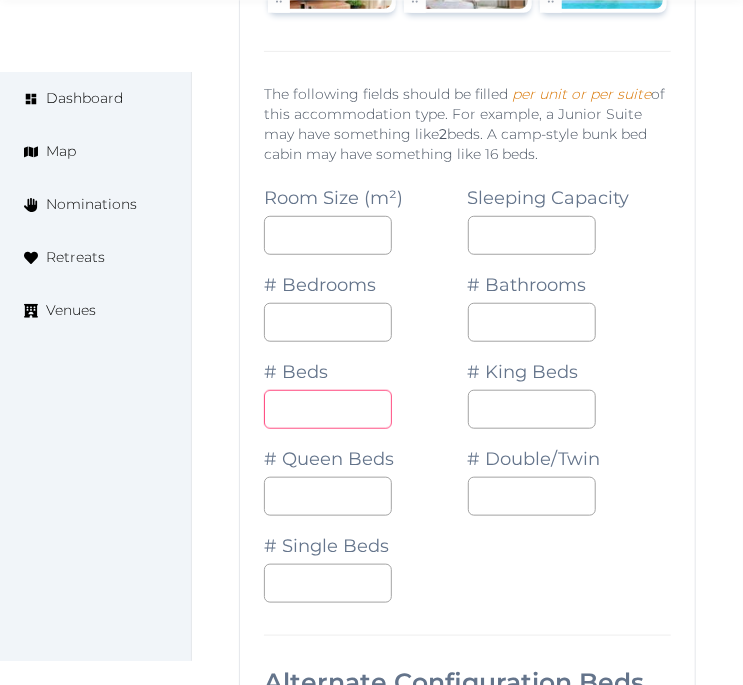 click at bounding box center (328, 409) 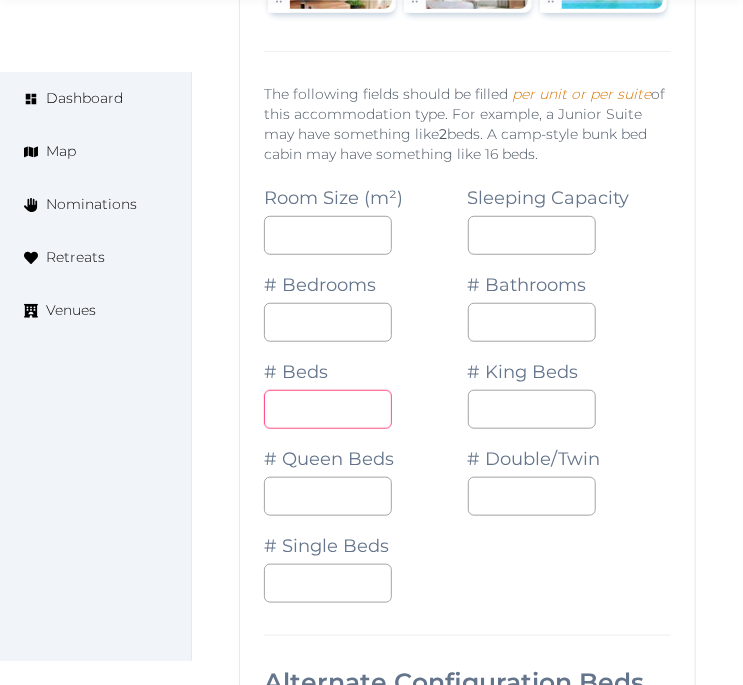 type on "*" 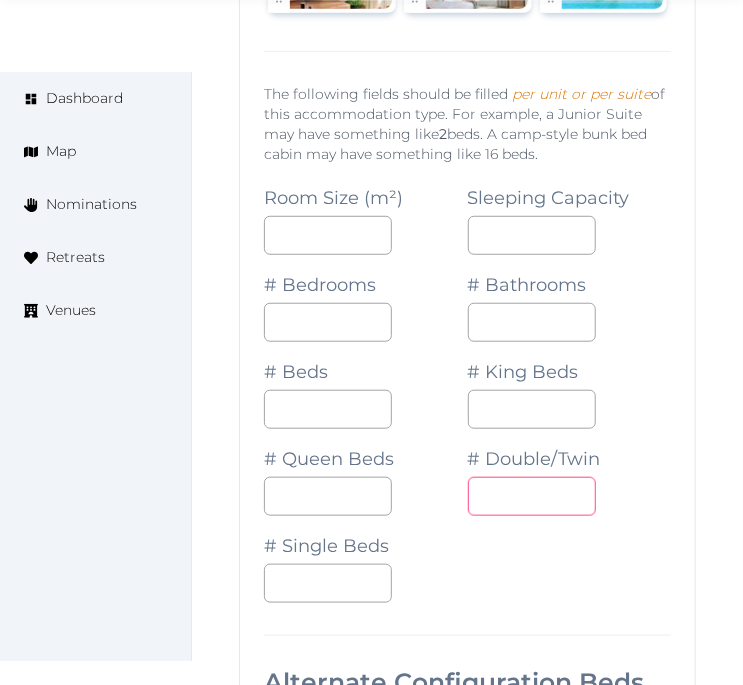 drag, startPoint x: 482, startPoint y: 578, endPoint x: 497, endPoint y: 572, distance: 16.155495 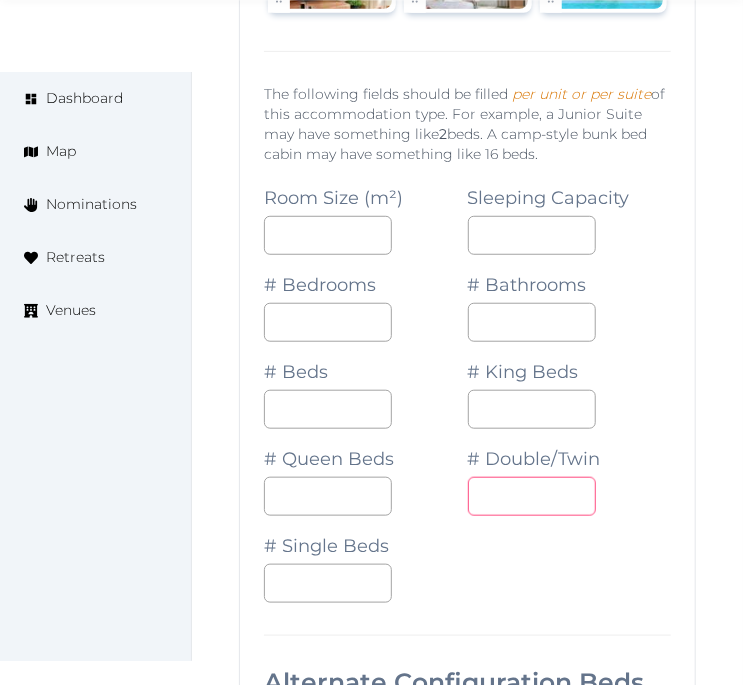 type on "*" 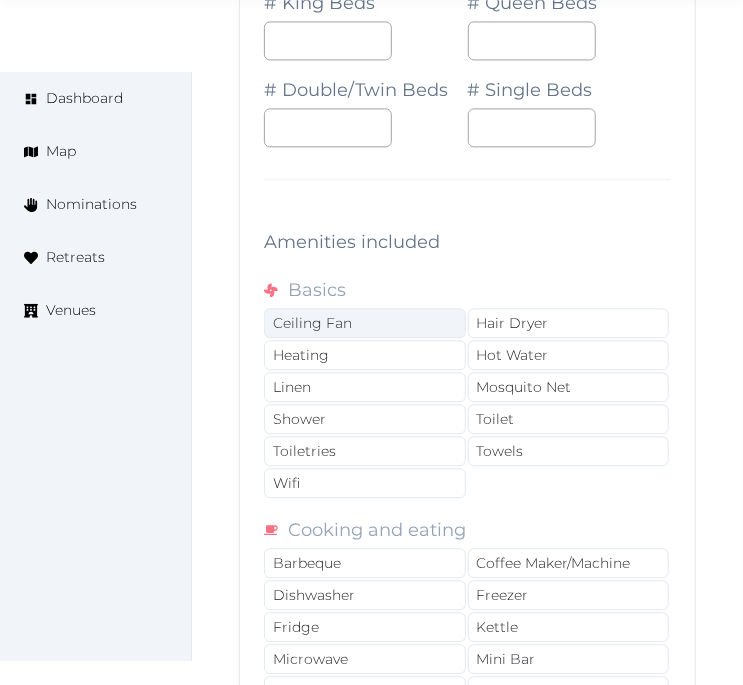 scroll, scrollTop: 41441, scrollLeft: 0, axis: vertical 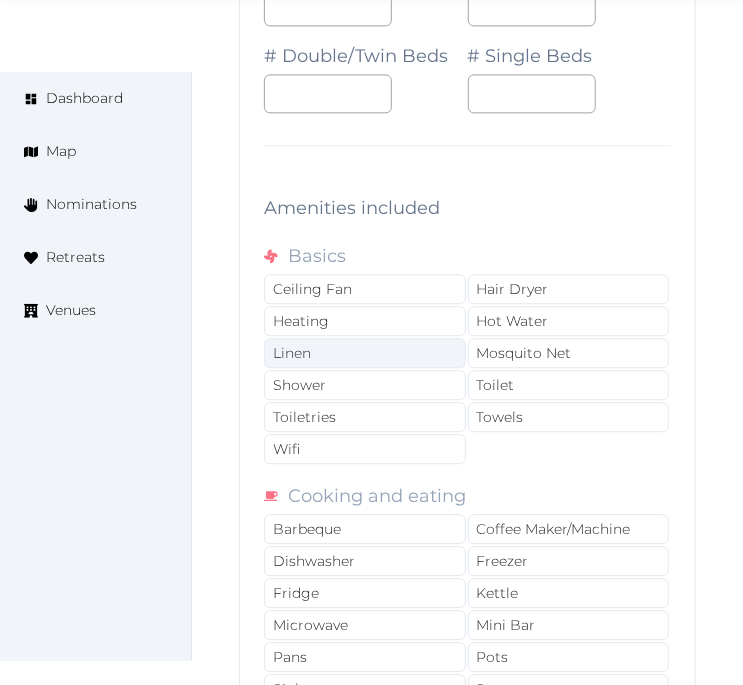 drag, startPoint x: 303, startPoint y: 435, endPoint x: 311, endPoint y: 446, distance: 13.601471 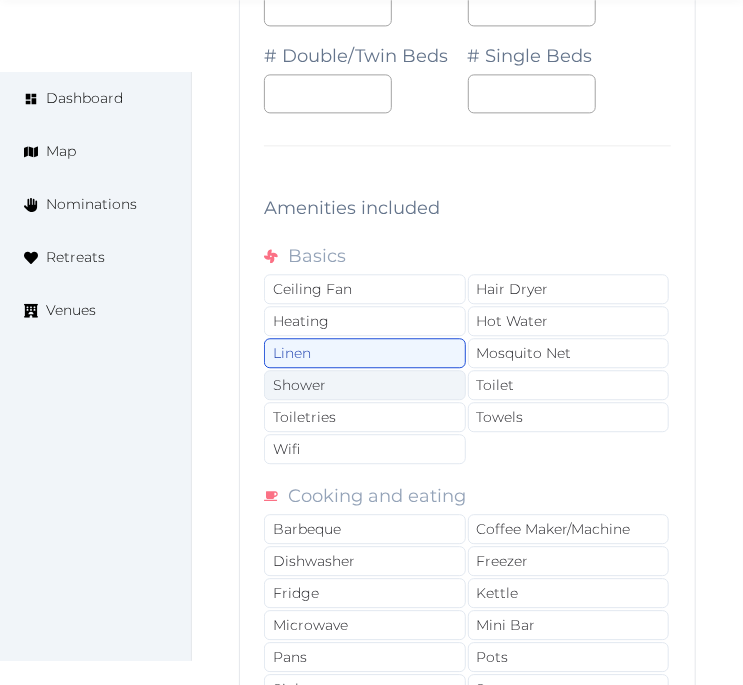 click on "Shower" at bounding box center [365, 385] 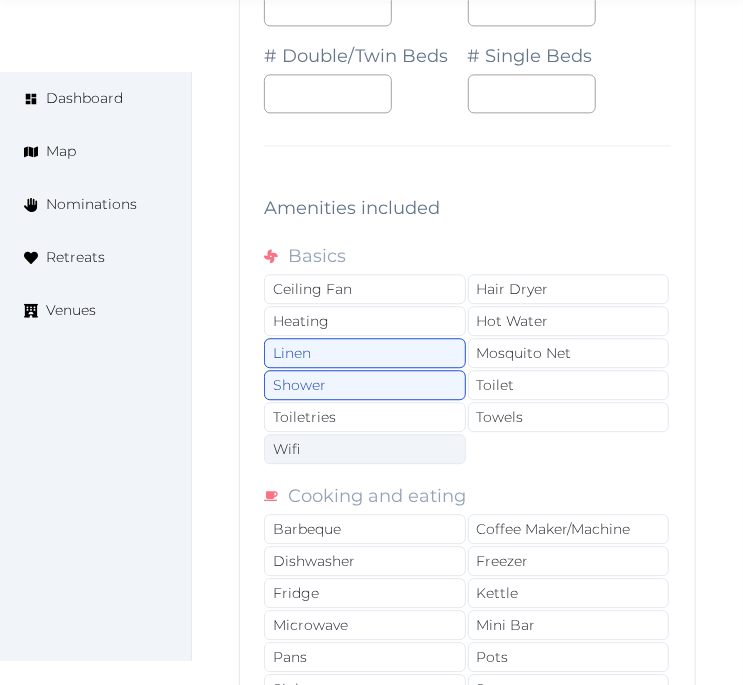 drag, startPoint x: 341, startPoint y: 495, endPoint x: 350, endPoint y: 516, distance: 22.847319 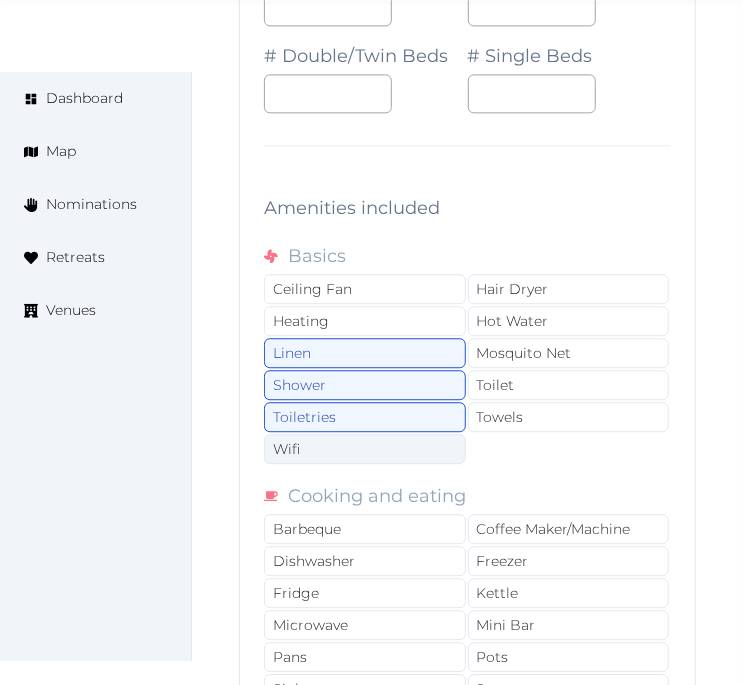 click on "Wifi" at bounding box center [365, 449] 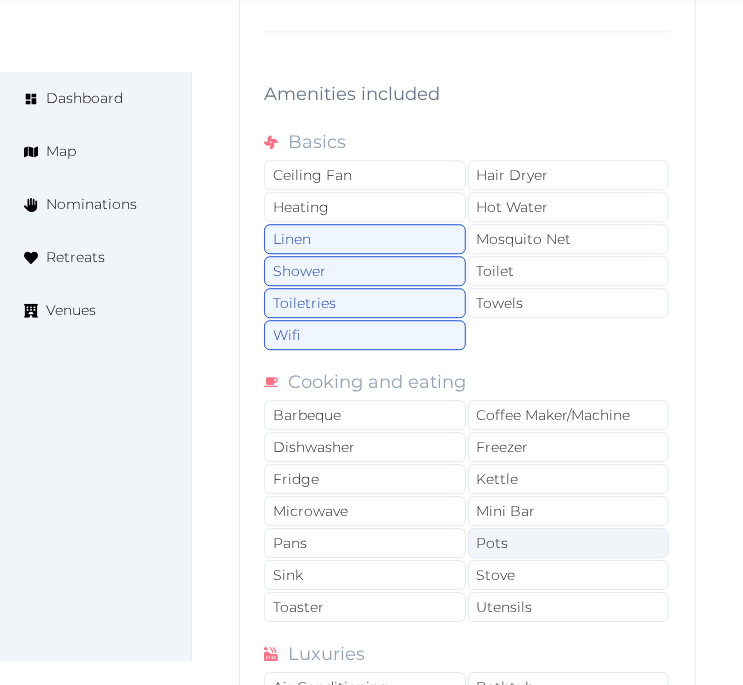 scroll, scrollTop: 41663, scrollLeft: 0, axis: vertical 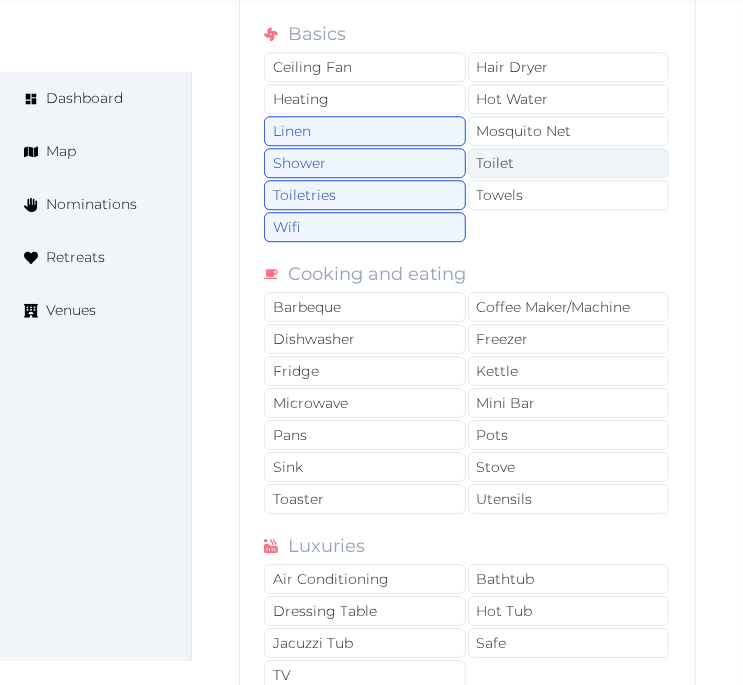 drag, startPoint x: 635, startPoint y: 262, endPoint x: 637, endPoint y: 248, distance: 14.142136 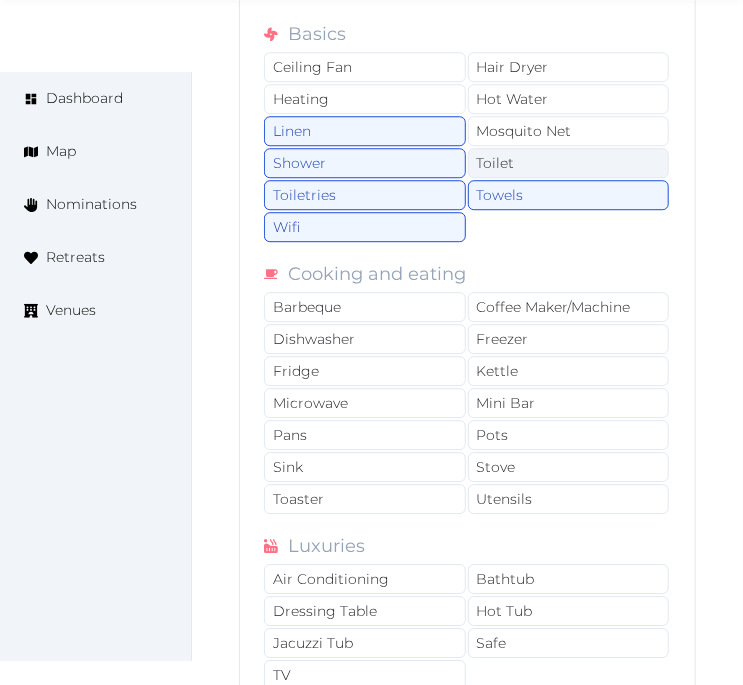 click on "Toilet" at bounding box center [569, 163] 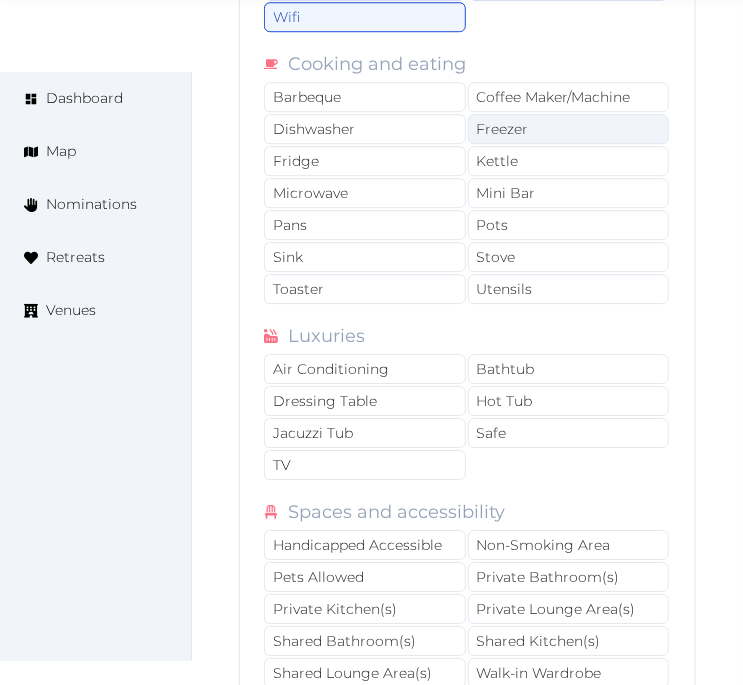 scroll, scrollTop: 41885, scrollLeft: 0, axis: vertical 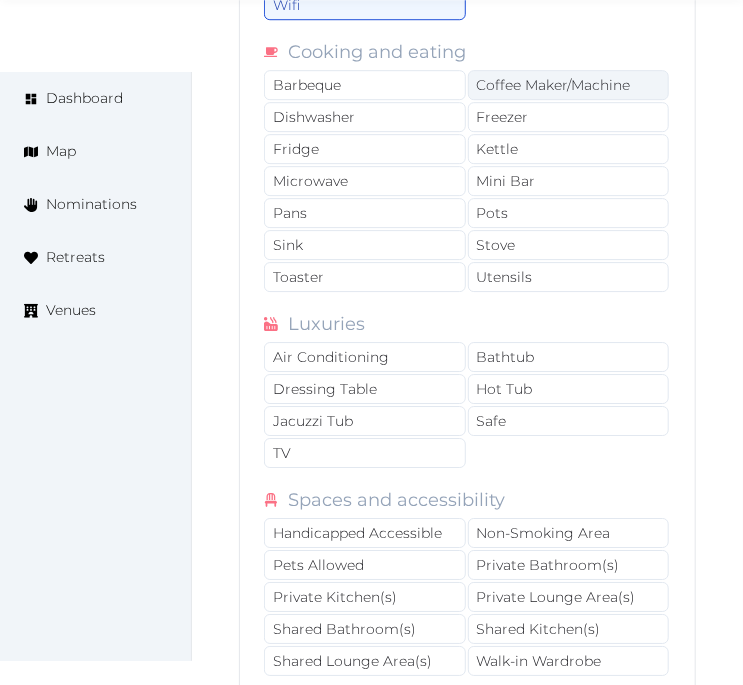click on "Coffee Maker/Machine" at bounding box center (569, 85) 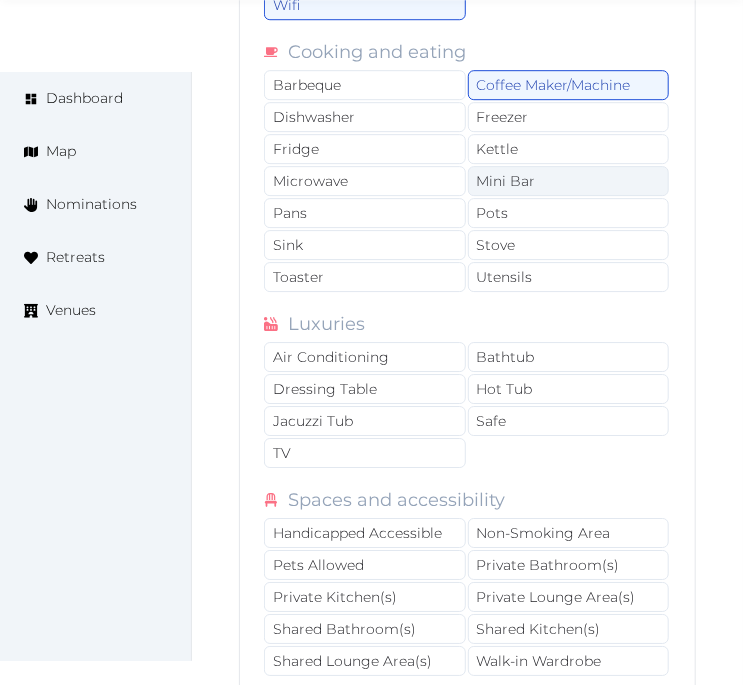 click on "Mini Bar" at bounding box center [569, 181] 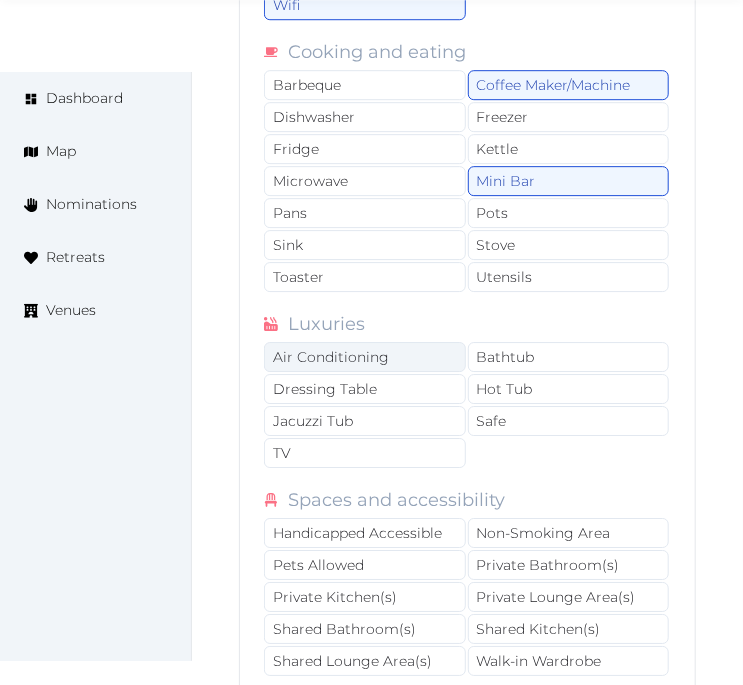 drag, startPoint x: 425, startPoint y: 437, endPoint x: 438, endPoint y: 436, distance: 13.038404 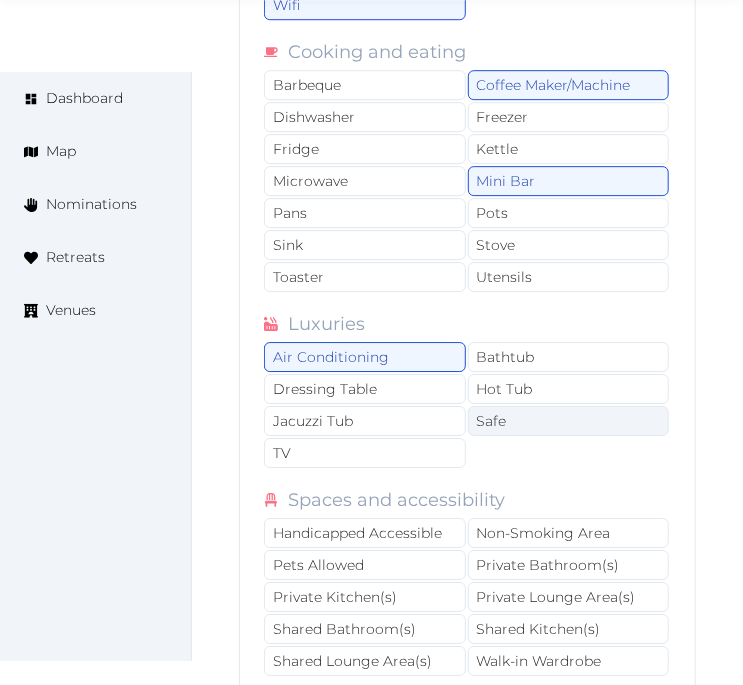drag, startPoint x: 421, startPoint y: 522, endPoint x: 526, endPoint y: 492, distance: 109.201645 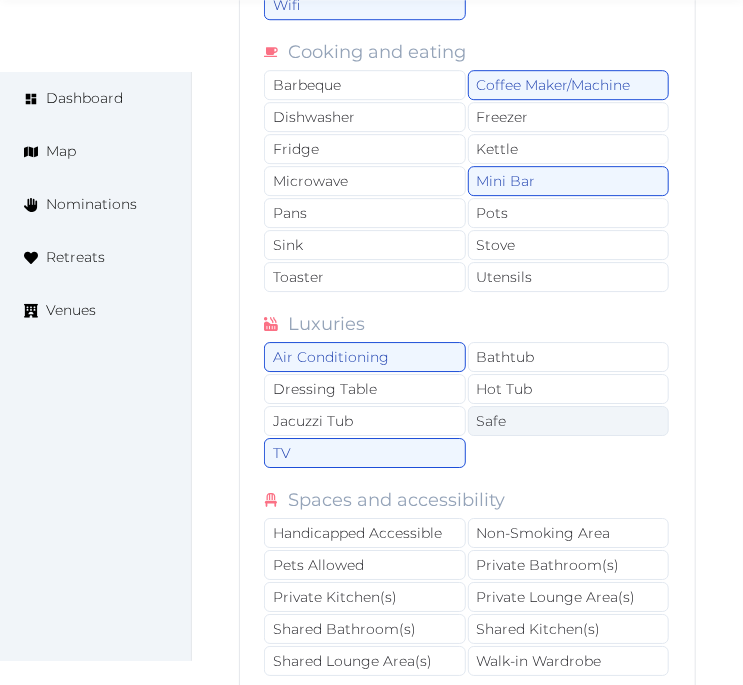 click on "Safe" at bounding box center [569, 421] 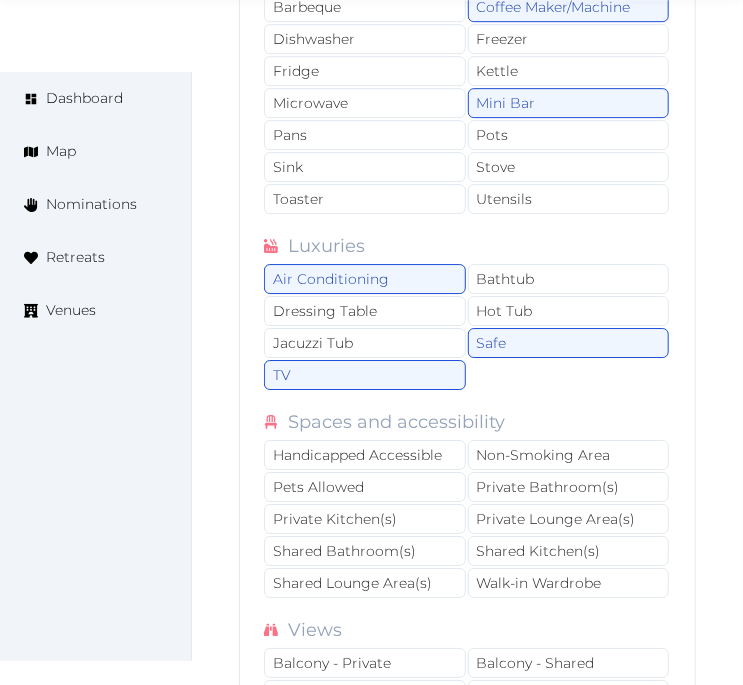 scroll, scrollTop: 41996, scrollLeft: 0, axis: vertical 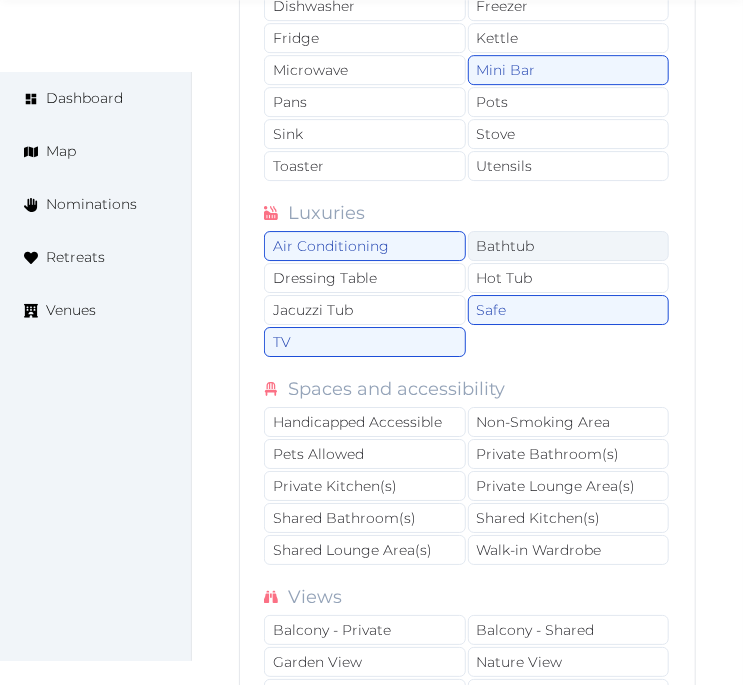 click on "Bathtub" at bounding box center (569, 246) 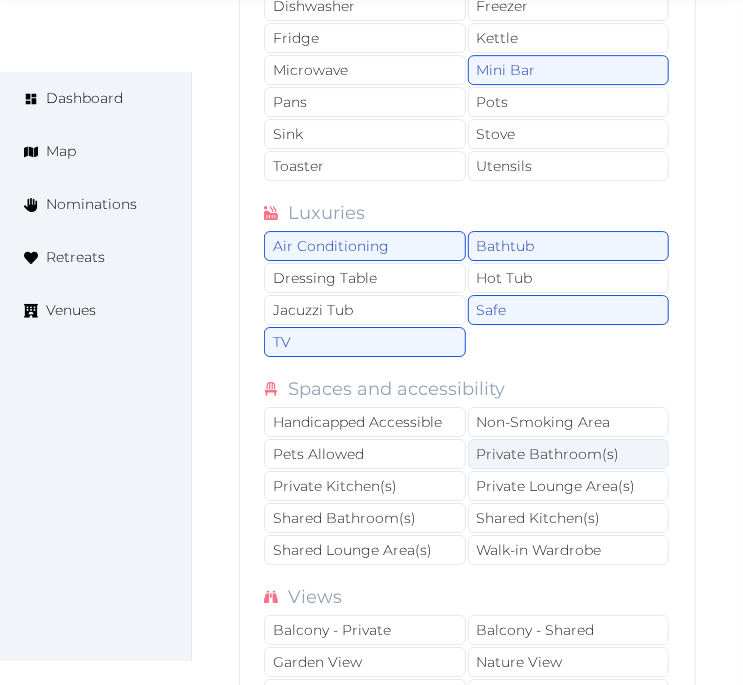 click on "Private Bathroom(s)" at bounding box center [569, 454] 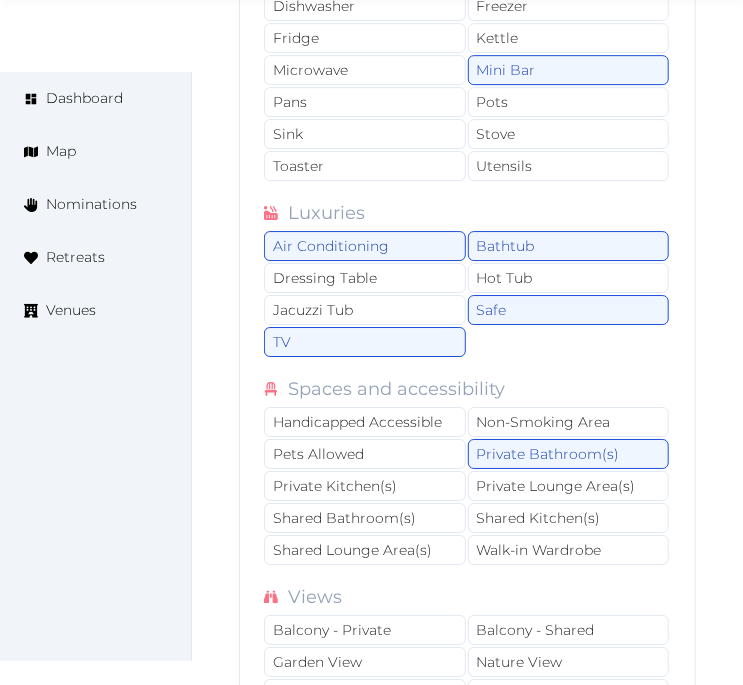 click on "Handicapped Accessible Non-Smoking Area Pets Allowed Private Bathroom(s) Private Kitchen(s) Private Lounge Area(s) Shared Bathroom(s) Shared Kitchen(s) Shared Lounge Area(s) Walk-in Wardrobe" at bounding box center [467, 487] 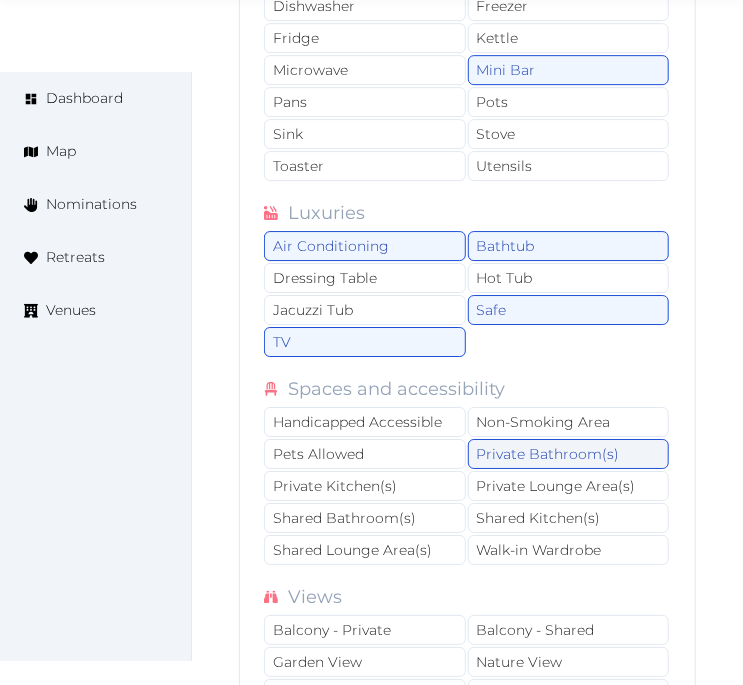 drag, startPoint x: 561, startPoint y: 564, endPoint x: 587, endPoint y: 523, distance: 48.548943 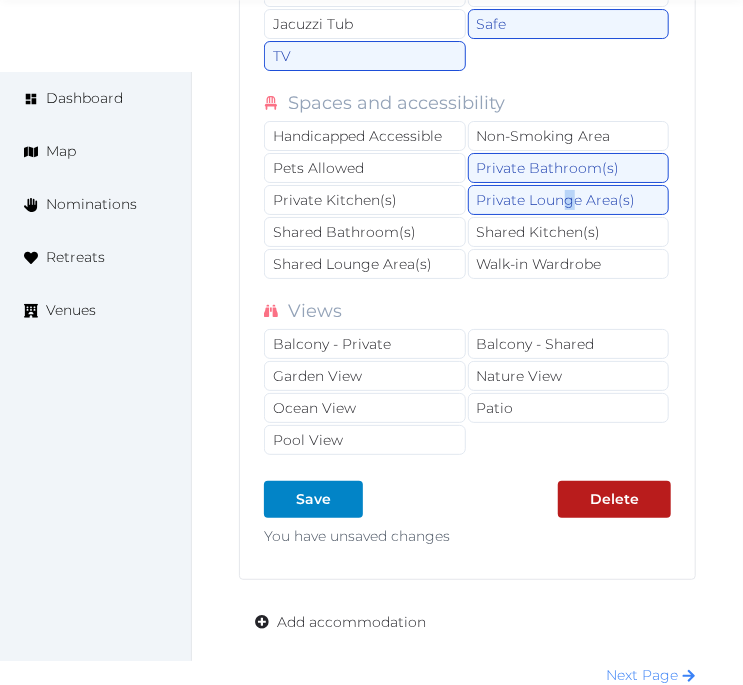scroll, scrollTop: 42330, scrollLeft: 0, axis: vertical 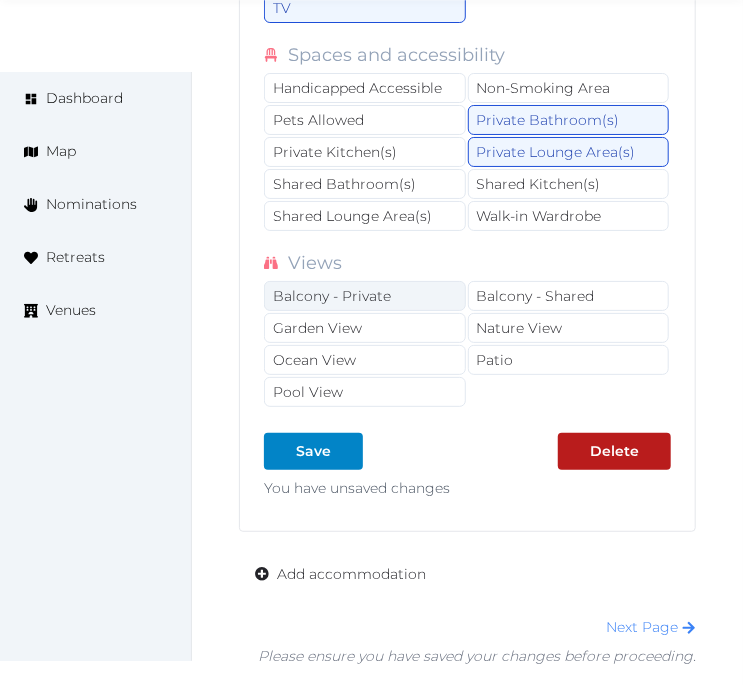 click on "Balcony - Private" at bounding box center (365, 296) 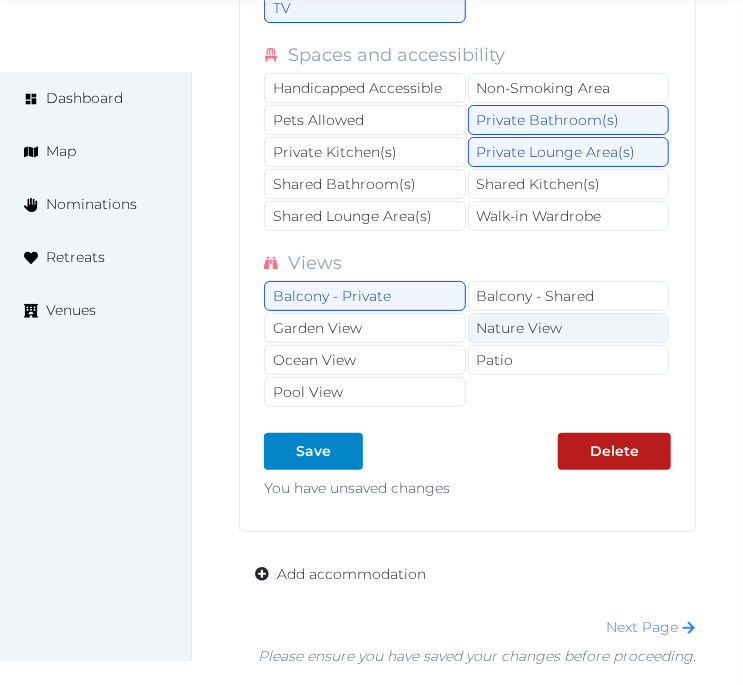 click on "Nature View" at bounding box center [569, 328] 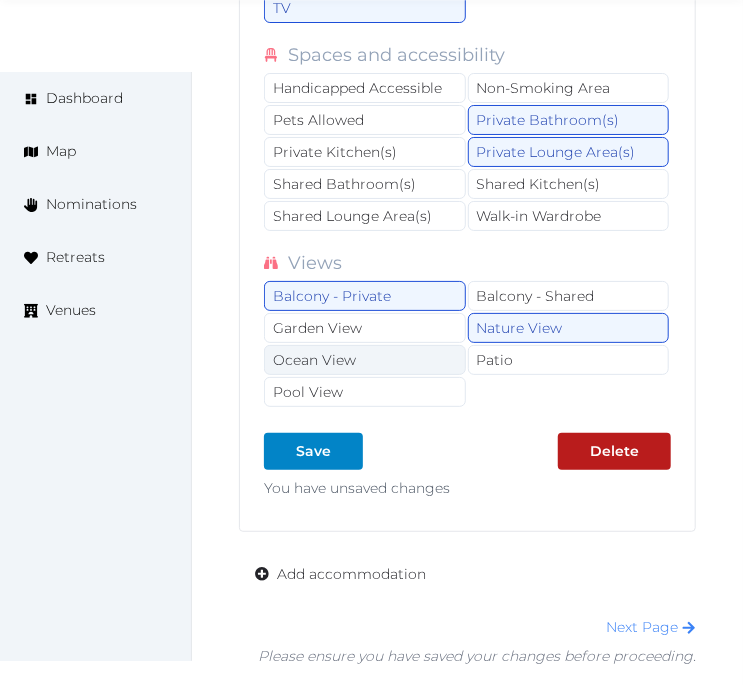 click on "Ocean View" at bounding box center [365, 360] 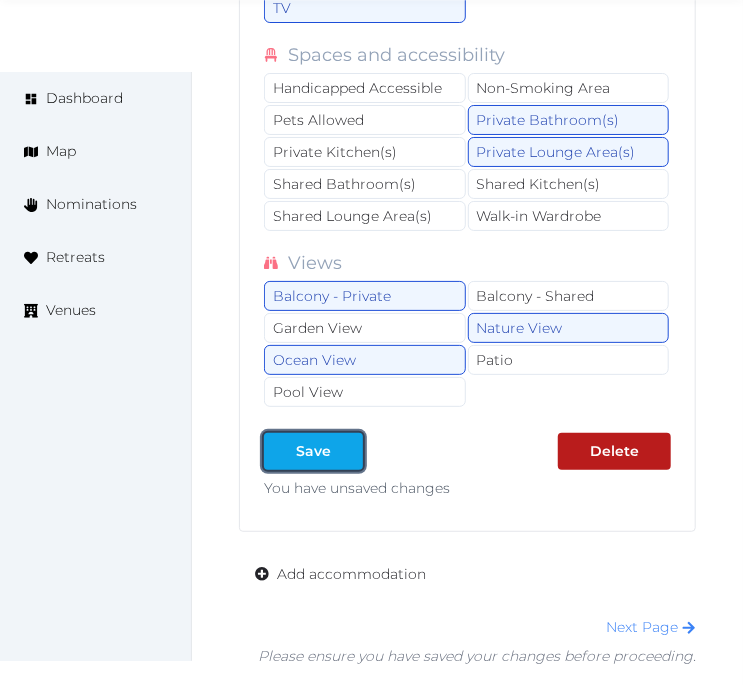click on "Save" at bounding box center (313, 451) 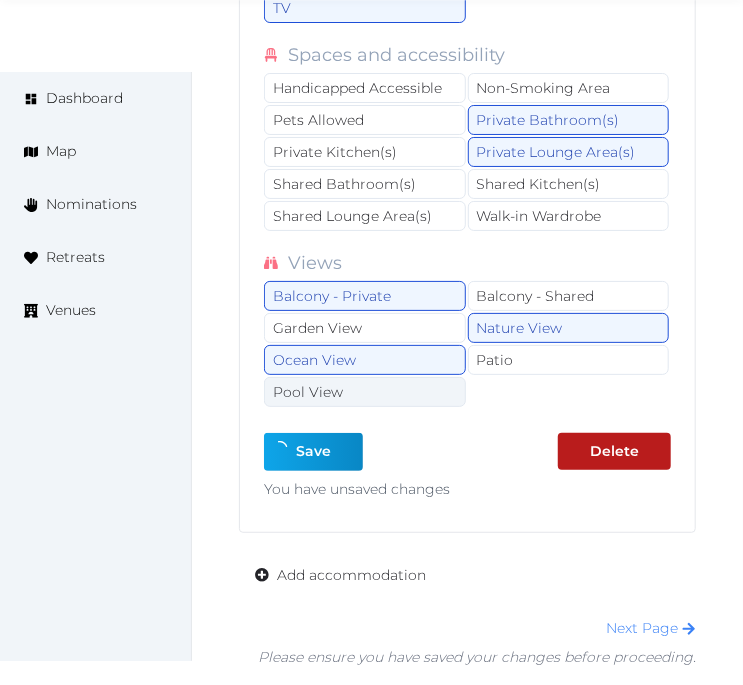 type on "*" 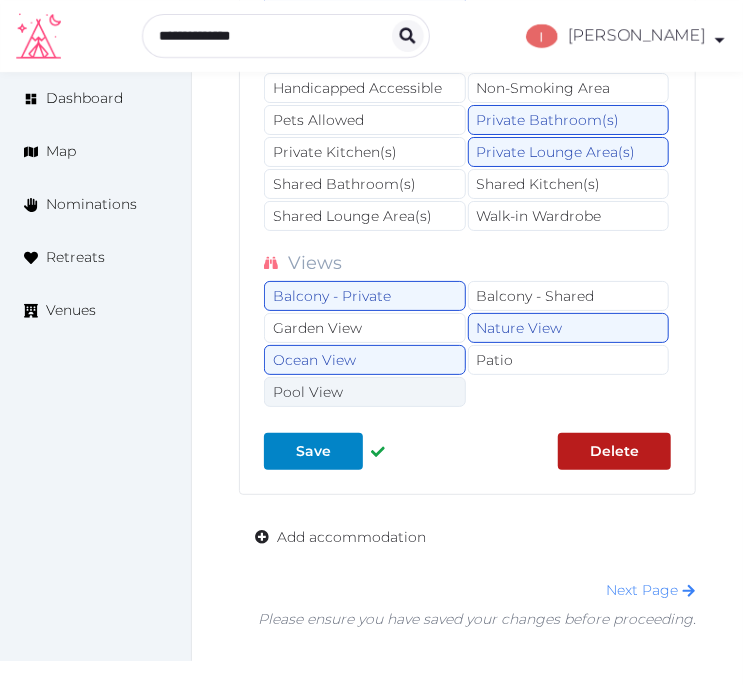 click on "Pool View" at bounding box center [365, 392] 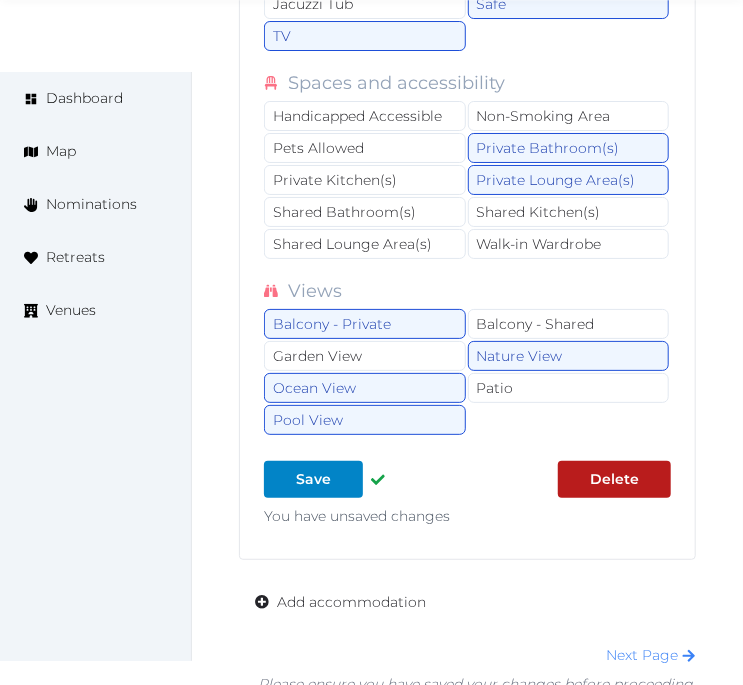 scroll, scrollTop: 42330, scrollLeft: 0, axis: vertical 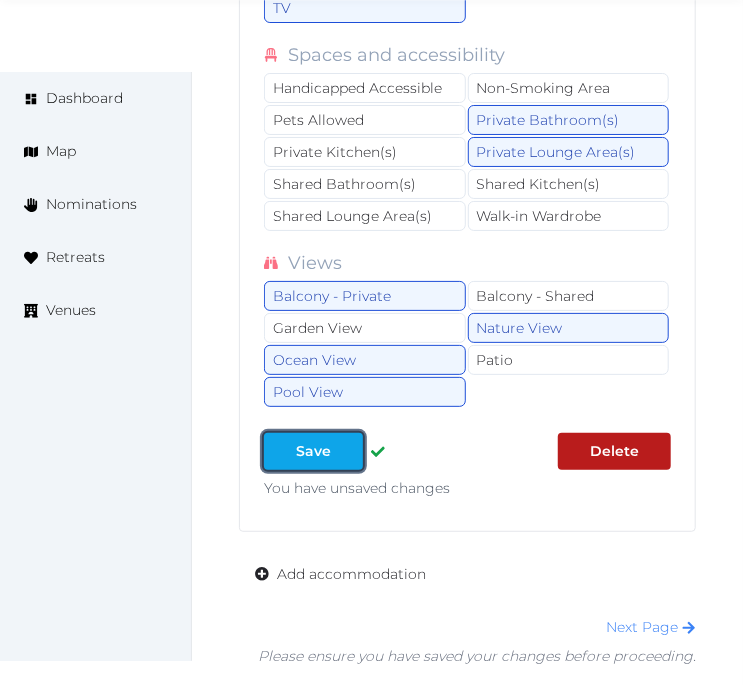 click on "Save" at bounding box center (313, 451) 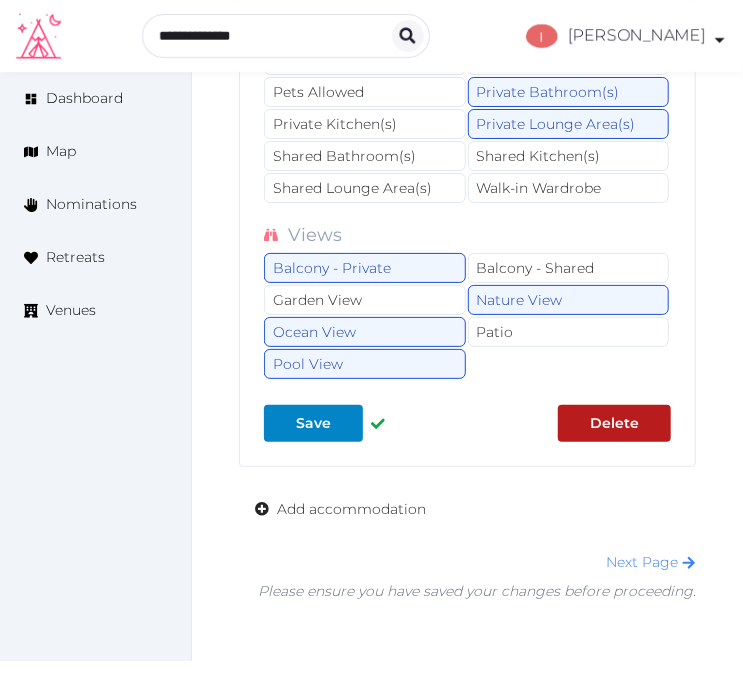 scroll, scrollTop: 42302, scrollLeft: 0, axis: vertical 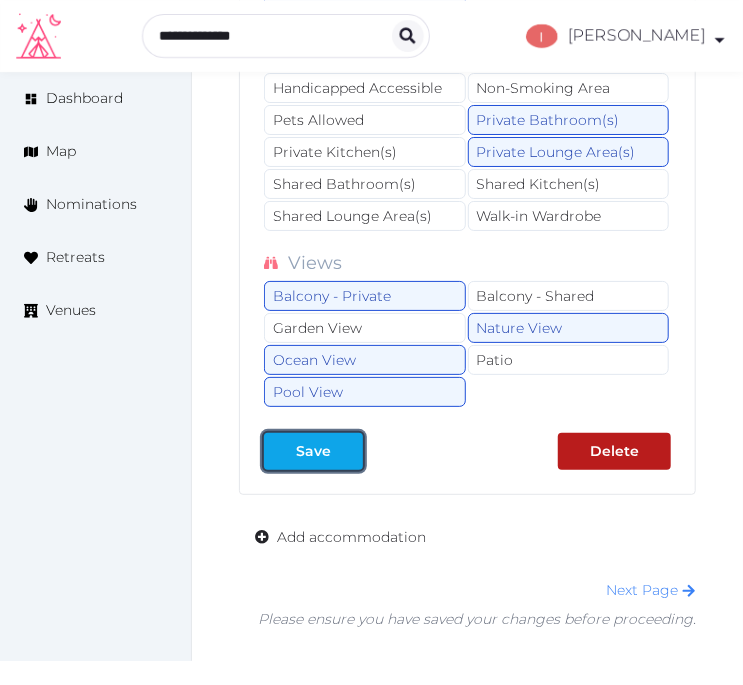 click at bounding box center (347, 451) 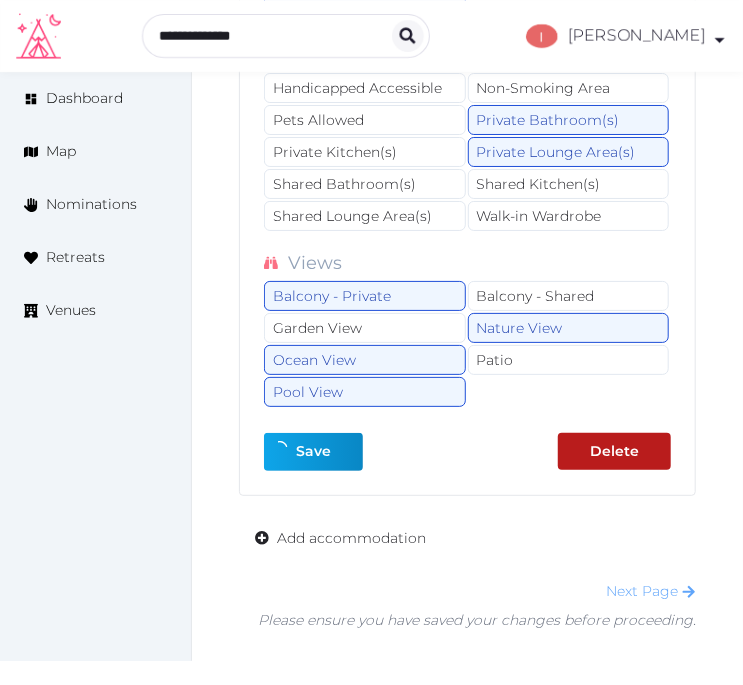 click on "Next Page" at bounding box center (651, 591) 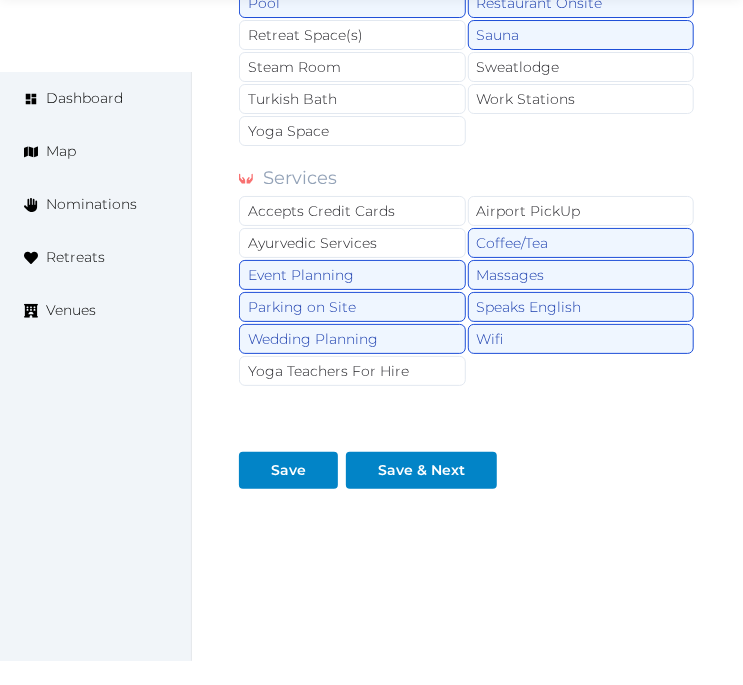 scroll, scrollTop: 2154, scrollLeft: 0, axis: vertical 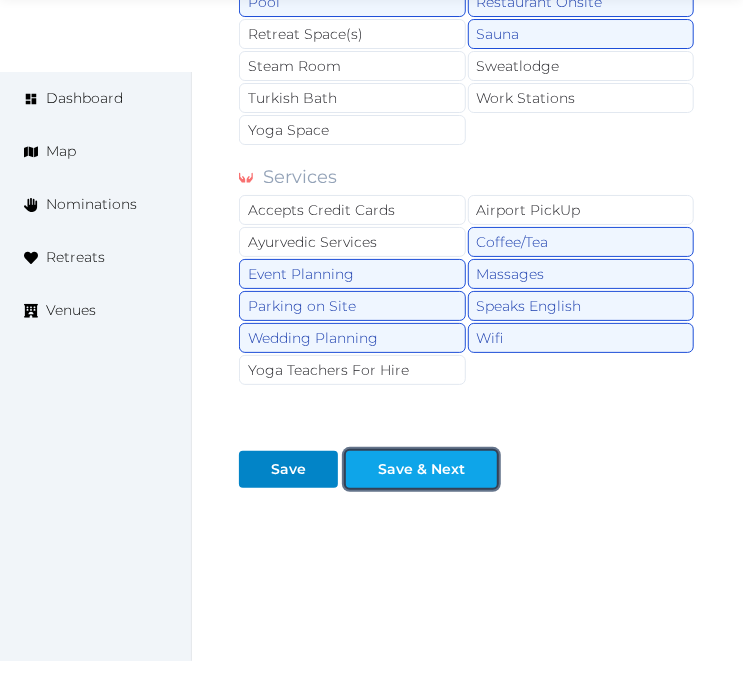 click on "Save & Next" at bounding box center [421, 469] 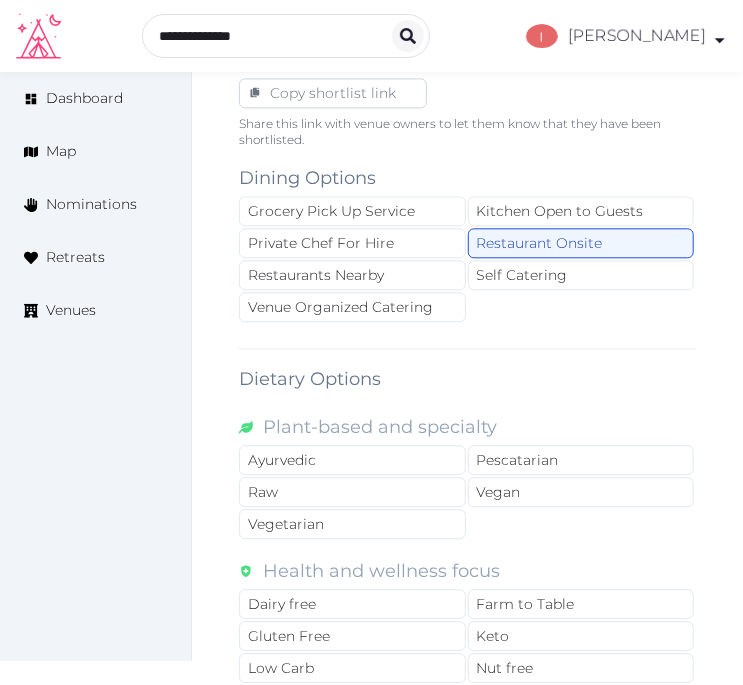 scroll, scrollTop: 1000, scrollLeft: 0, axis: vertical 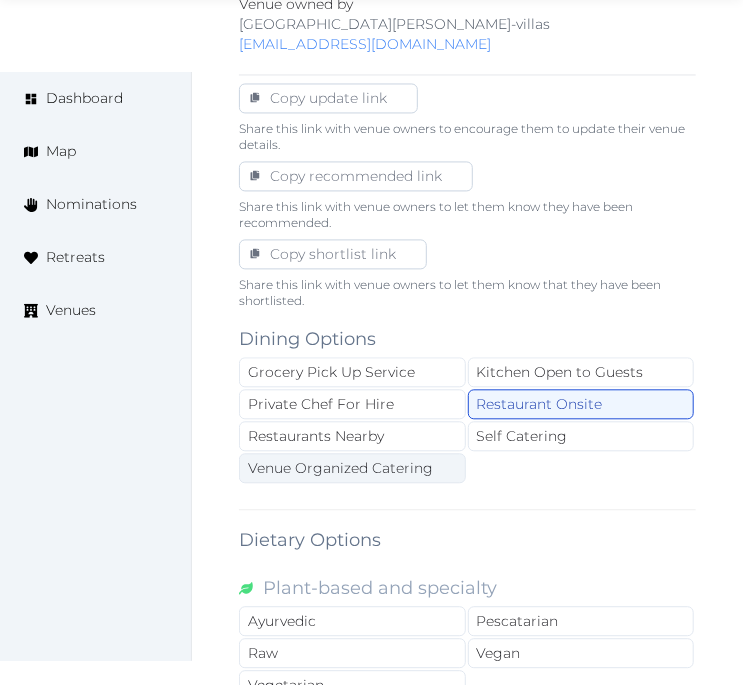 click on "Venue Organized Catering" at bounding box center (352, 469) 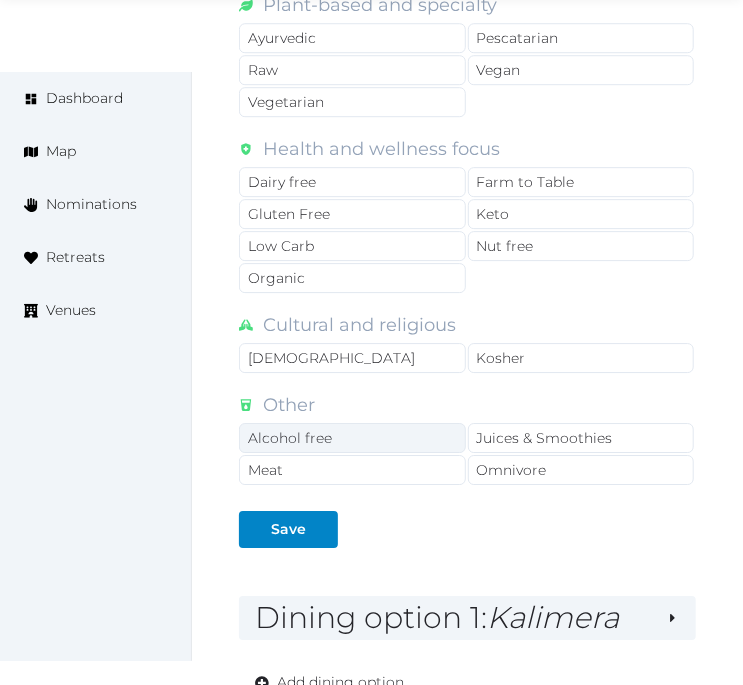 scroll, scrollTop: 1980, scrollLeft: 0, axis: vertical 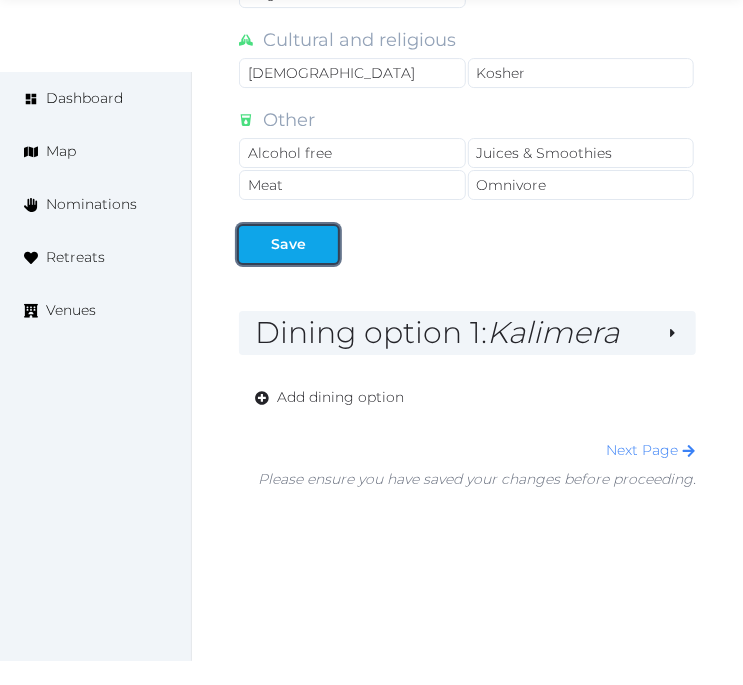 click at bounding box center [322, 244] 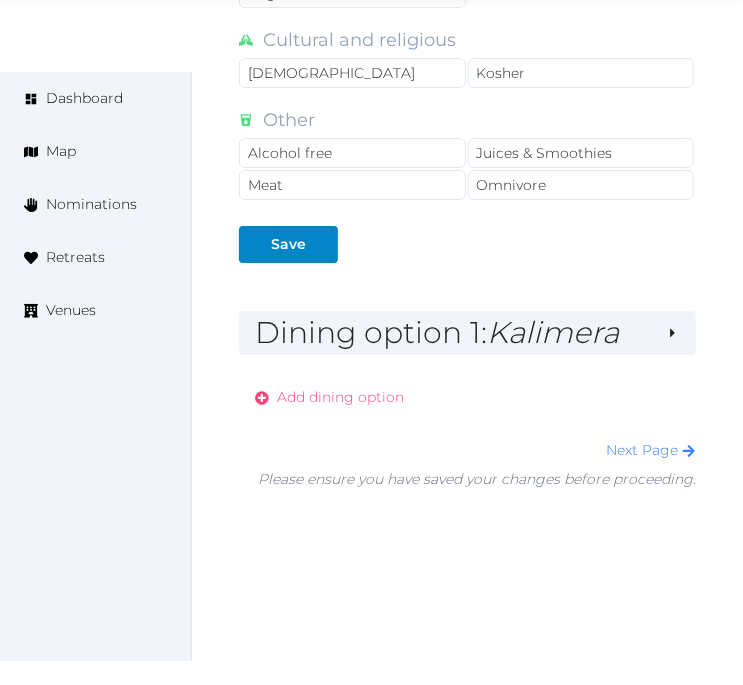click on "Add dining option" at bounding box center (340, 397) 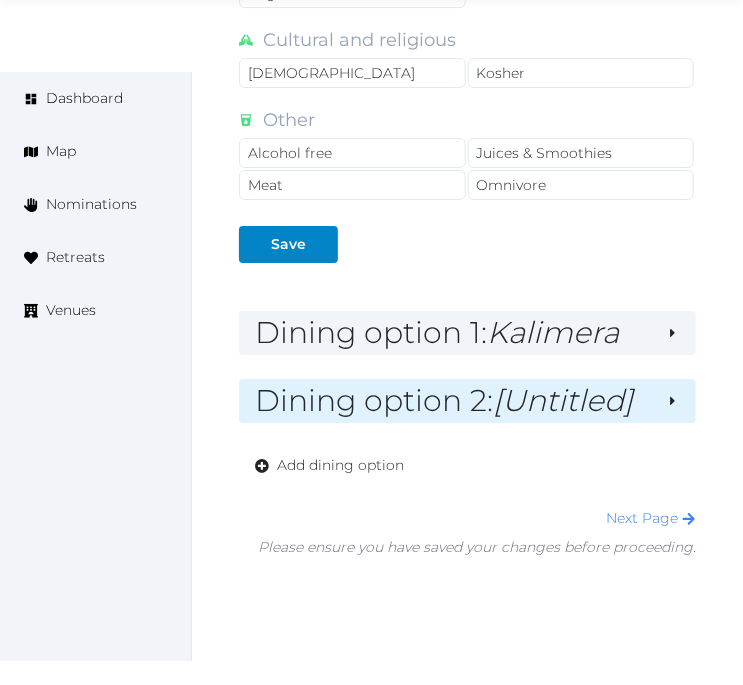 drag, startPoint x: 513, startPoint y: 373, endPoint x: 506, endPoint y: 382, distance: 11.401754 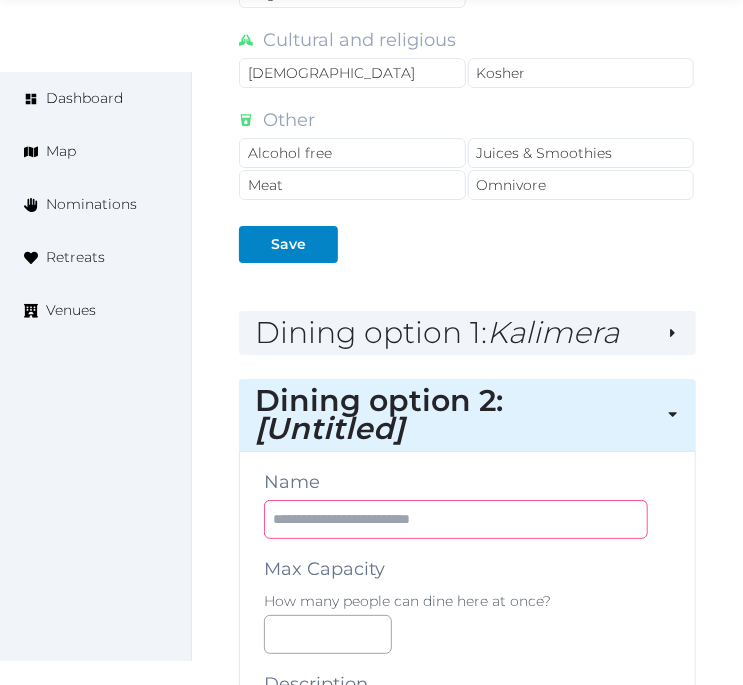 drag, startPoint x: 484, startPoint y: 483, endPoint x: 491, endPoint y: 491, distance: 10.630146 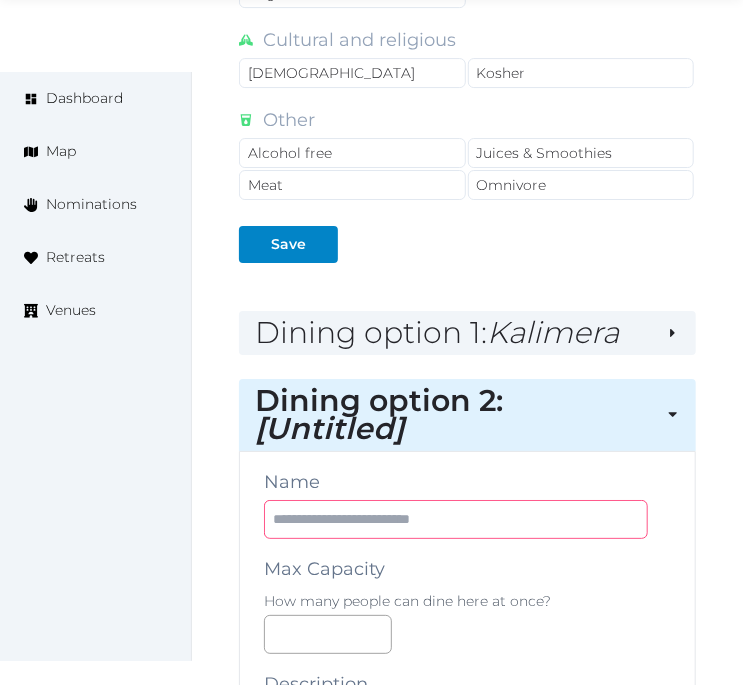 paste on "*********" 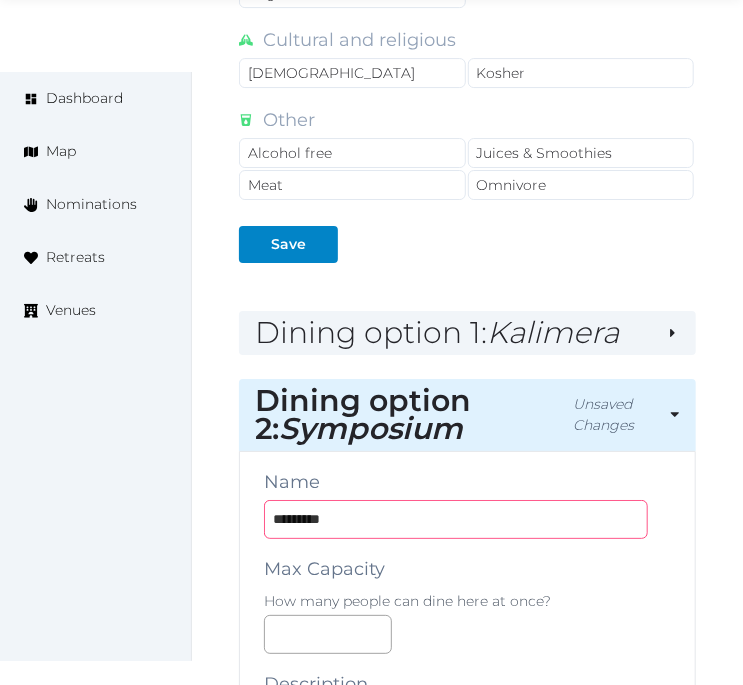 type on "*********" 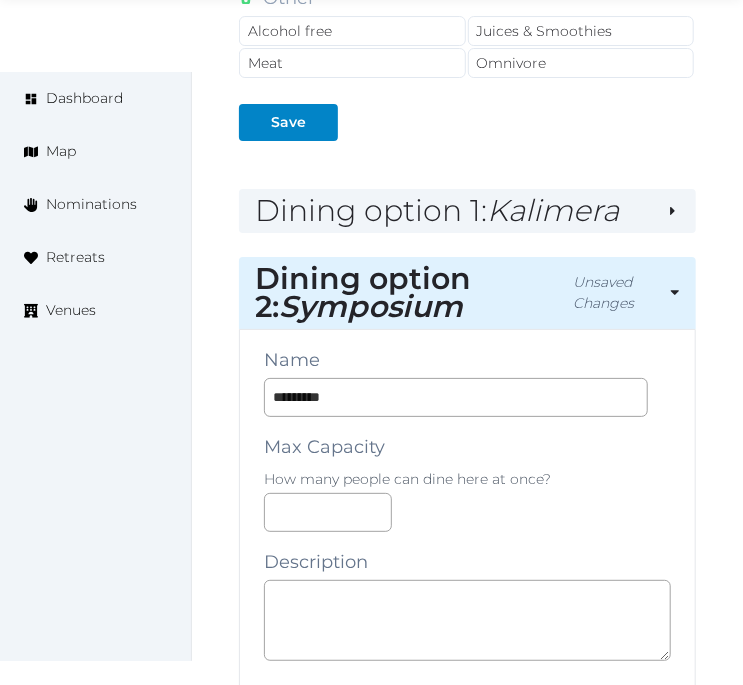 scroll, scrollTop: 2313, scrollLeft: 0, axis: vertical 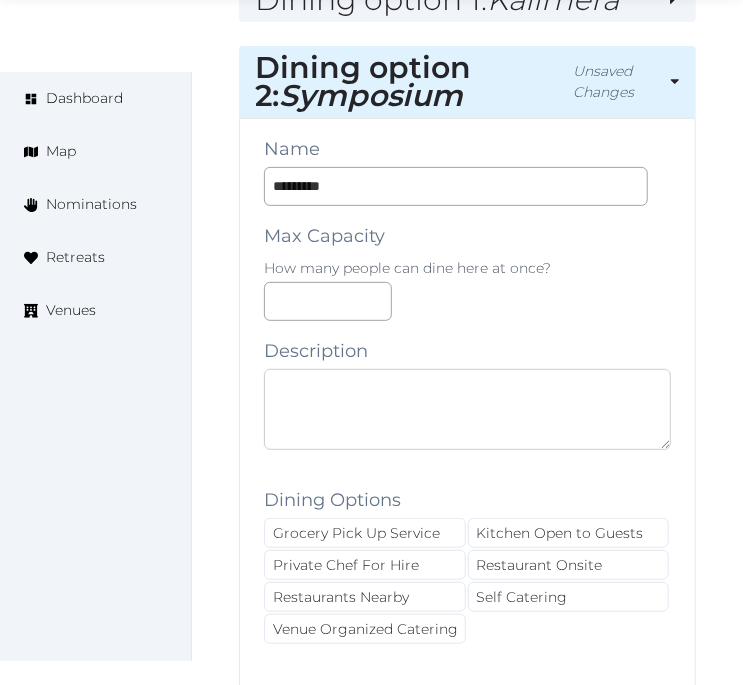 click at bounding box center [467, 409] 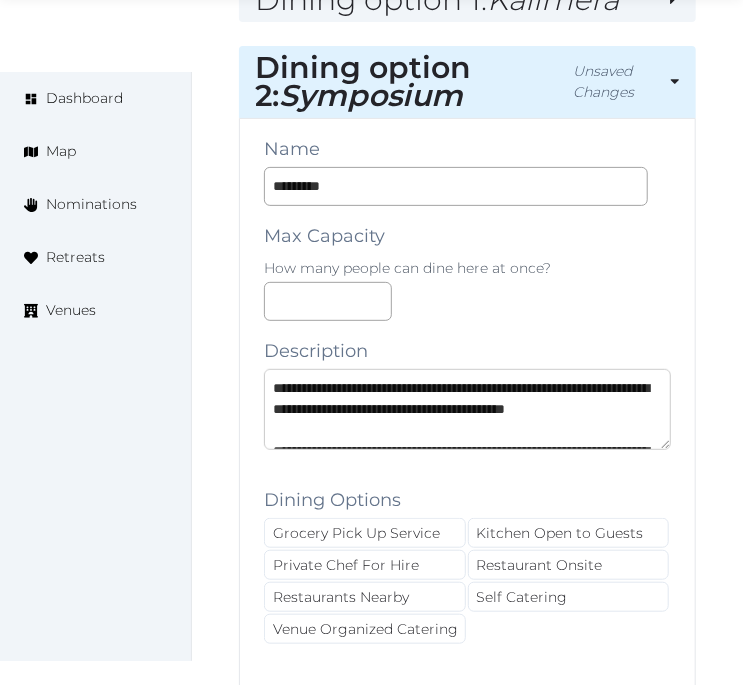 scroll, scrollTop: 200, scrollLeft: 0, axis: vertical 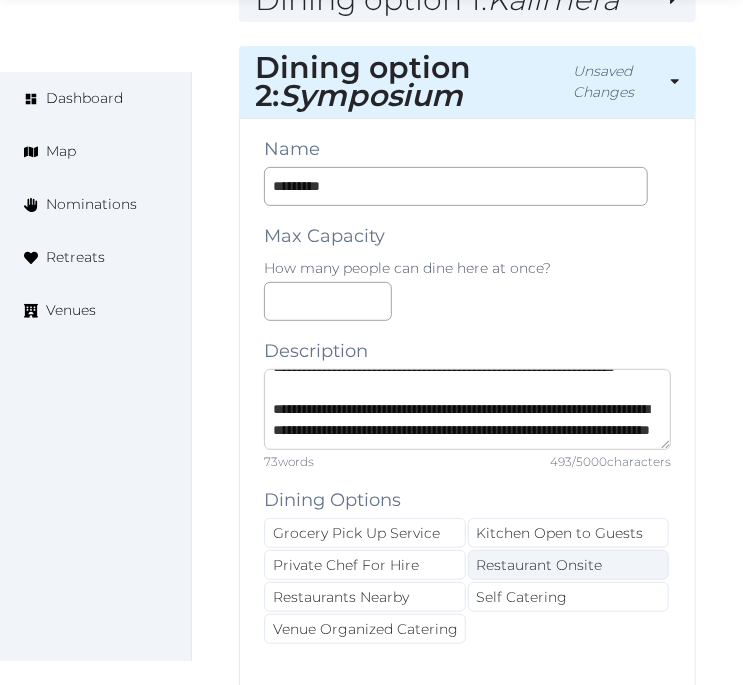 type on "**********" 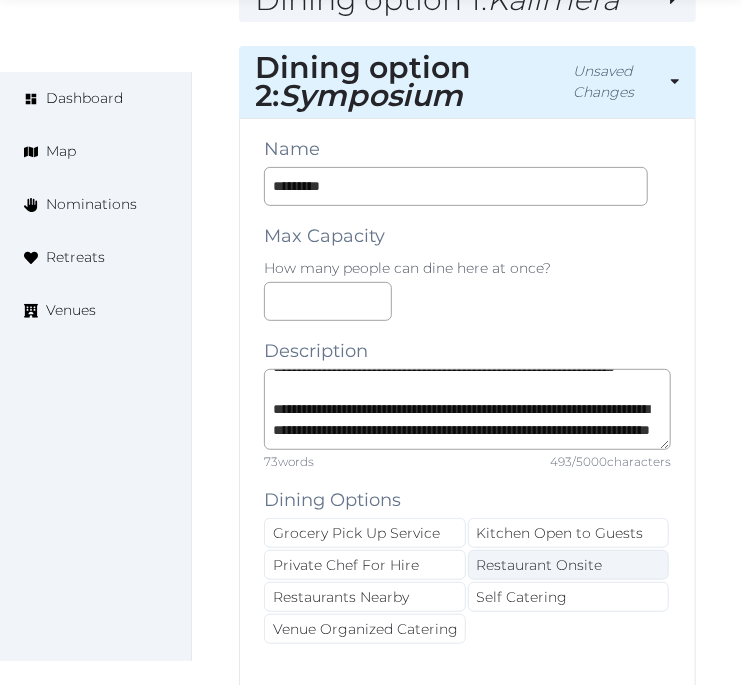 click on "Restaurant Onsite" at bounding box center [569, 565] 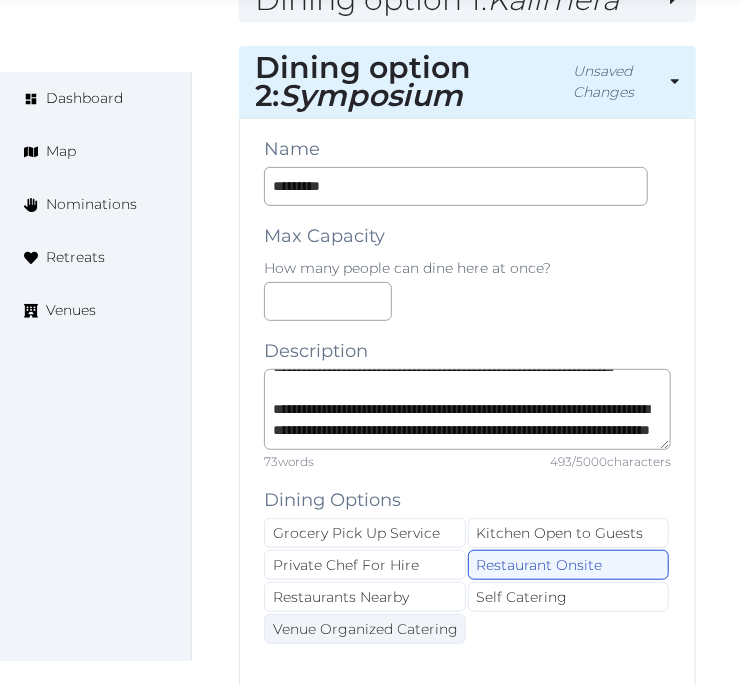 click on "Venue Organized Catering" at bounding box center [365, 629] 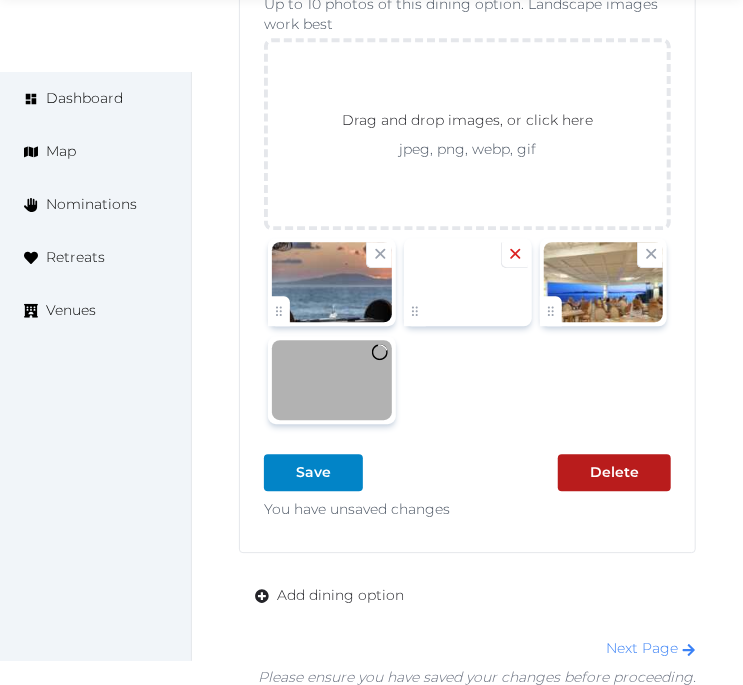 scroll, scrollTop: 3653, scrollLeft: 0, axis: vertical 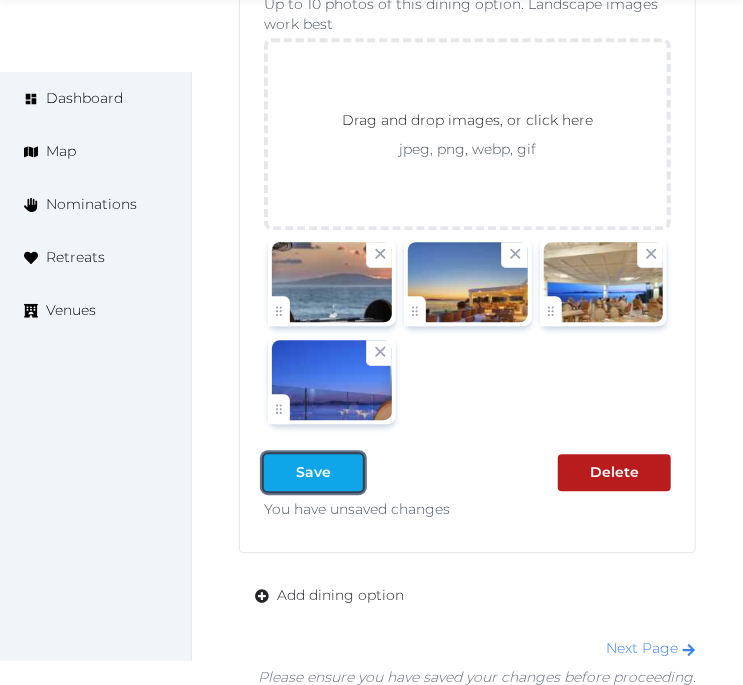 click on "Save" at bounding box center [313, 472] 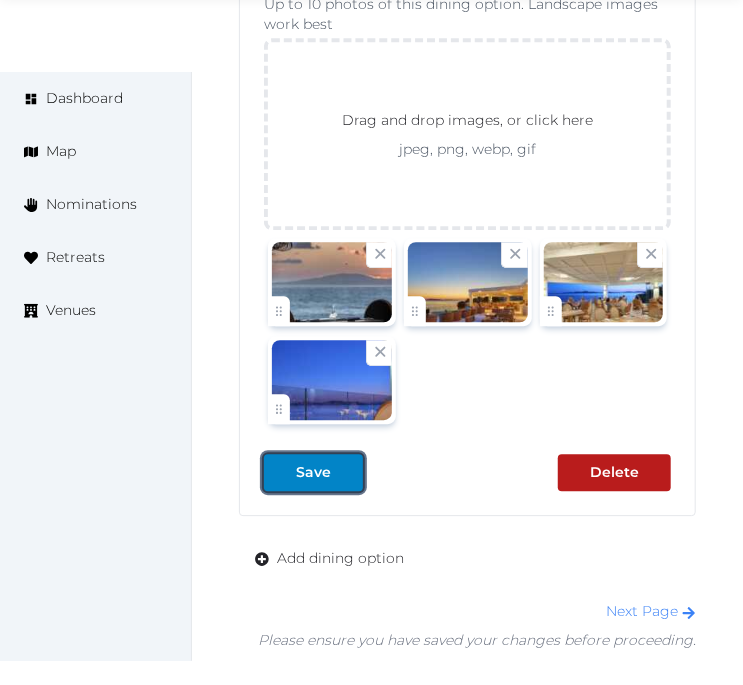 drag, startPoint x: 312, startPoint y: 448, endPoint x: 367, endPoint y: 425, distance: 59.615433 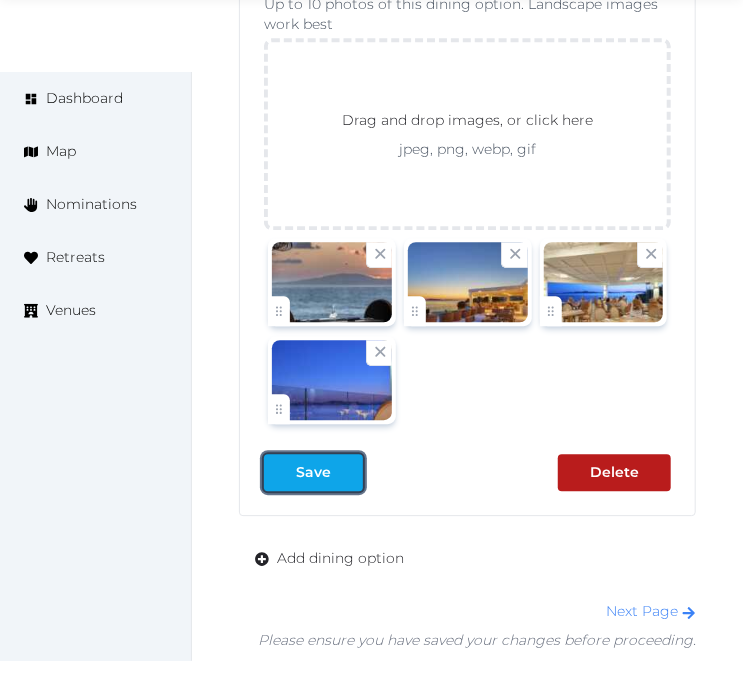 click on "Save" at bounding box center (313, 472) 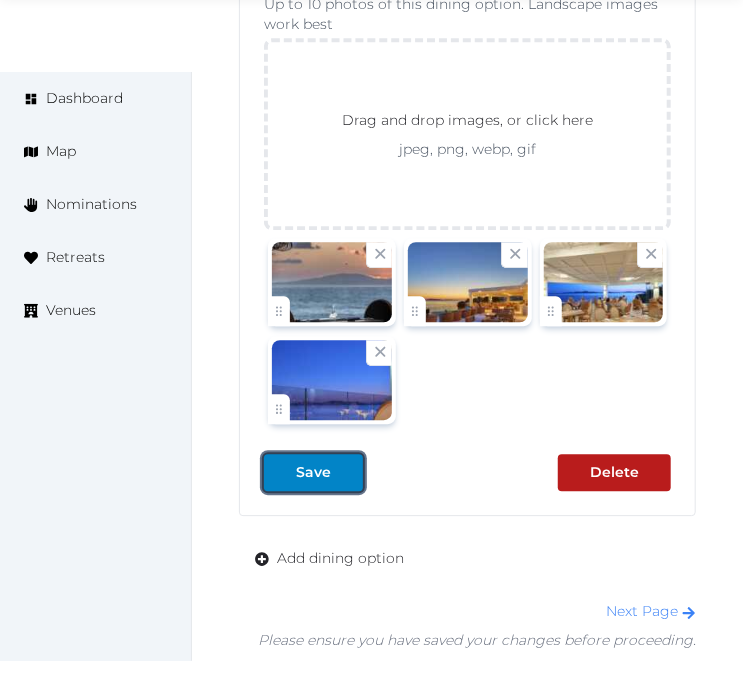 drag, startPoint x: 282, startPoint y: 443, endPoint x: 321, endPoint y: 421, distance: 44.777225 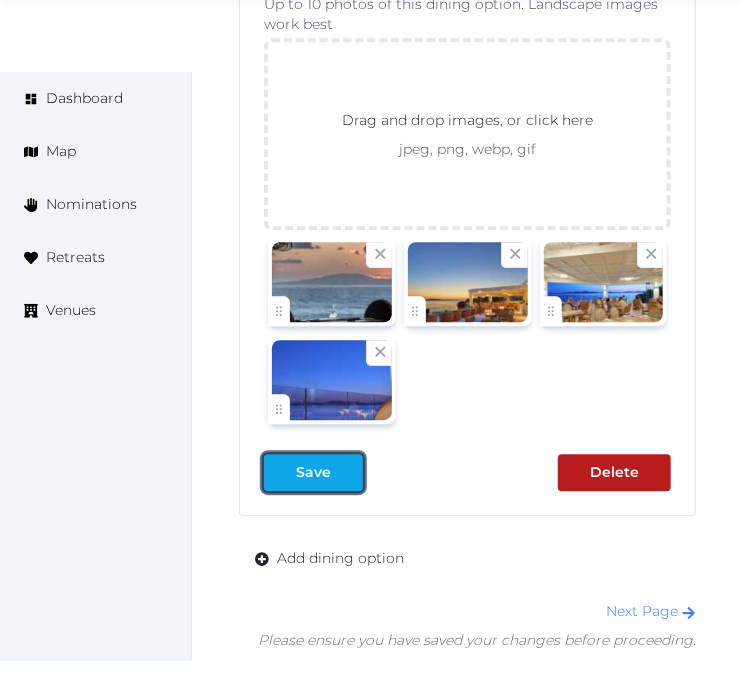 click on "Save" at bounding box center (313, 472) 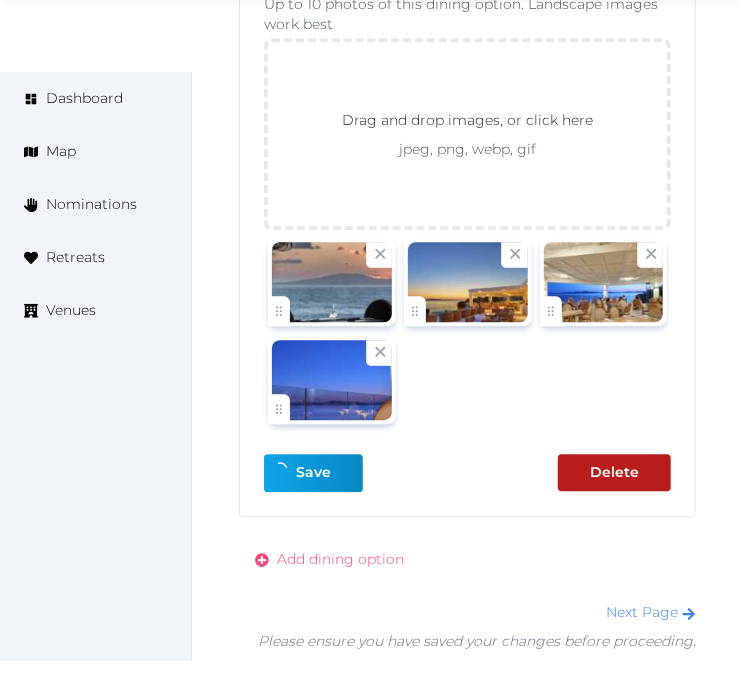 click on "Add dining option" at bounding box center (340, 559) 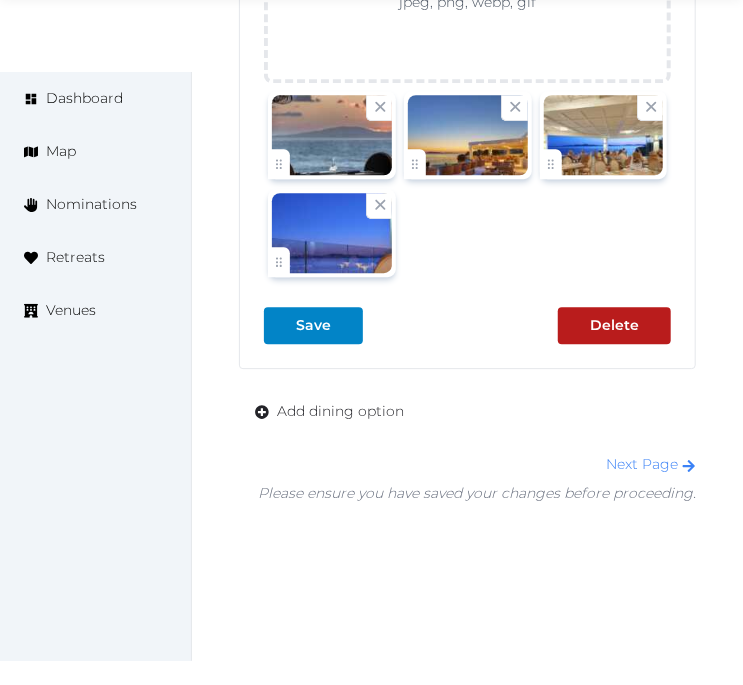 scroll, scrollTop: 3817, scrollLeft: 0, axis: vertical 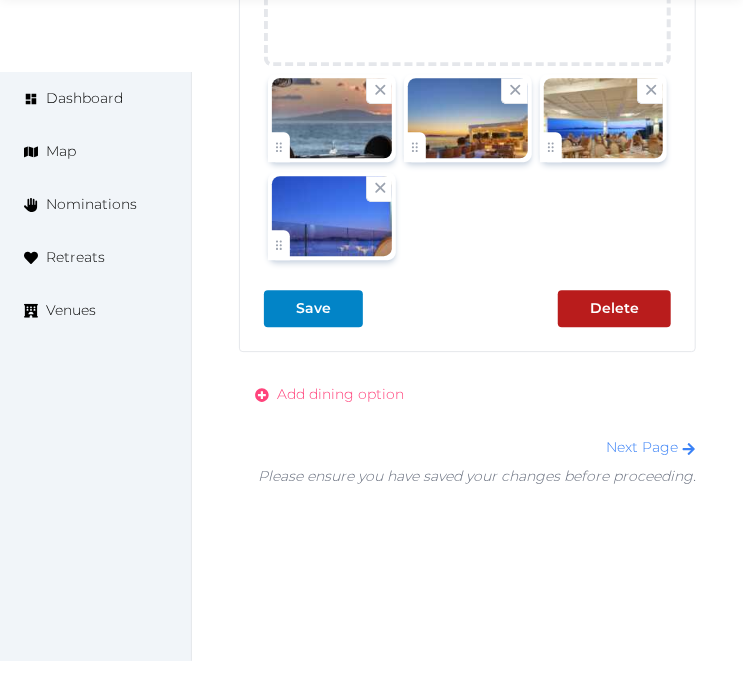 click on "Add dining option" at bounding box center (340, 394) 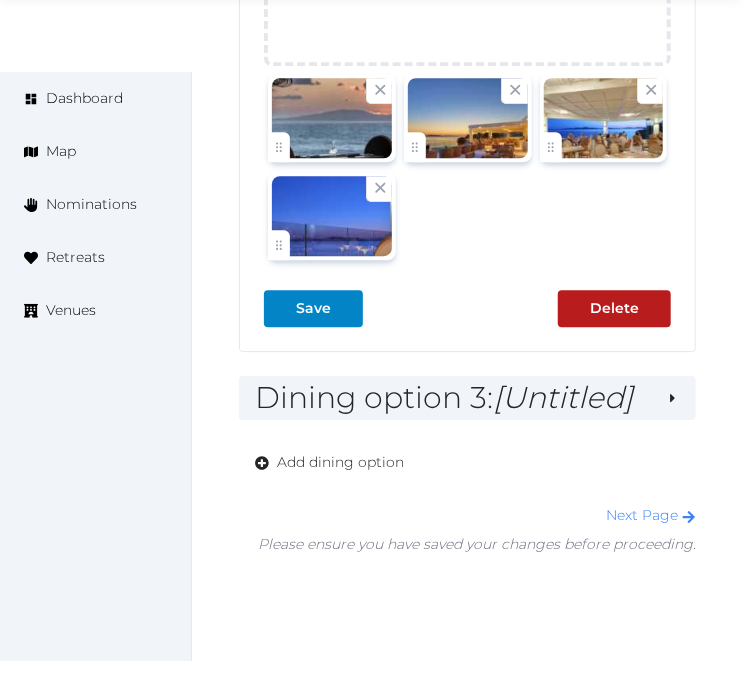 click on "**********" at bounding box center [467, -921] 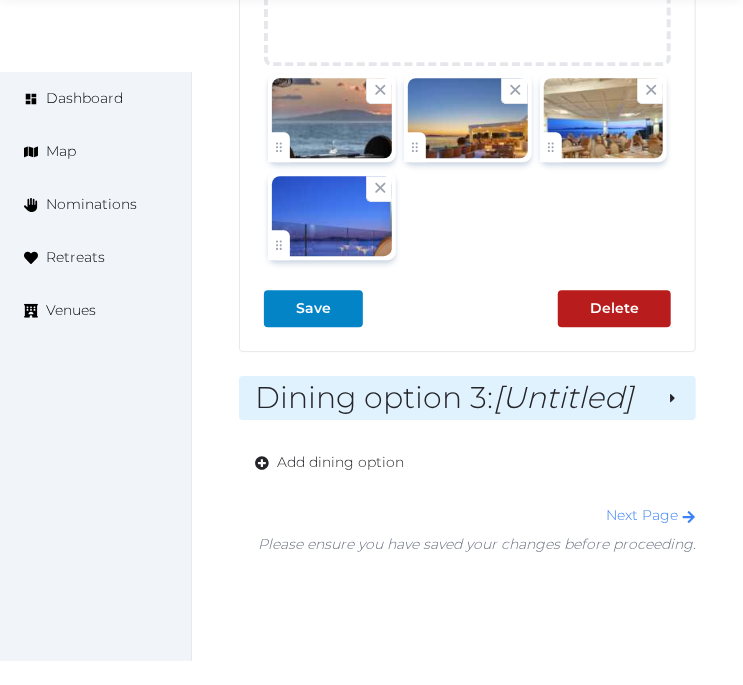 click on "Dining option 3 :  [Untitled]" at bounding box center [452, 398] 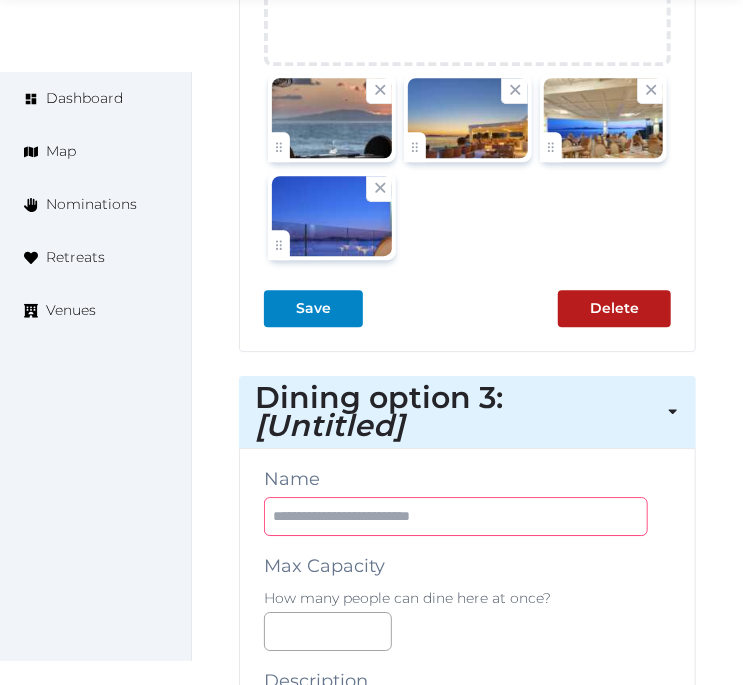 click at bounding box center [456, 516] 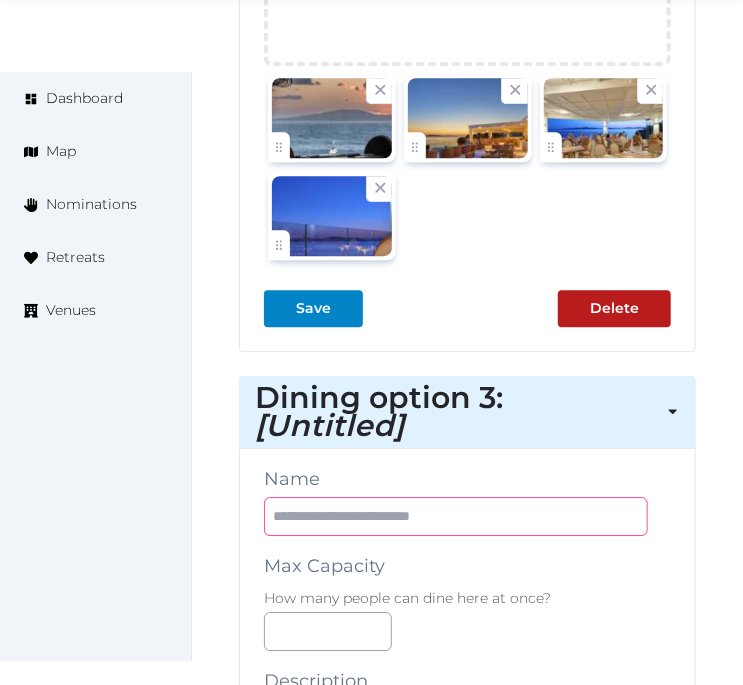 paste on "**********" 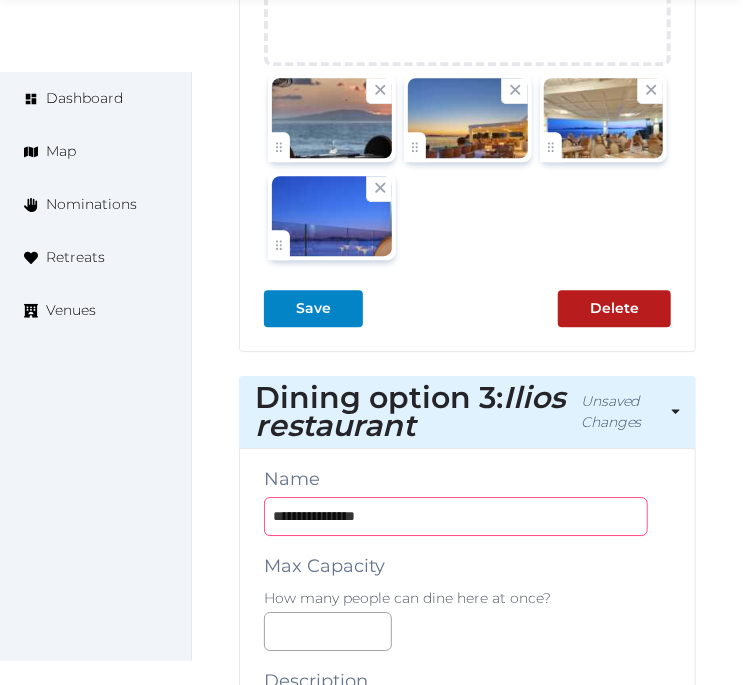 click on "**********" at bounding box center (456, 516) 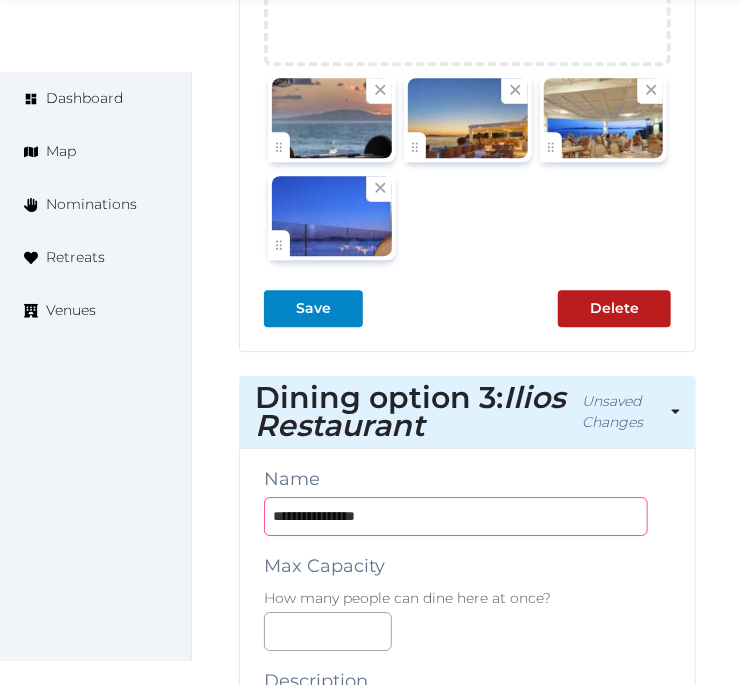 type on "**********" 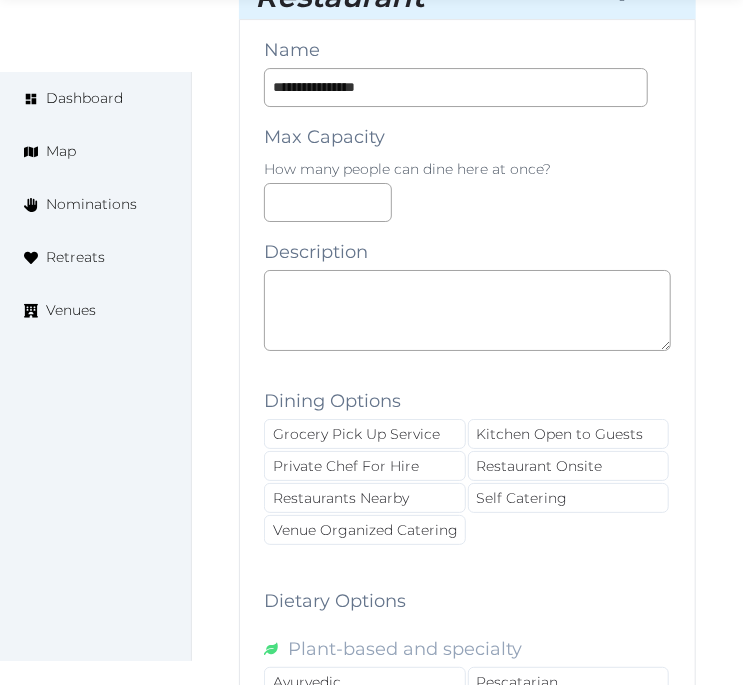 scroll, scrollTop: 4262, scrollLeft: 0, axis: vertical 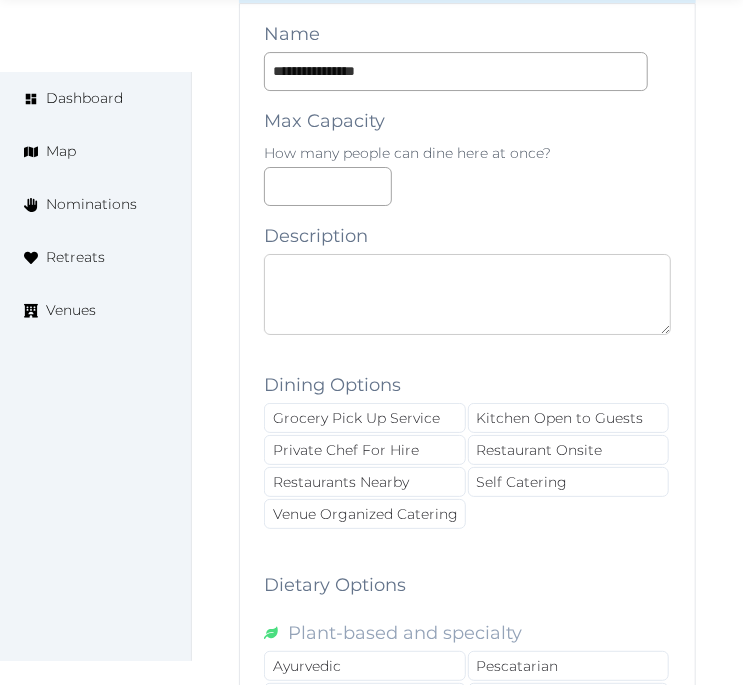 click at bounding box center [467, 294] 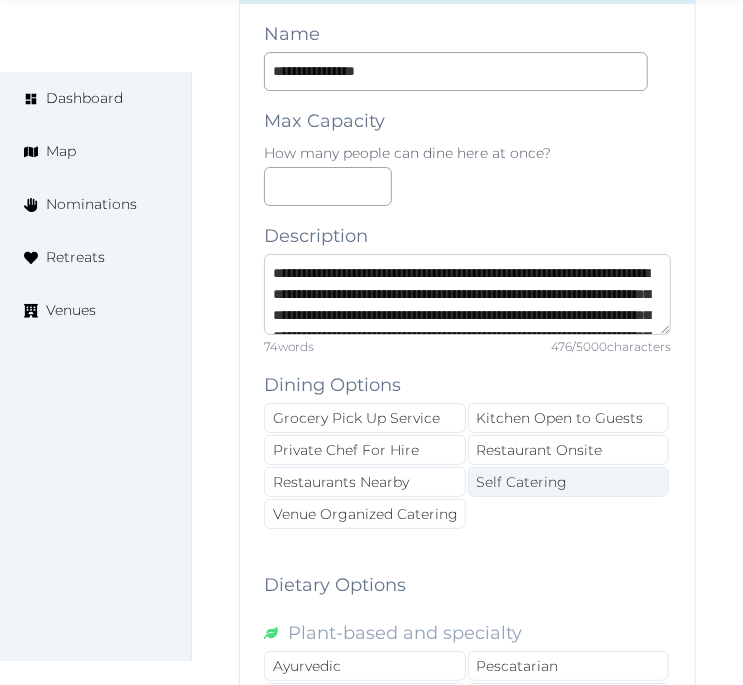 scroll, scrollTop: 136, scrollLeft: 0, axis: vertical 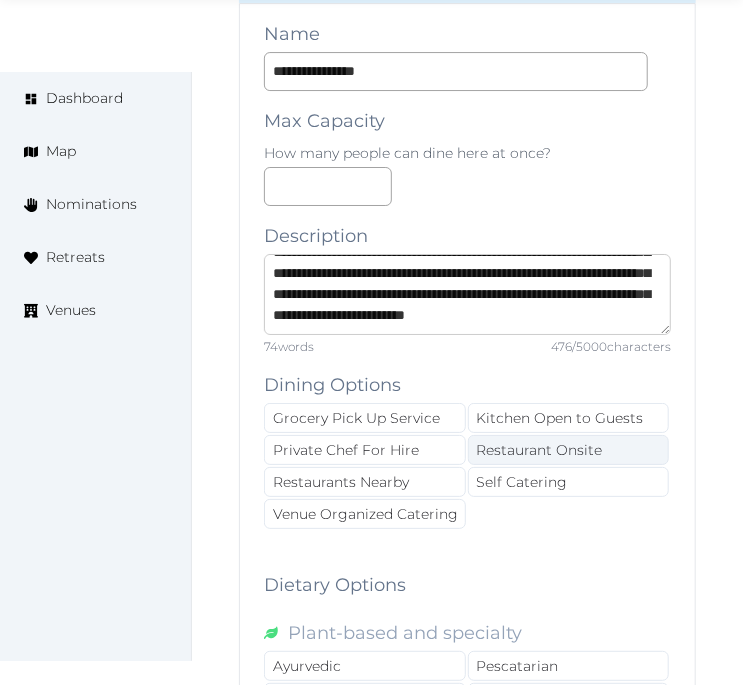 type on "**********" 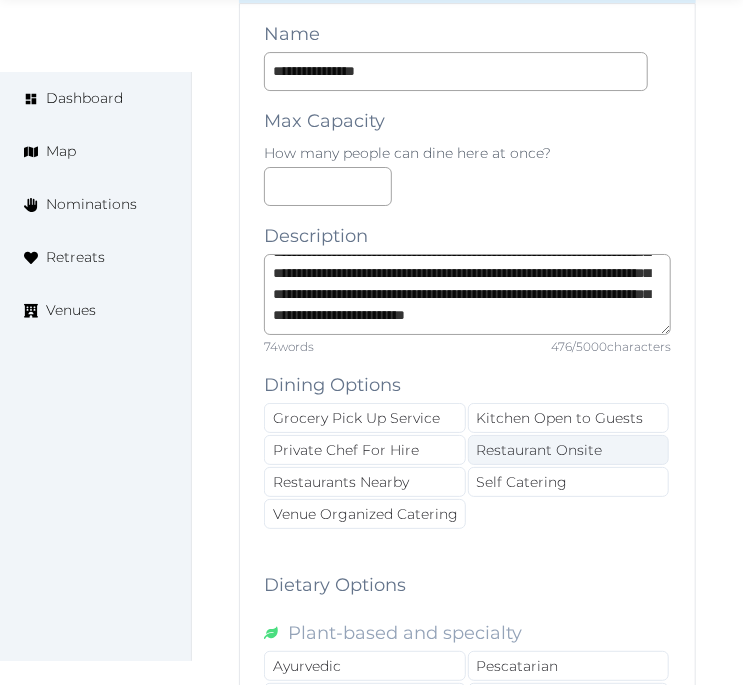 click on "Restaurant Onsite" at bounding box center [569, 450] 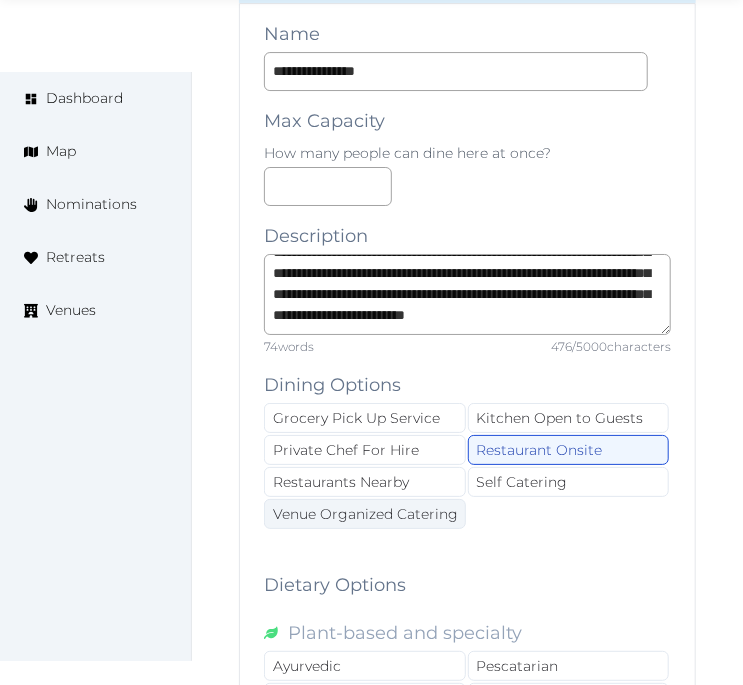 click on "Venue Organized Catering" at bounding box center (365, 514) 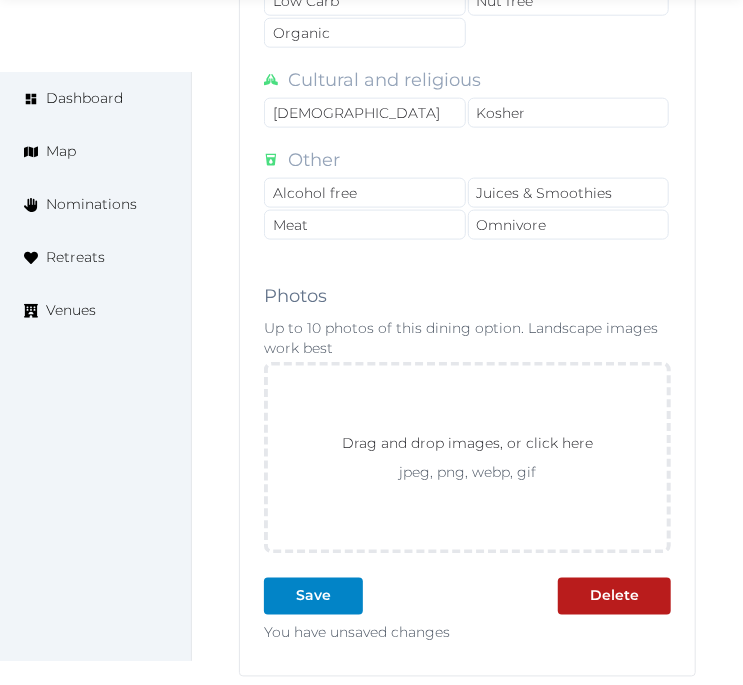 scroll, scrollTop: 5151, scrollLeft: 0, axis: vertical 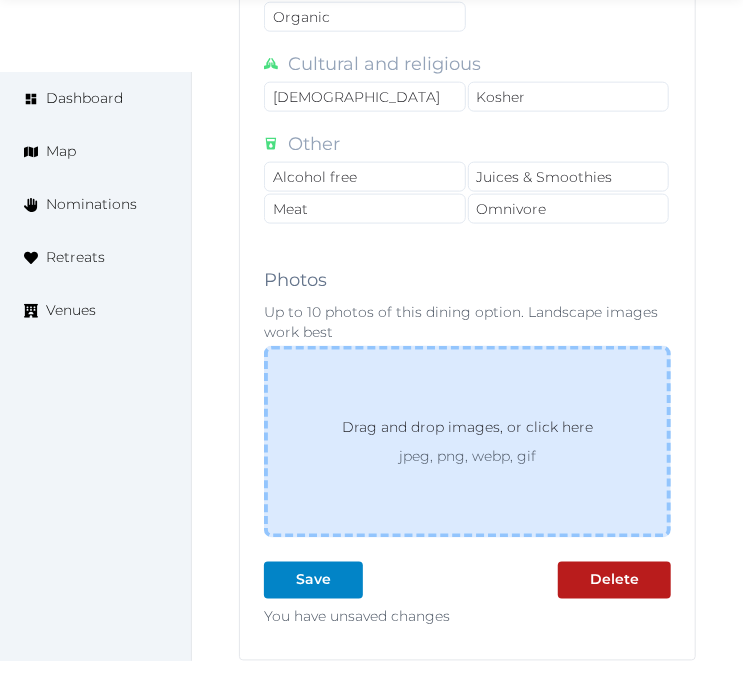 drag, startPoint x: 605, startPoint y: 445, endPoint x: 624, endPoint y: 410, distance: 39.824615 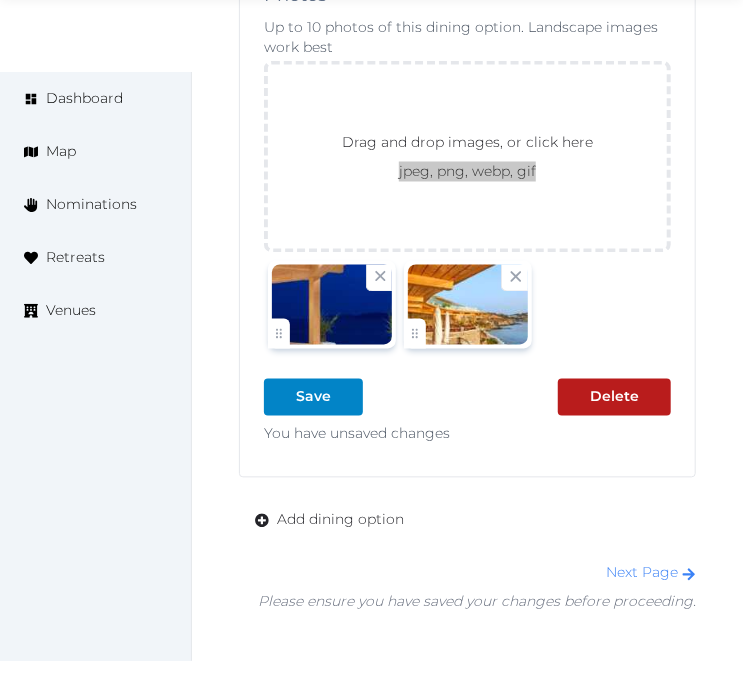 scroll, scrollTop: 5566, scrollLeft: 0, axis: vertical 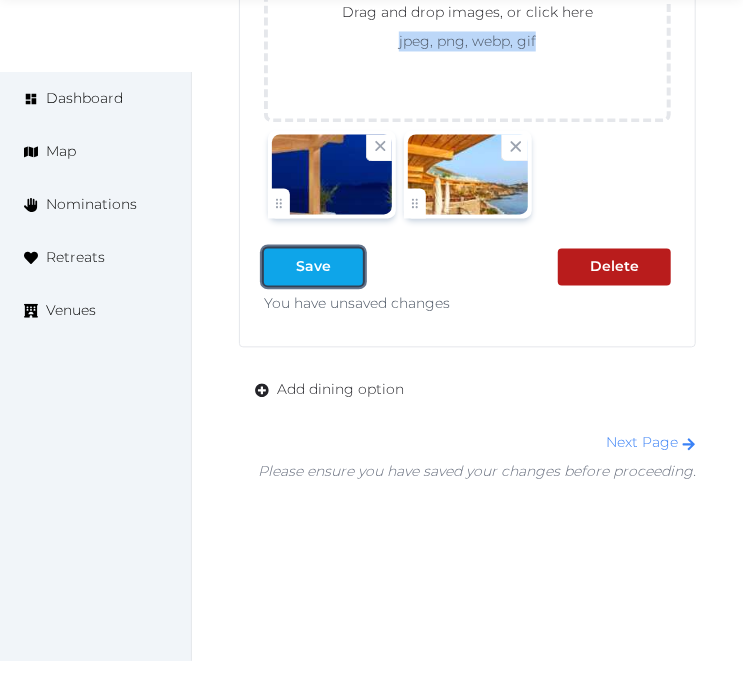 click on "Save" at bounding box center [313, 267] 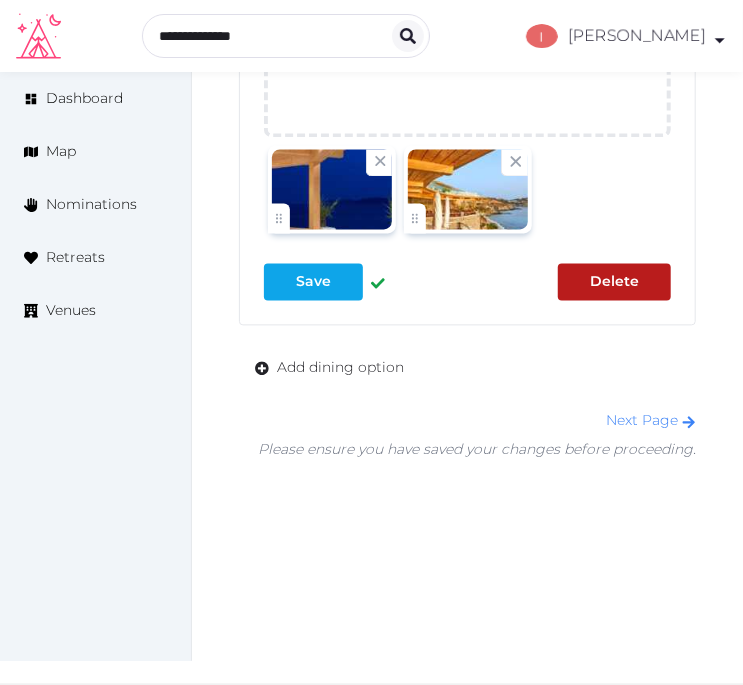 scroll, scrollTop: 5530, scrollLeft: 0, axis: vertical 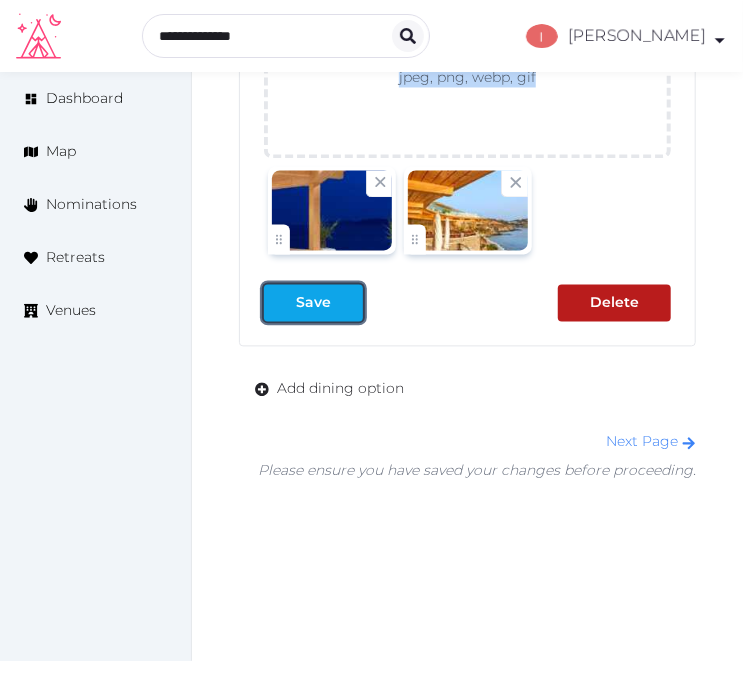 click on "Save" at bounding box center [313, 303] 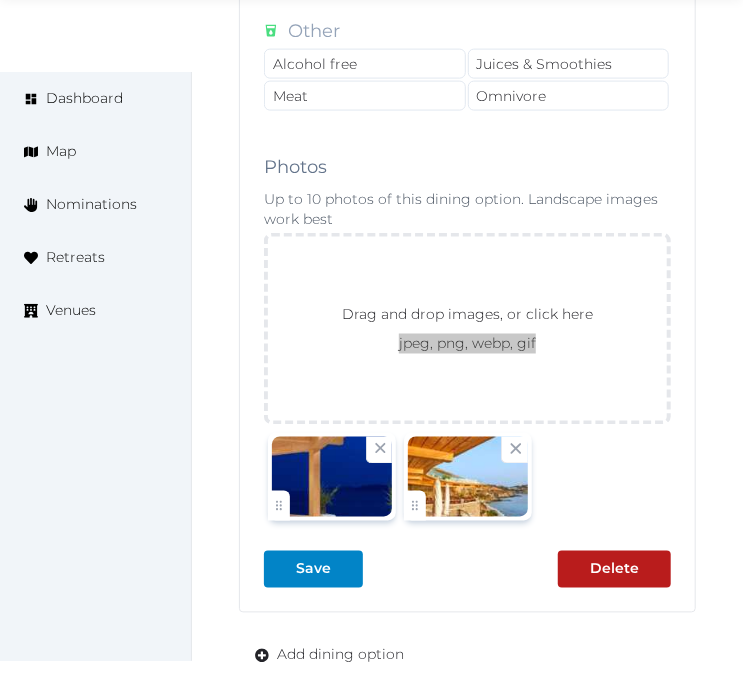 scroll, scrollTop: 5530, scrollLeft: 0, axis: vertical 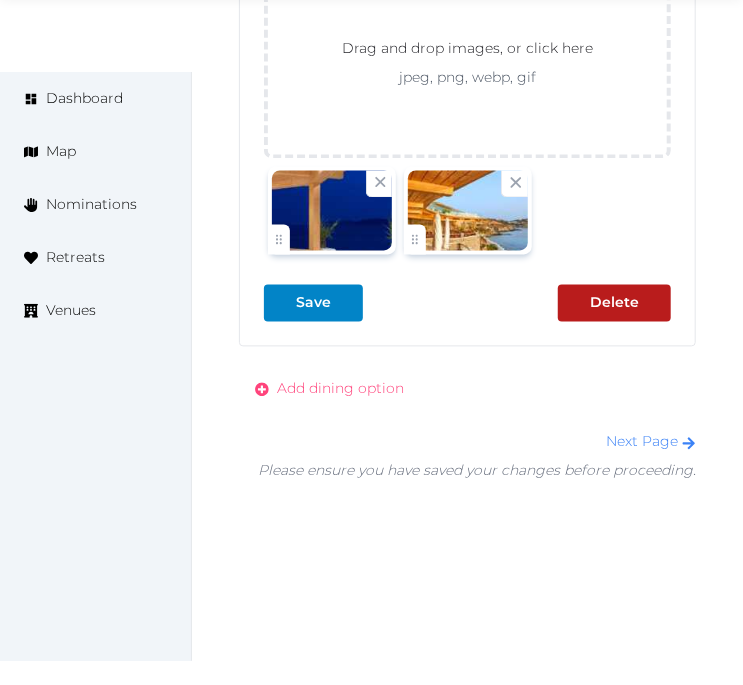 click on "Add dining option" at bounding box center (340, 389) 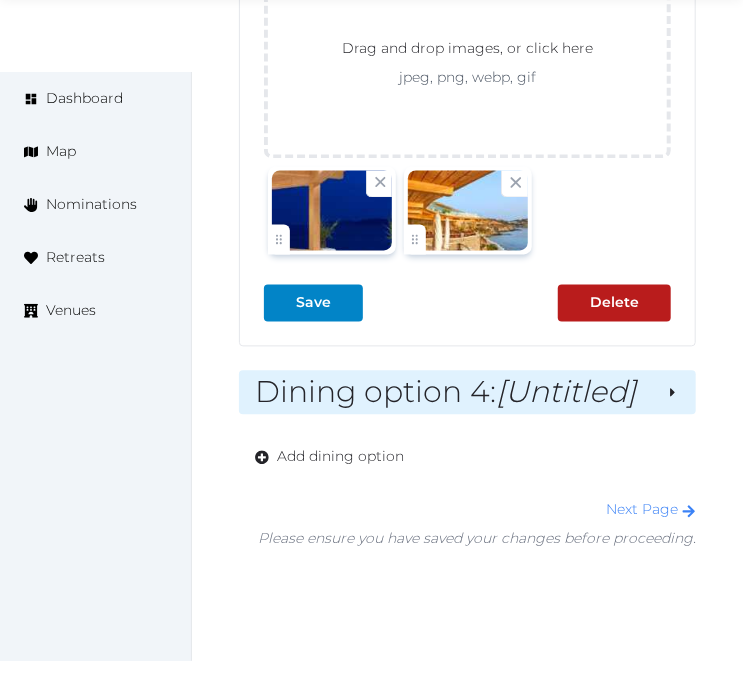 click on "Dining option 4 :  [Untitled]" at bounding box center (452, 393) 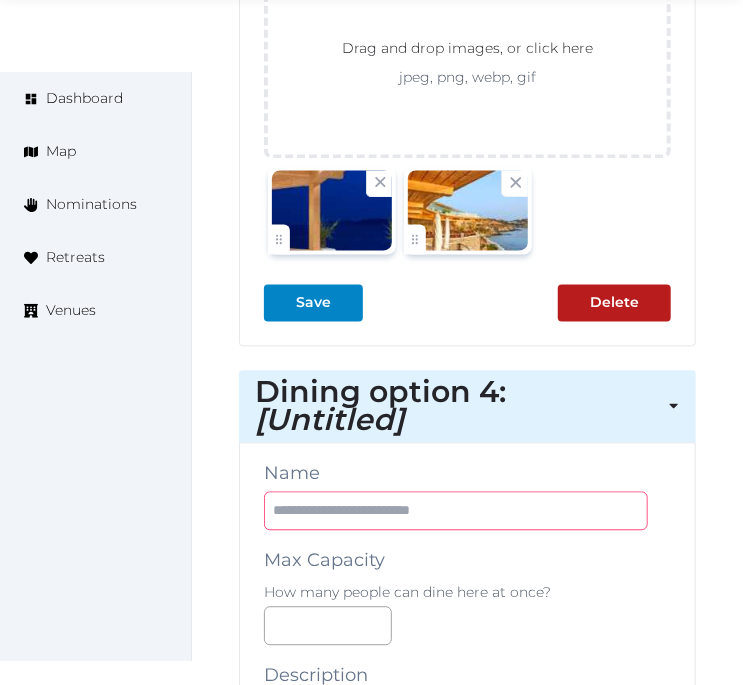 click at bounding box center (456, 511) 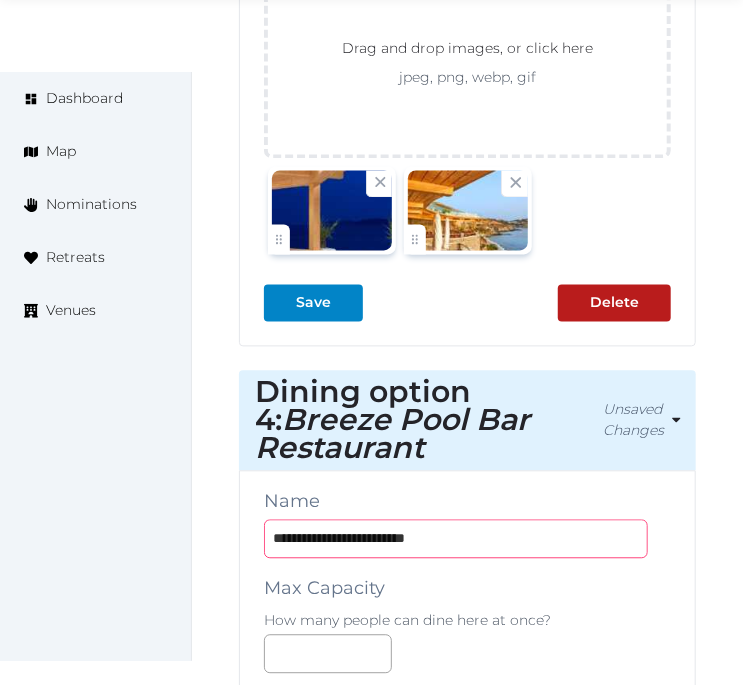 type on "**********" 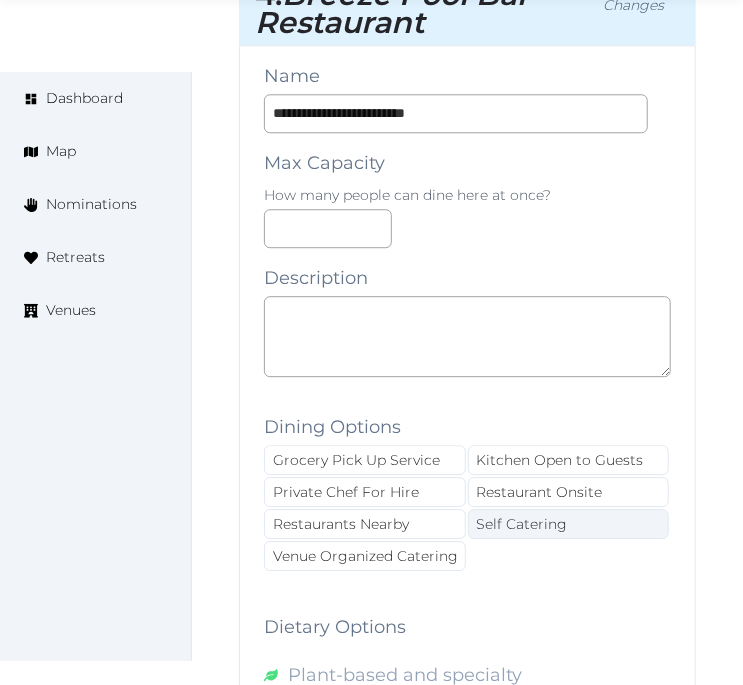scroll, scrollTop: 5974, scrollLeft: 0, axis: vertical 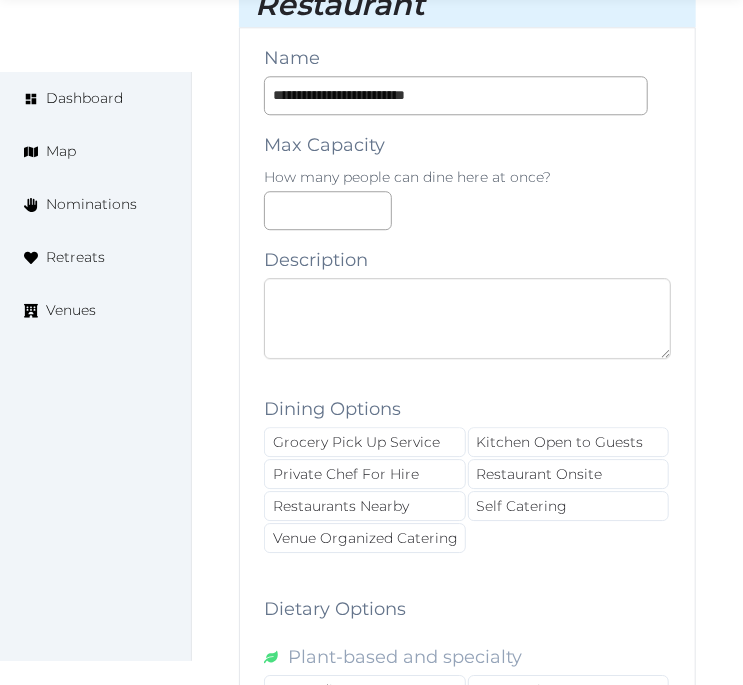 click at bounding box center (467, 318) 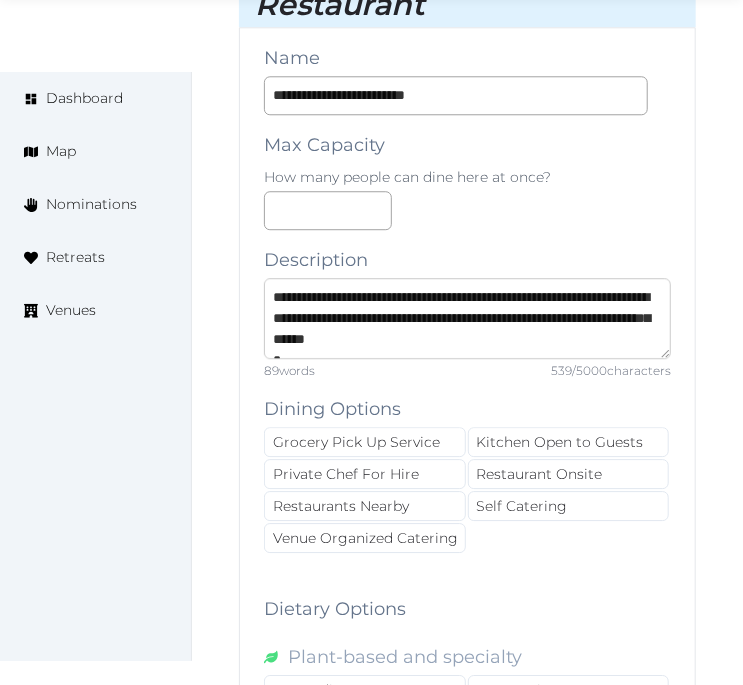 scroll, scrollTop: 177, scrollLeft: 0, axis: vertical 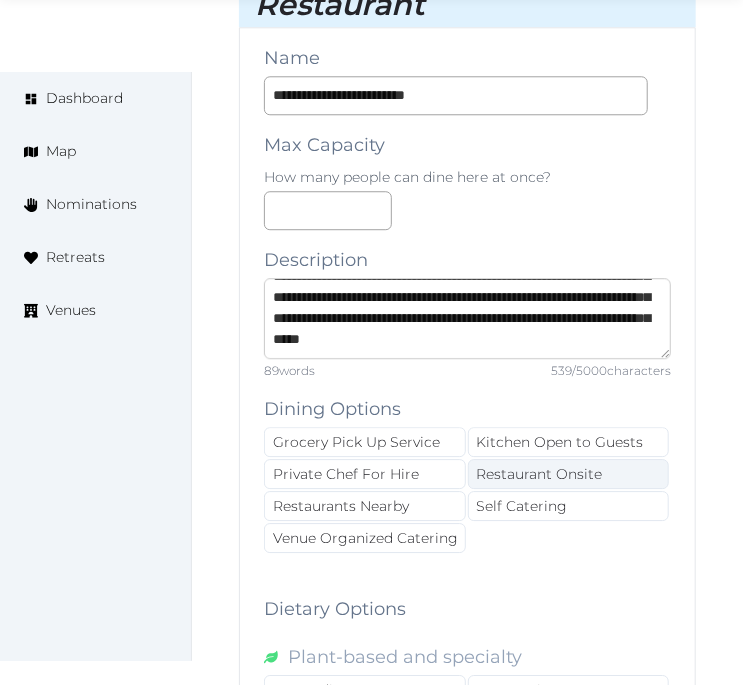 type on "**********" 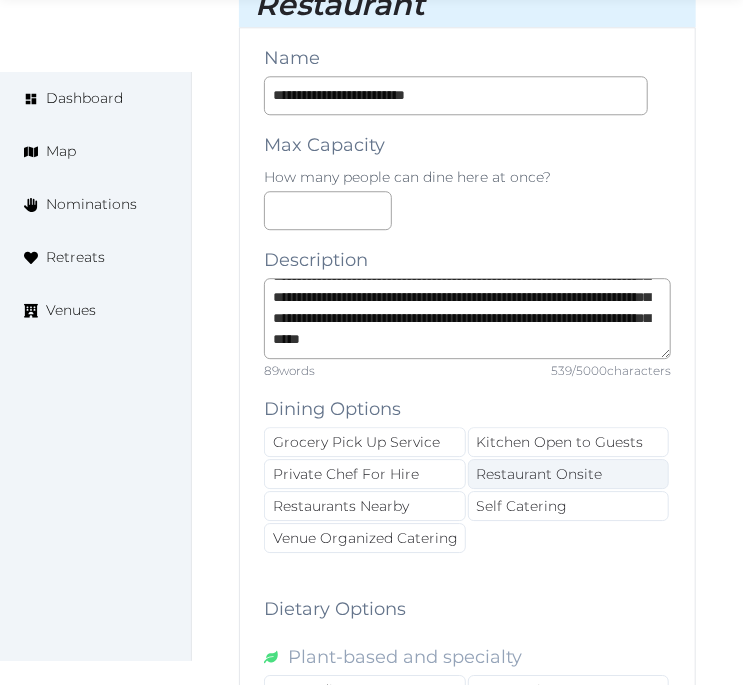 click on "Restaurant Onsite" at bounding box center [569, 474] 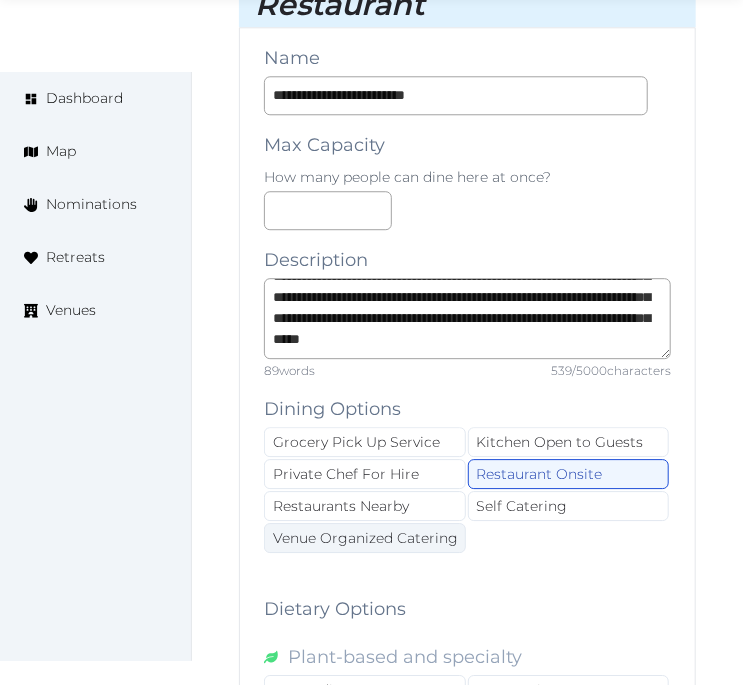 click on "Venue Organized Catering" at bounding box center (365, 538) 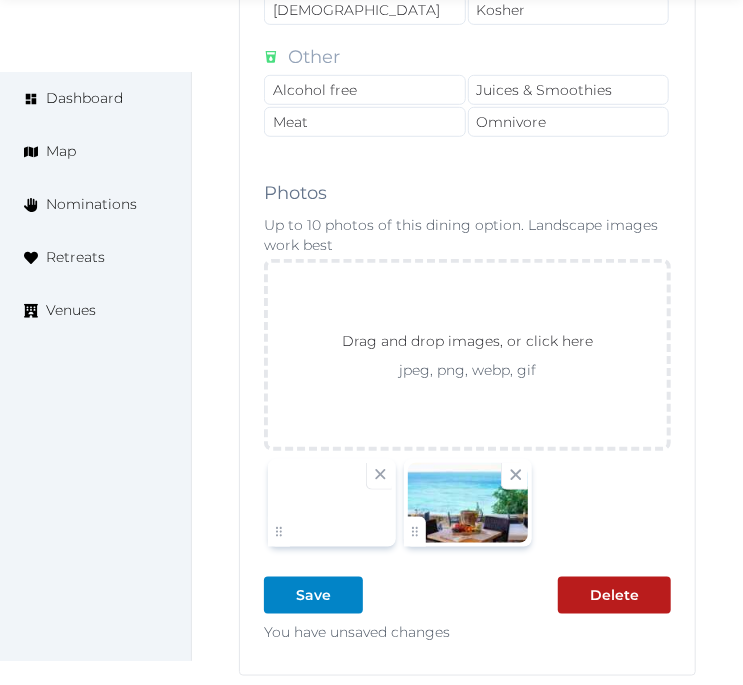 scroll, scrollTop: 7047, scrollLeft: 0, axis: vertical 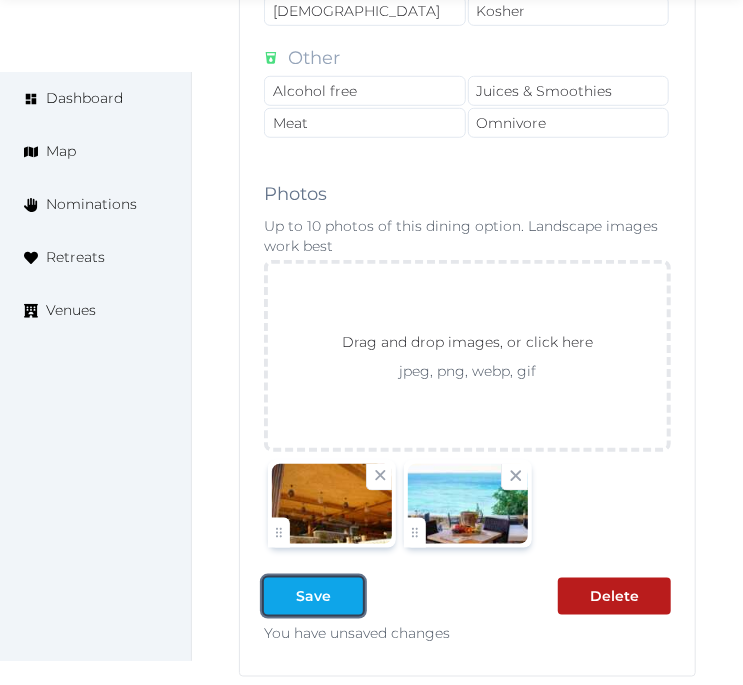 click on "Save" at bounding box center [313, 596] 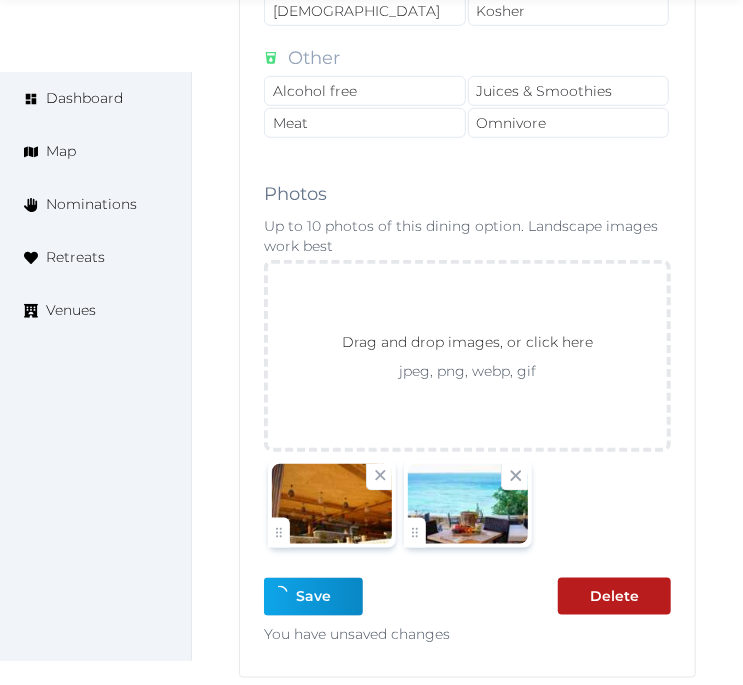 scroll, scrollTop: 7020, scrollLeft: 0, axis: vertical 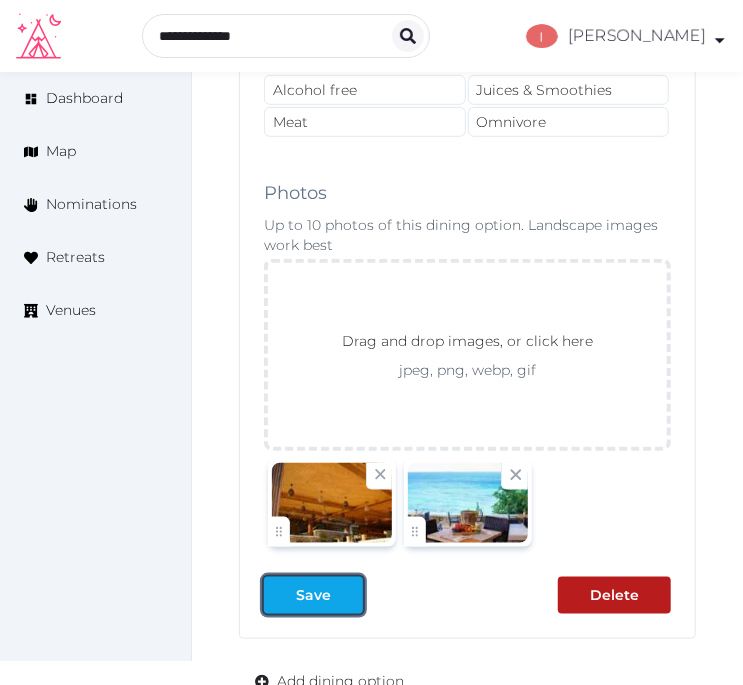 click on "Save" at bounding box center [313, 595] 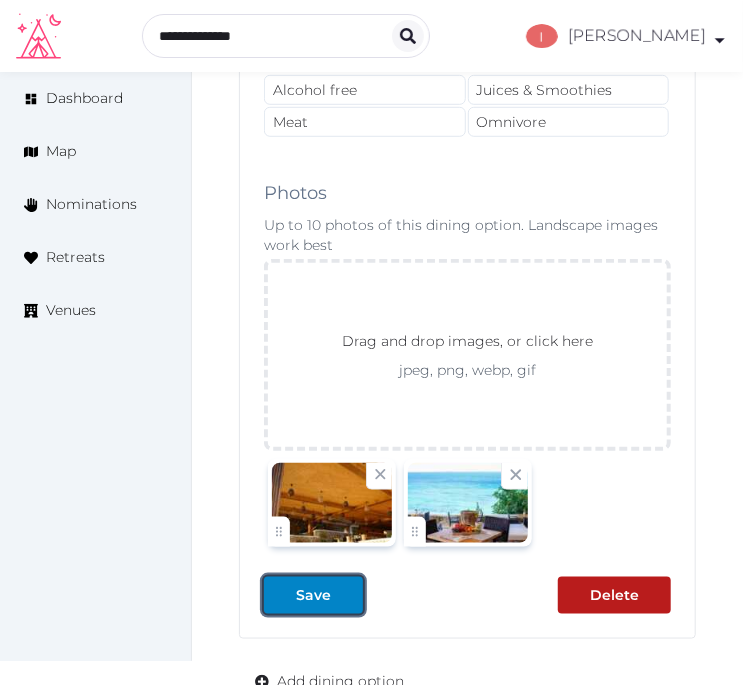 drag, startPoint x: 304, startPoint y: 565, endPoint x: 337, endPoint y: 550, distance: 36.249138 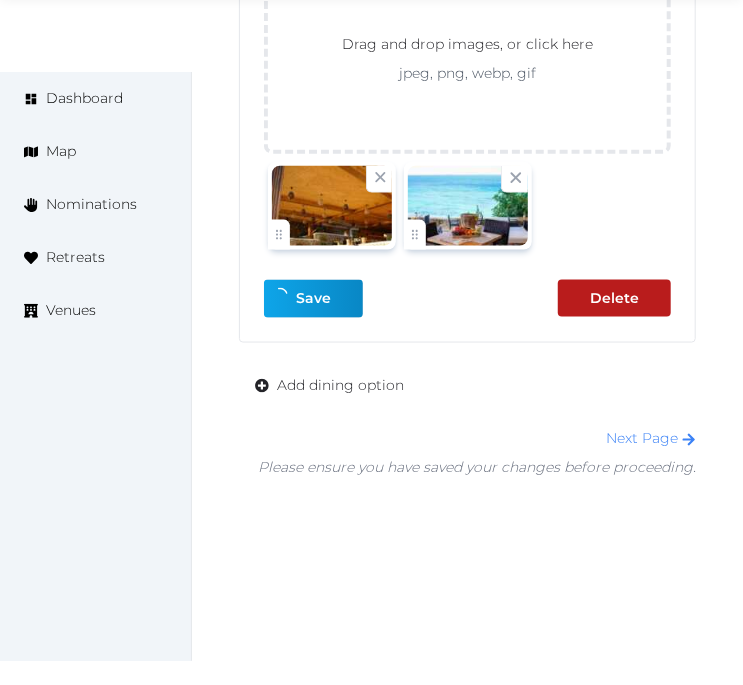 scroll, scrollTop: 7315, scrollLeft: 0, axis: vertical 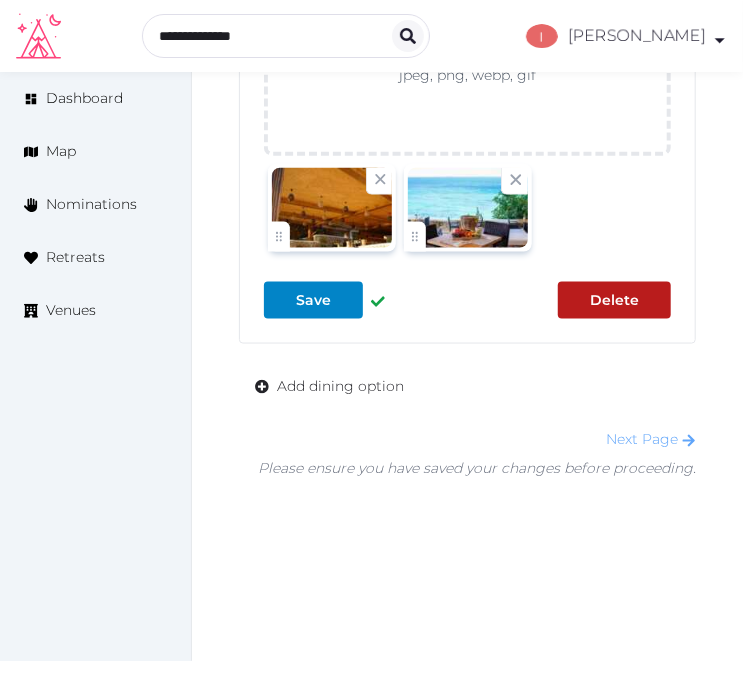 click on "Next Page" at bounding box center (651, 439) 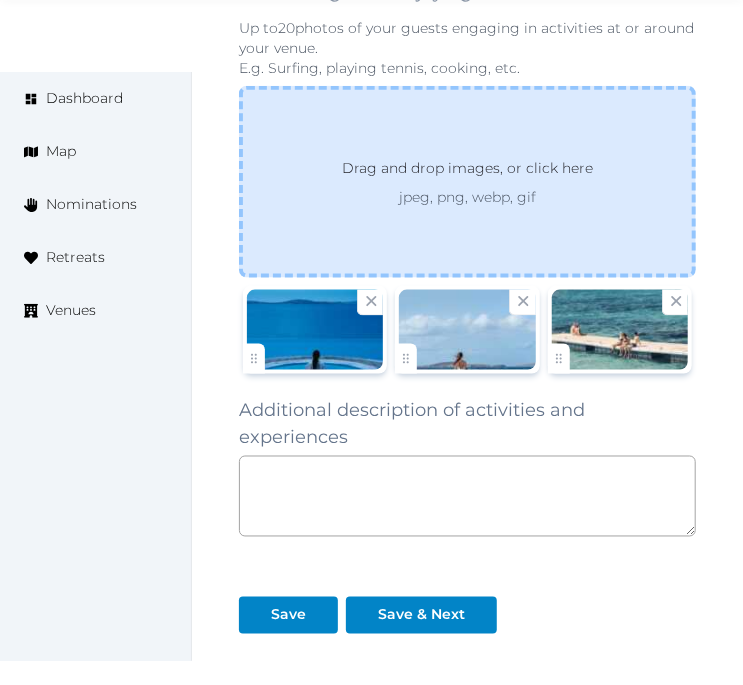 scroll, scrollTop: 2944, scrollLeft: 0, axis: vertical 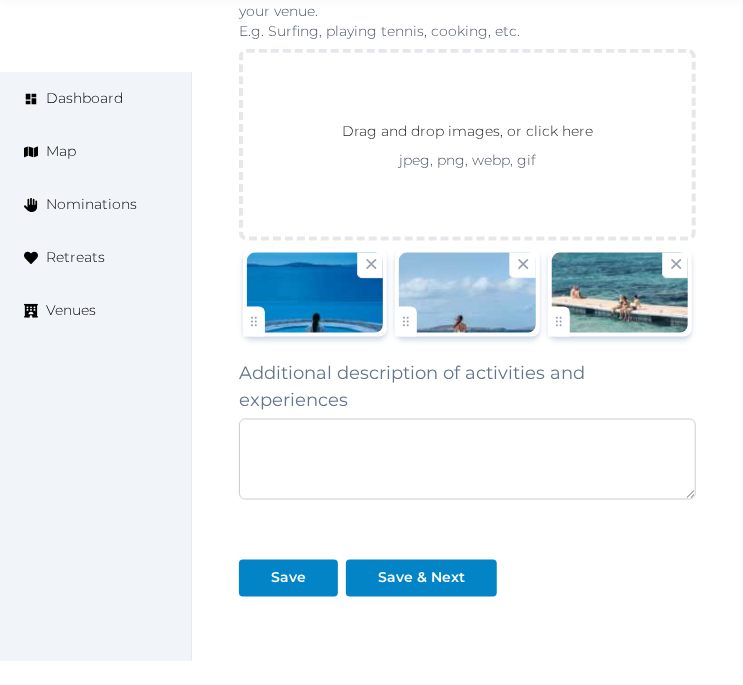 click at bounding box center (467, 459) 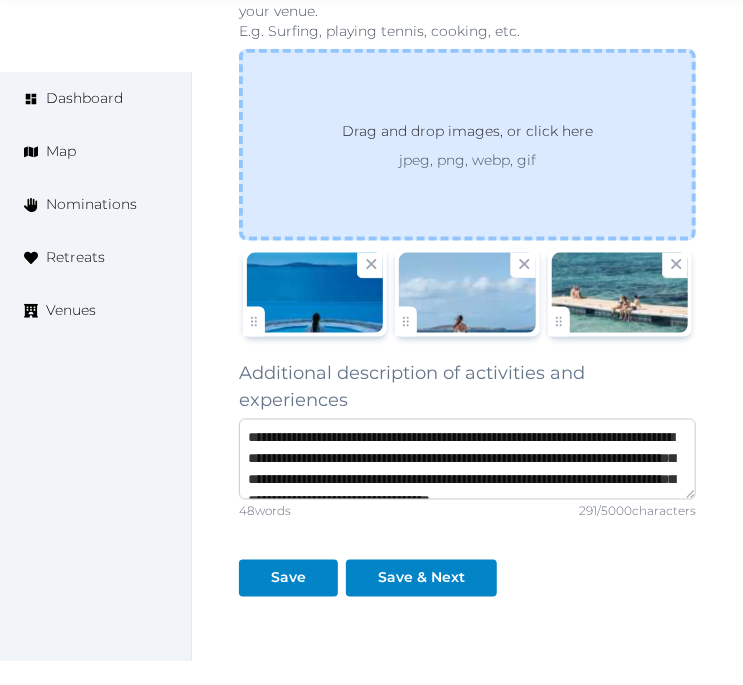 scroll, scrollTop: 31, scrollLeft: 0, axis: vertical 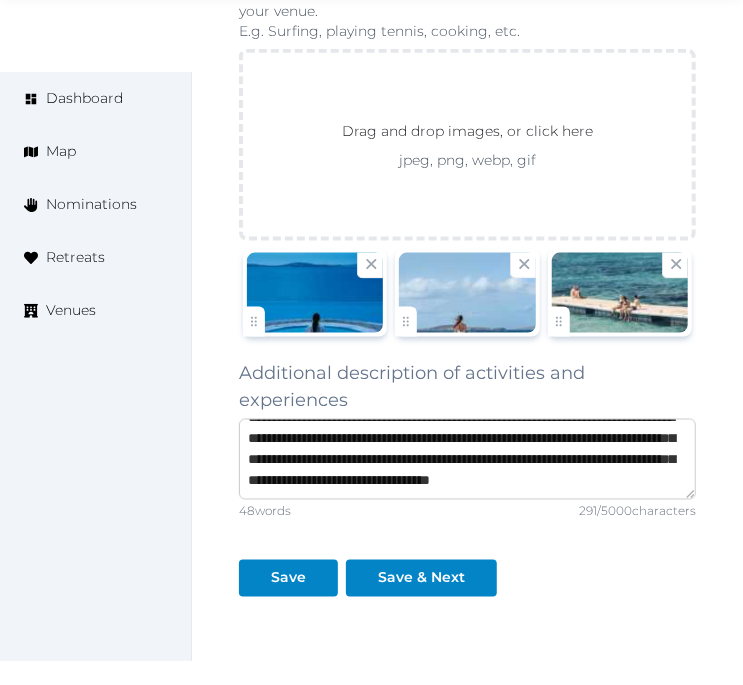 type on "**********" 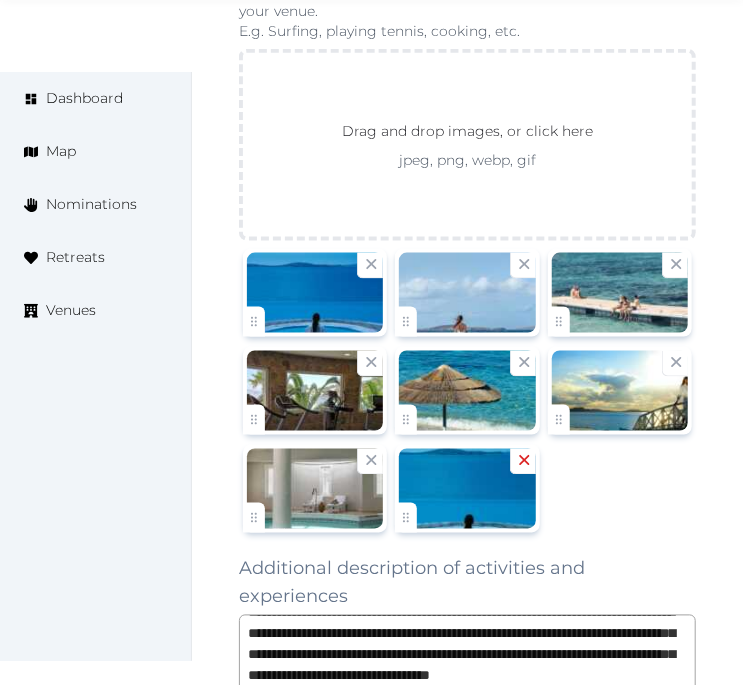 click 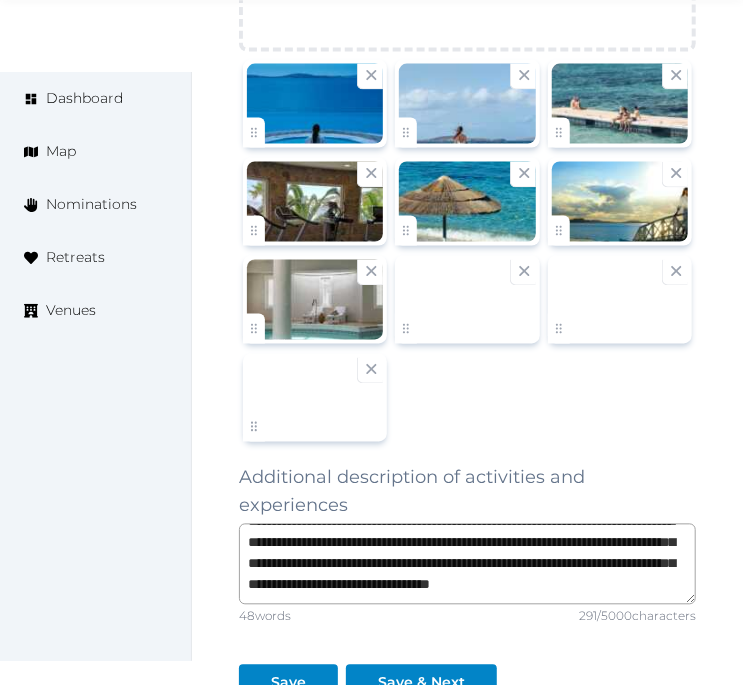 scroll, scrollTop: 3166, scrollLeft: 0, axis: vertical 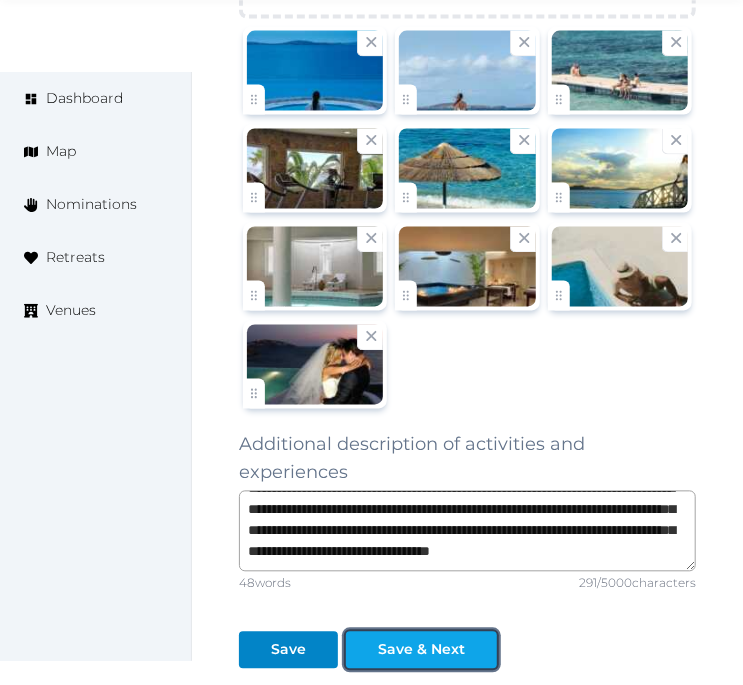 click on "Save & Next" at bounding box center (421, 650) 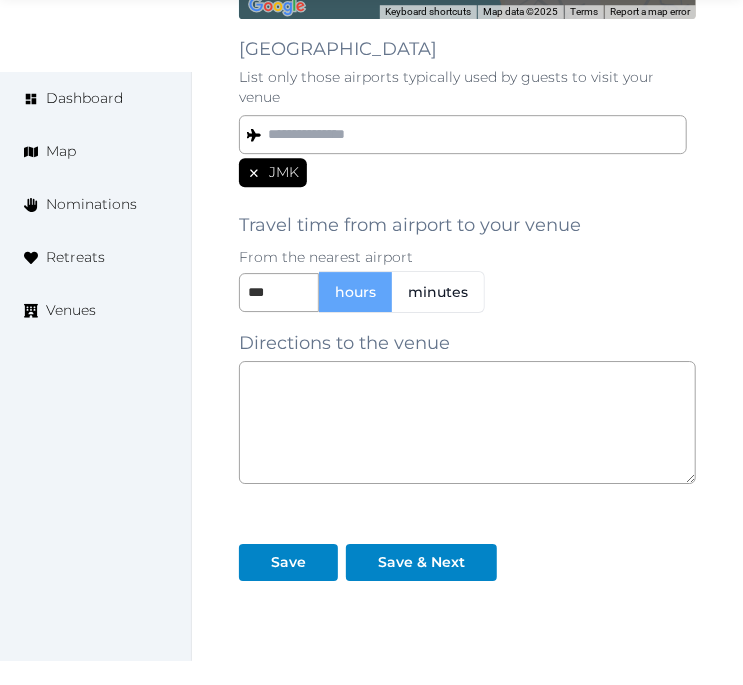 scroll, scrollTop: 1811, scrollLeft: 0, axis: vertical 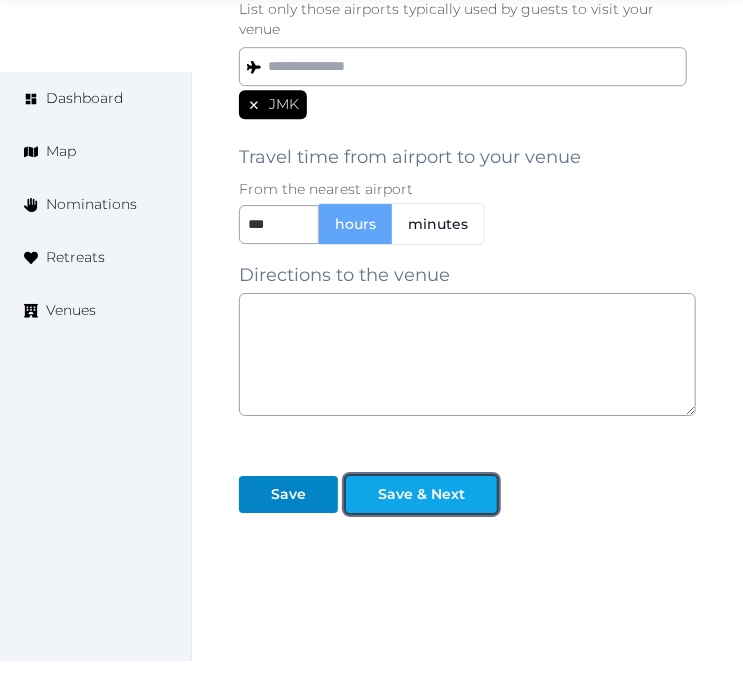 click on "Save & Next" at bounding box center (421, 494) 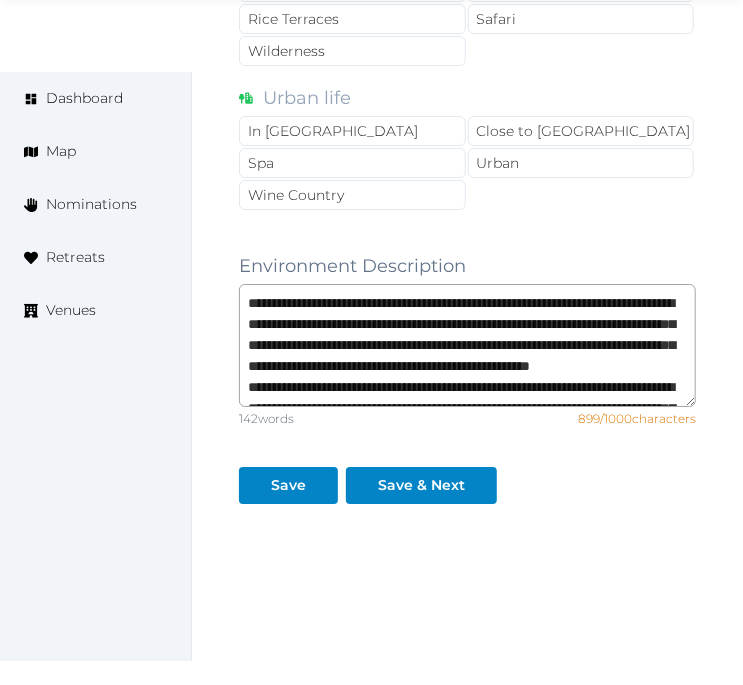scroll, scrollTop: 2007, scrollLeft: 0, axis: vertical 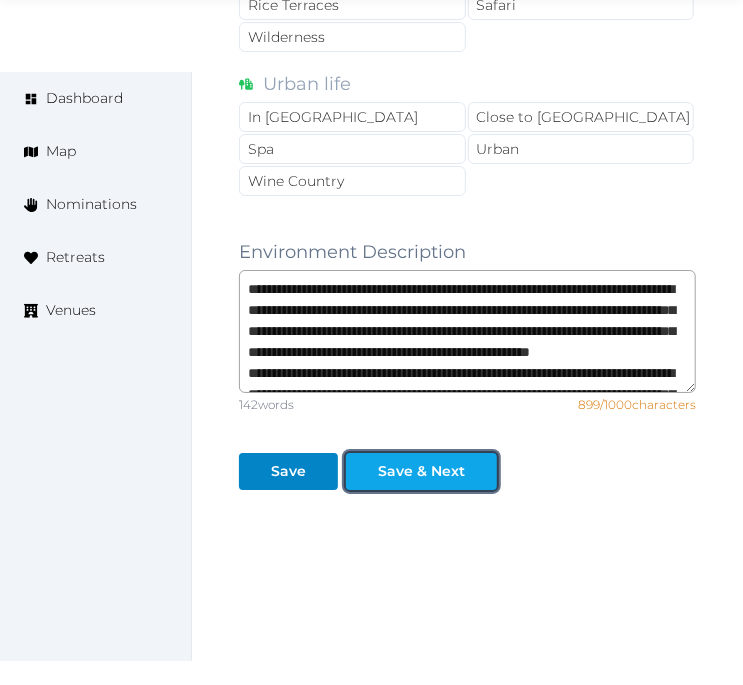 click at bounding box center (481, 471) 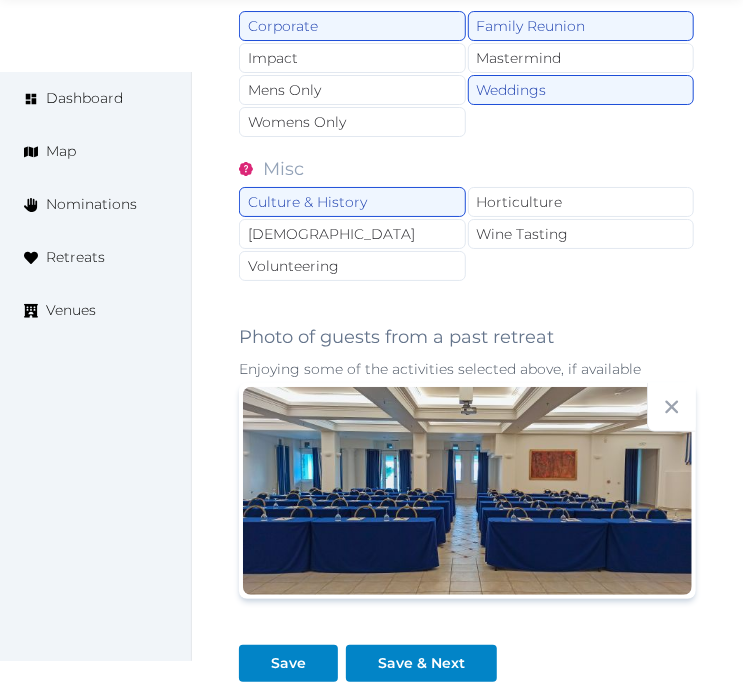 scroll, scrollTop: 2323, scrollLeft: 0, axis: vertical 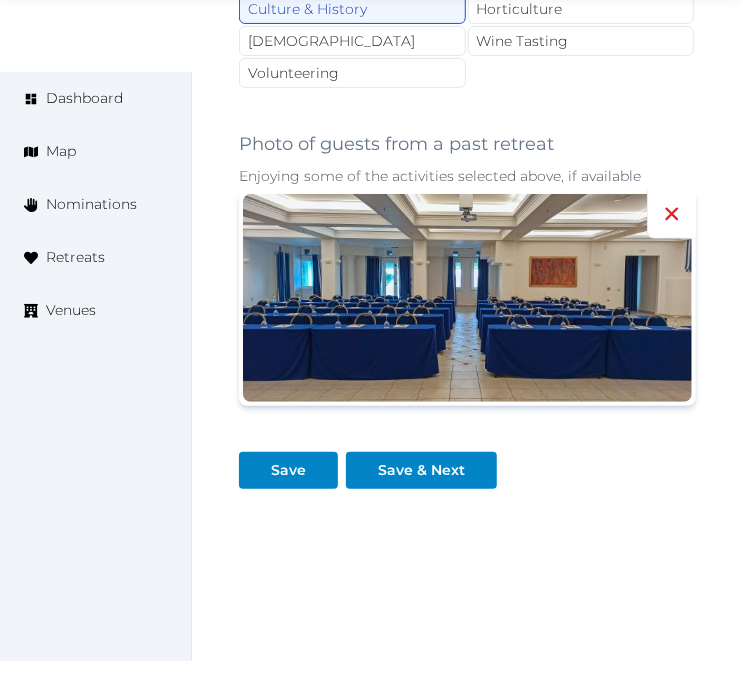 click at bounding box center [671, 214] 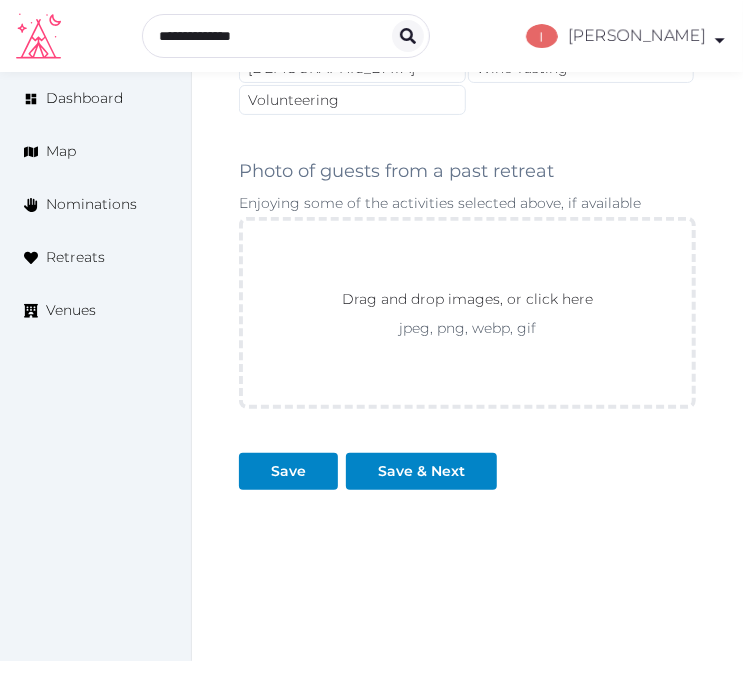scroll, scrollTop: 2323, scrollLeft: 0, axis: vertical 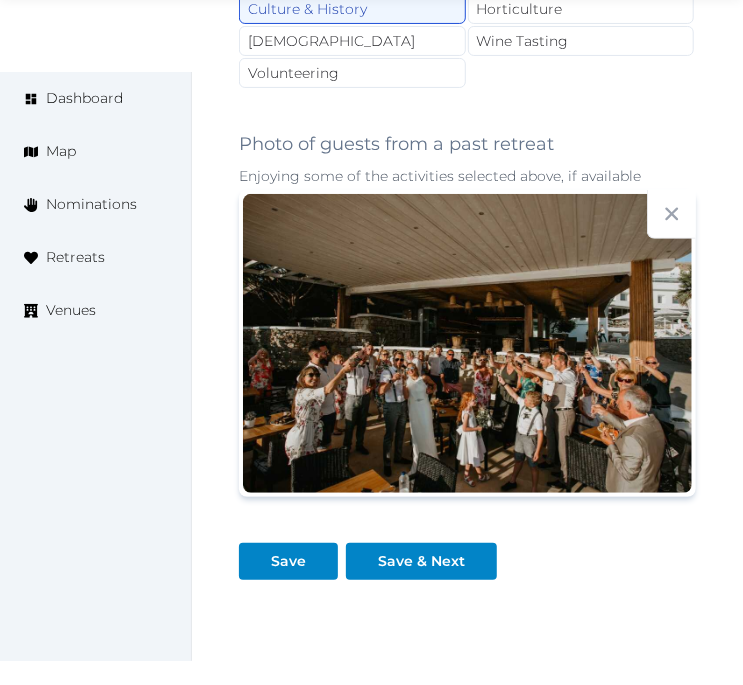 drag, startPoint x: 426, startPoint y: 505, endPoint x: 431, endPoint y: 496, distance: 10.29563 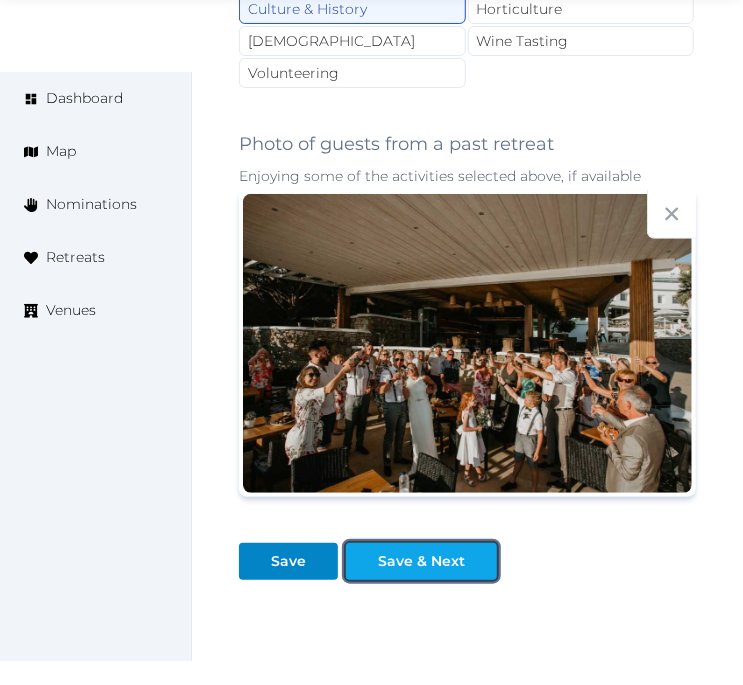 click on "Save & Next" at bounding box center [421, 561] 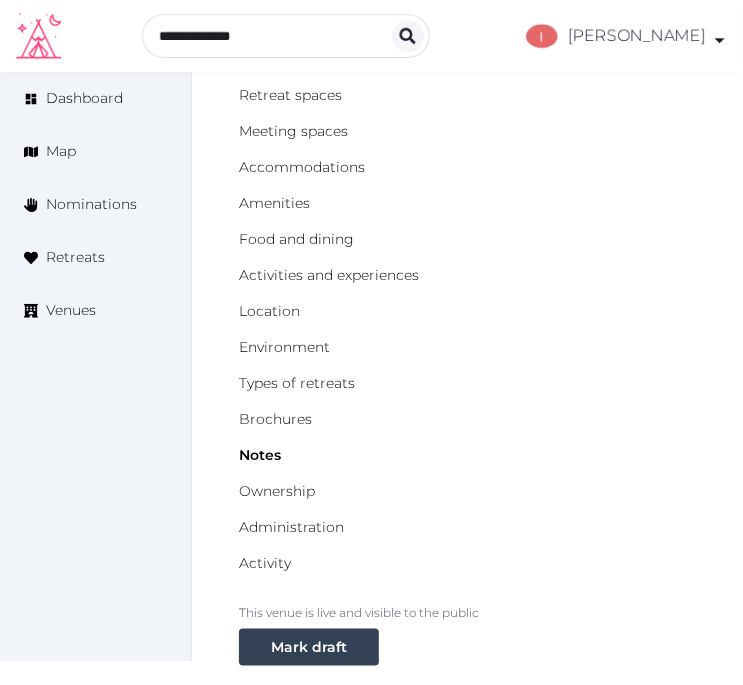 scroll, scrollTop: 84, scrollLeft: 0, axis: vertical 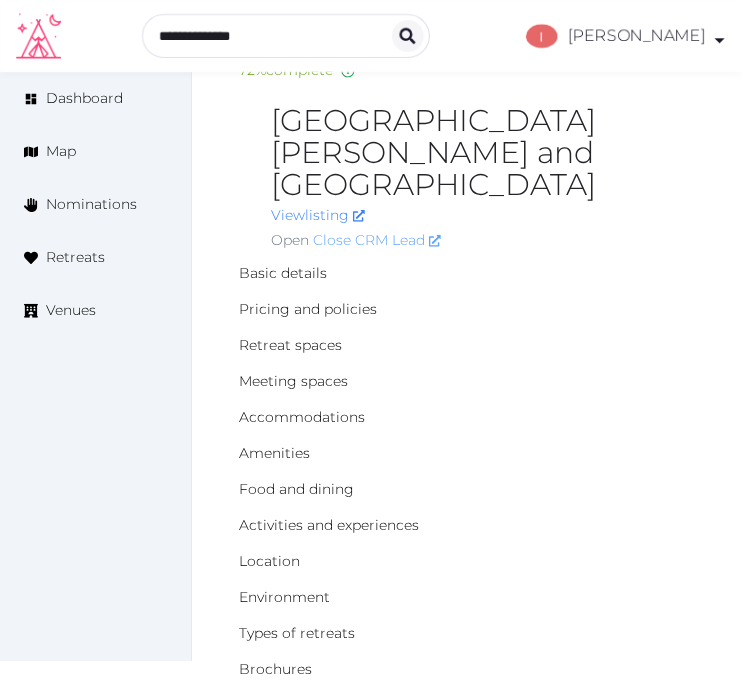 click on "Close CRM Lead" at bounding box center (377, 240) 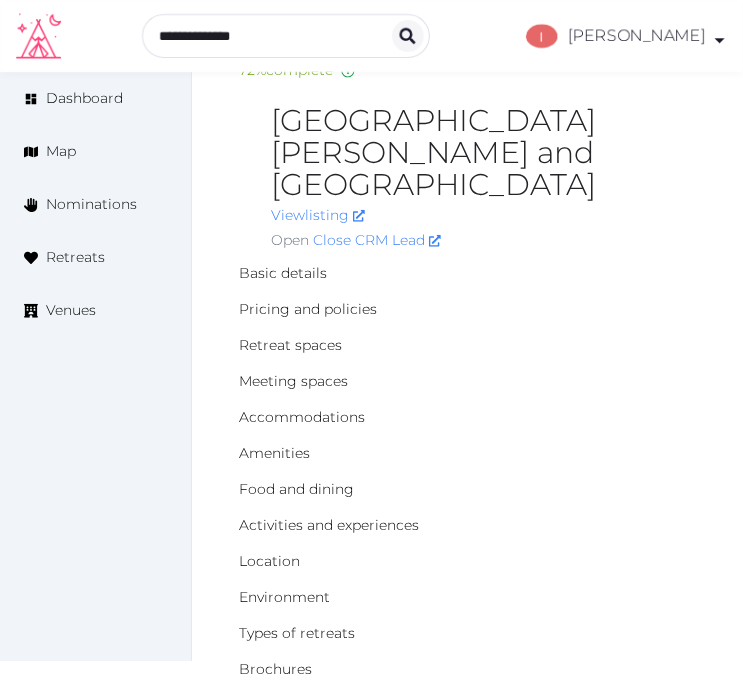 click on "[GEOGRAPHIC_DATA][PERSON_NAME] and [GEOGRAPHIC_DATA]" at bounding box center [483, 153] 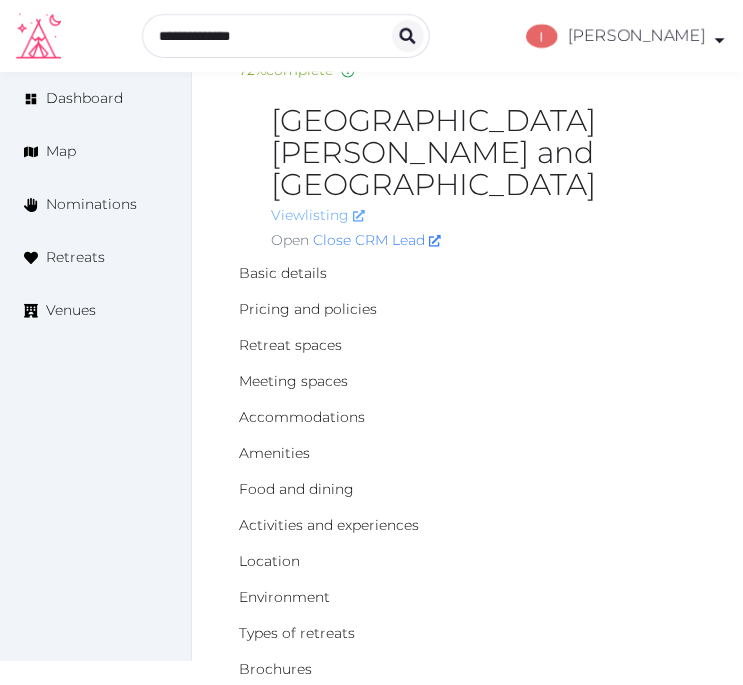 click on "View  listing" at bounding box center (318, 215) 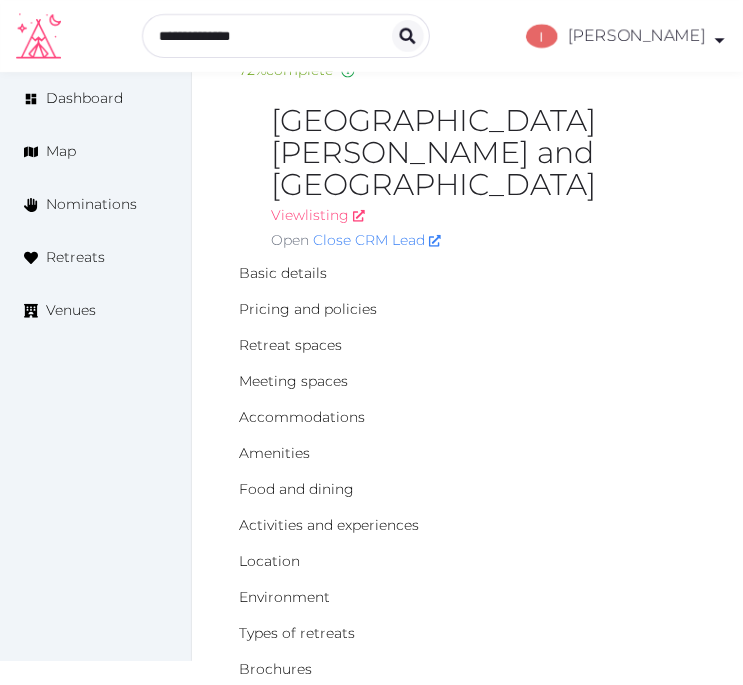scroll, scrollTop: 0, scrollLeft: 0, axis: both 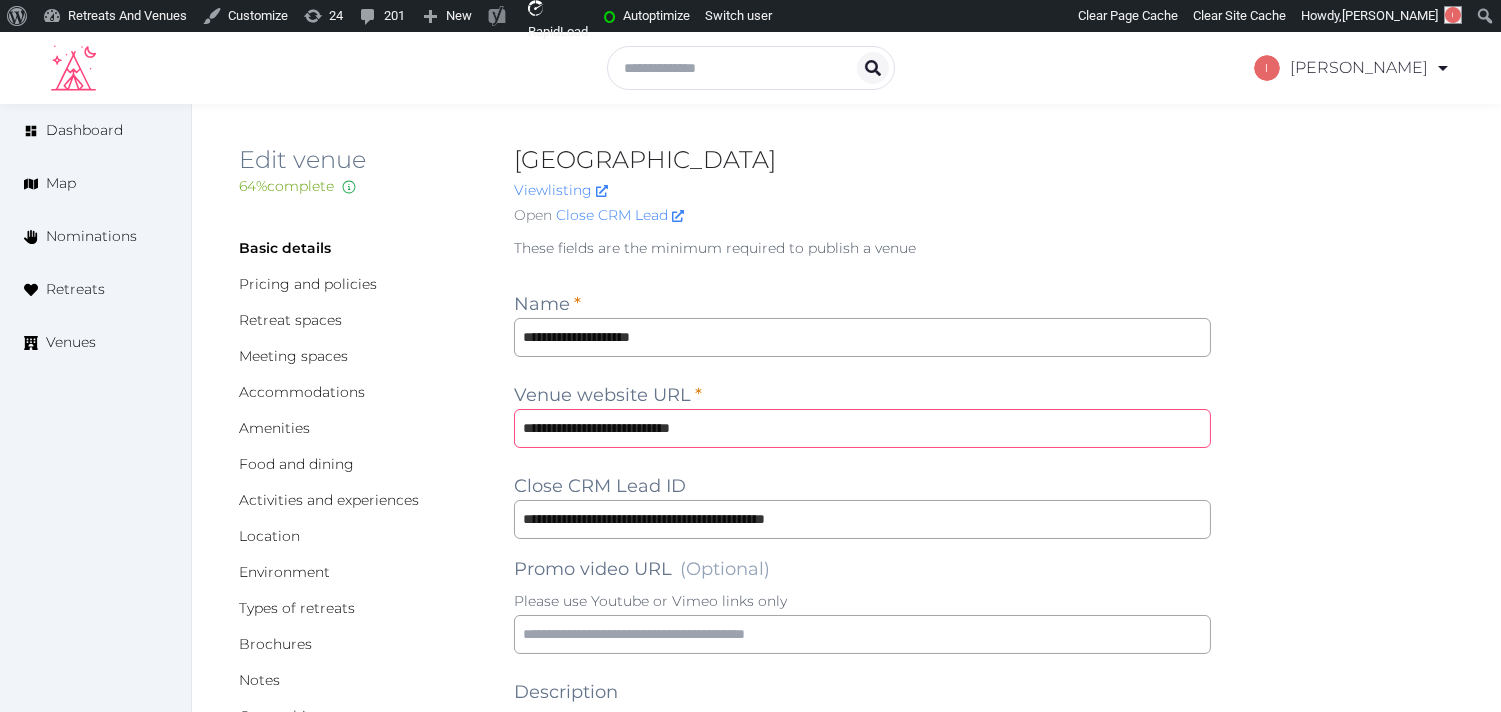 click on "**********" at bounding box center [862, 428] 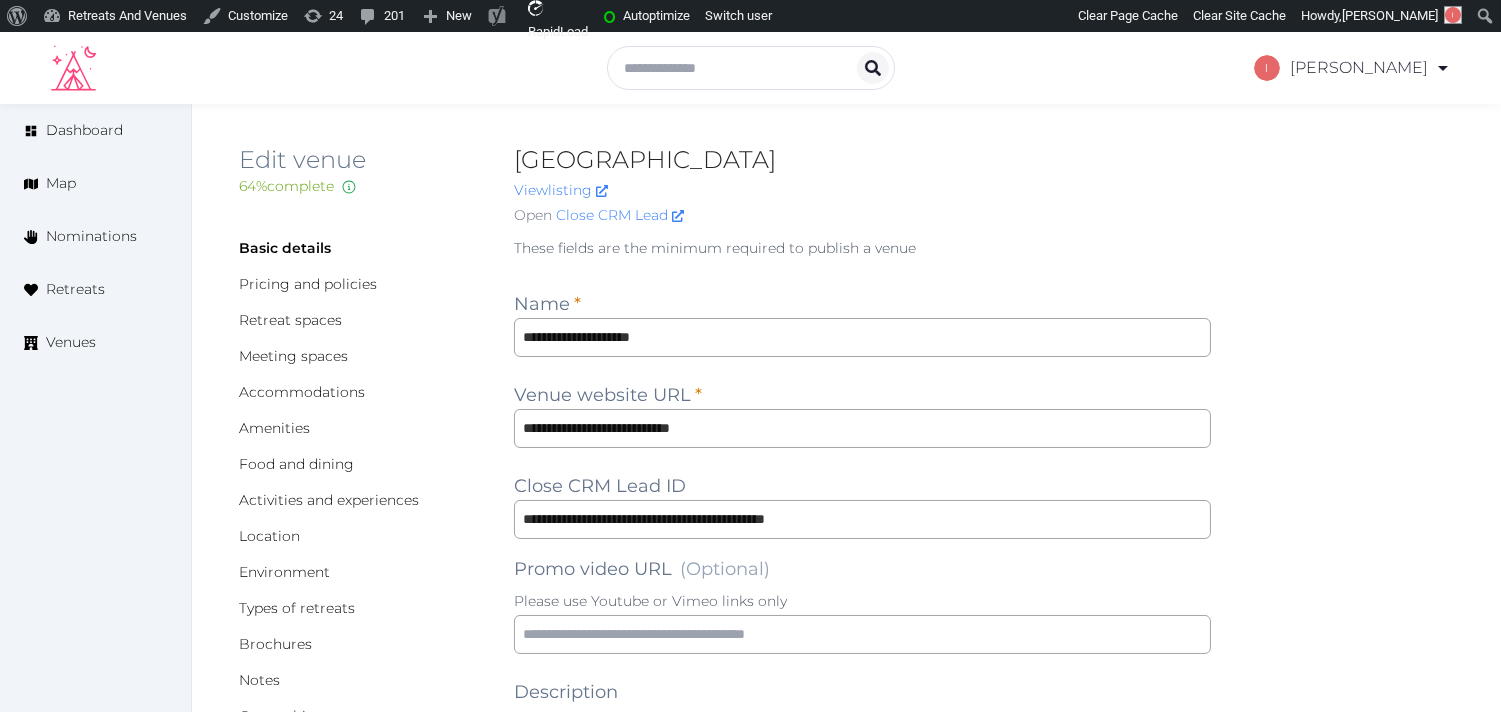 click on "[GEOGRAPHIC_DATA]" at bounding box center (862, 160) 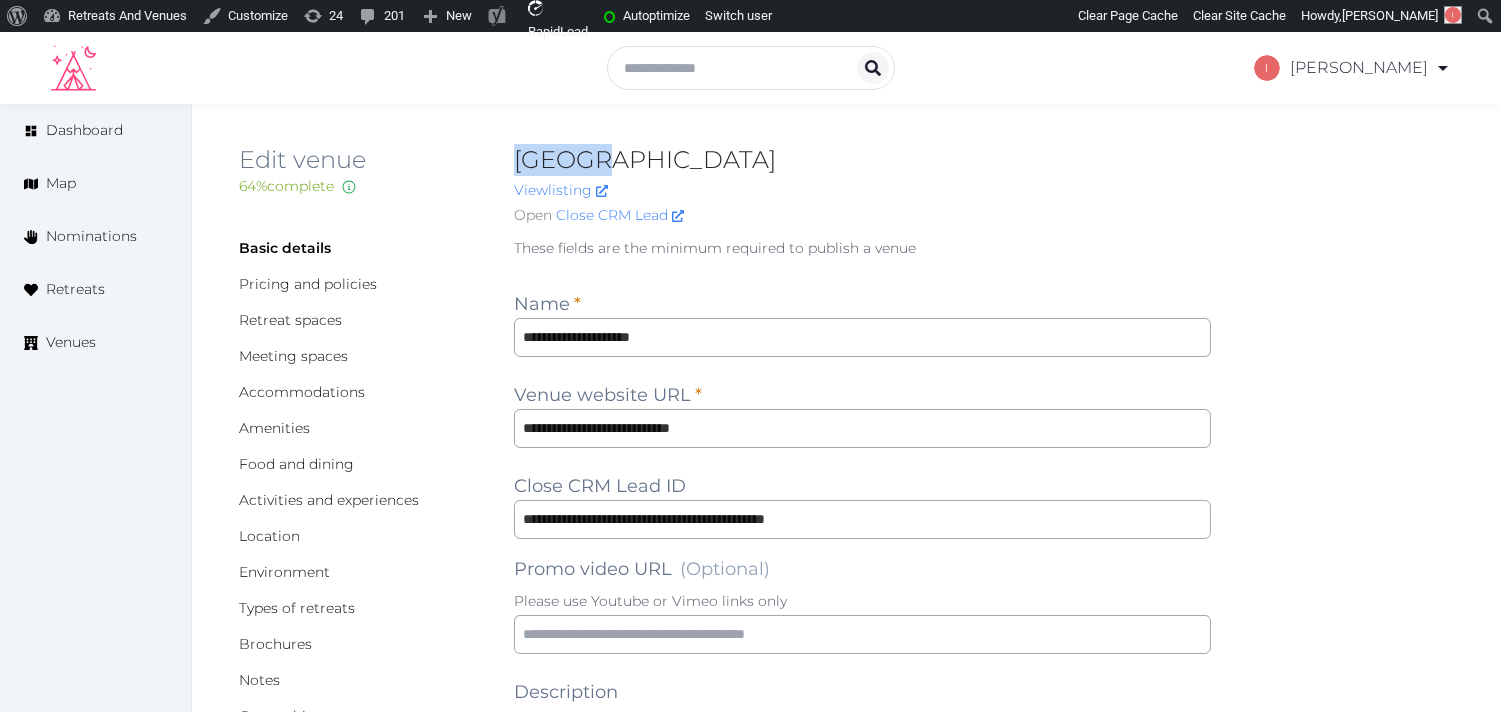 click on "[GEOGRAPHIC_DATA]" at bounding box center (862, 160) 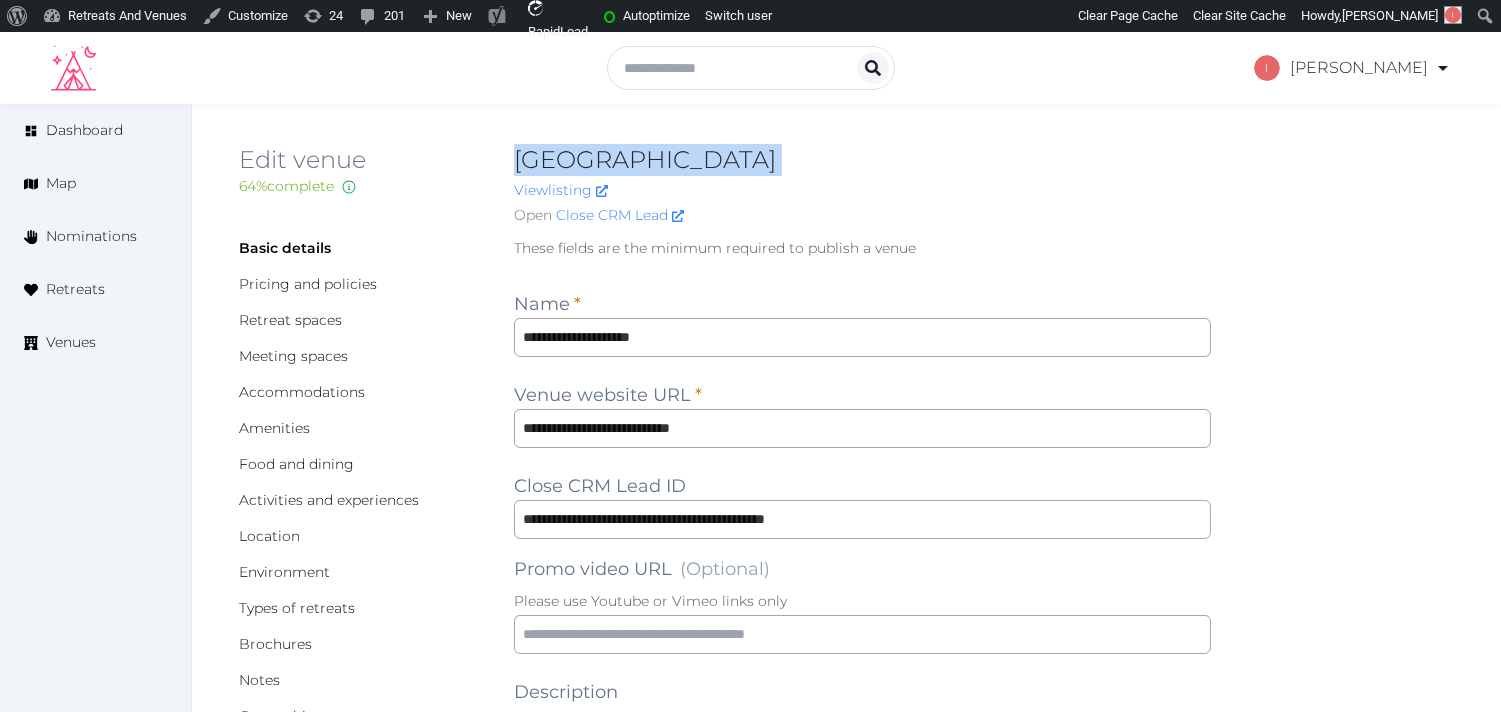 click on "[GEOGRAPHIC_DATA]" at bounding box center [862, 160] 